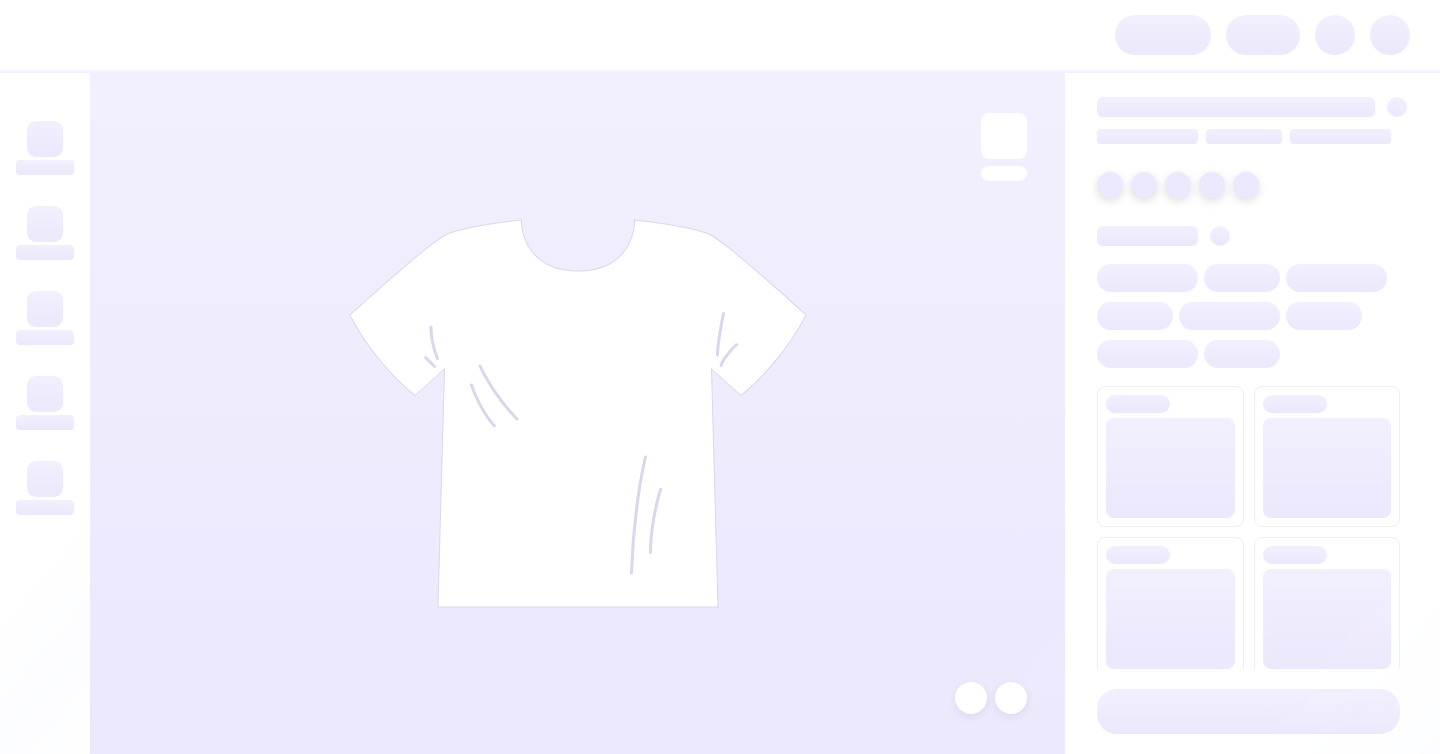 scroll, scrollTop: 0, scrollLeft: 0, axis: both 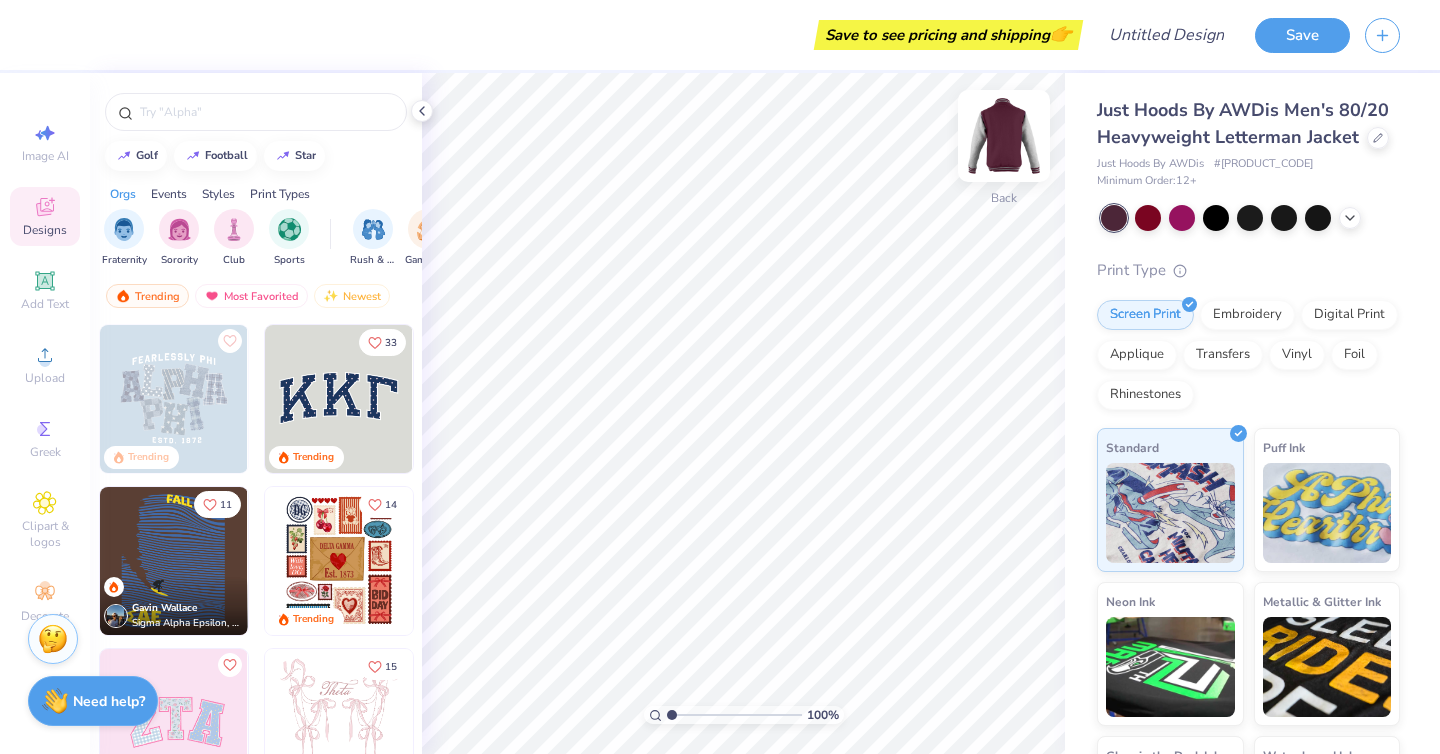 click at bounding box center [1004, 136] 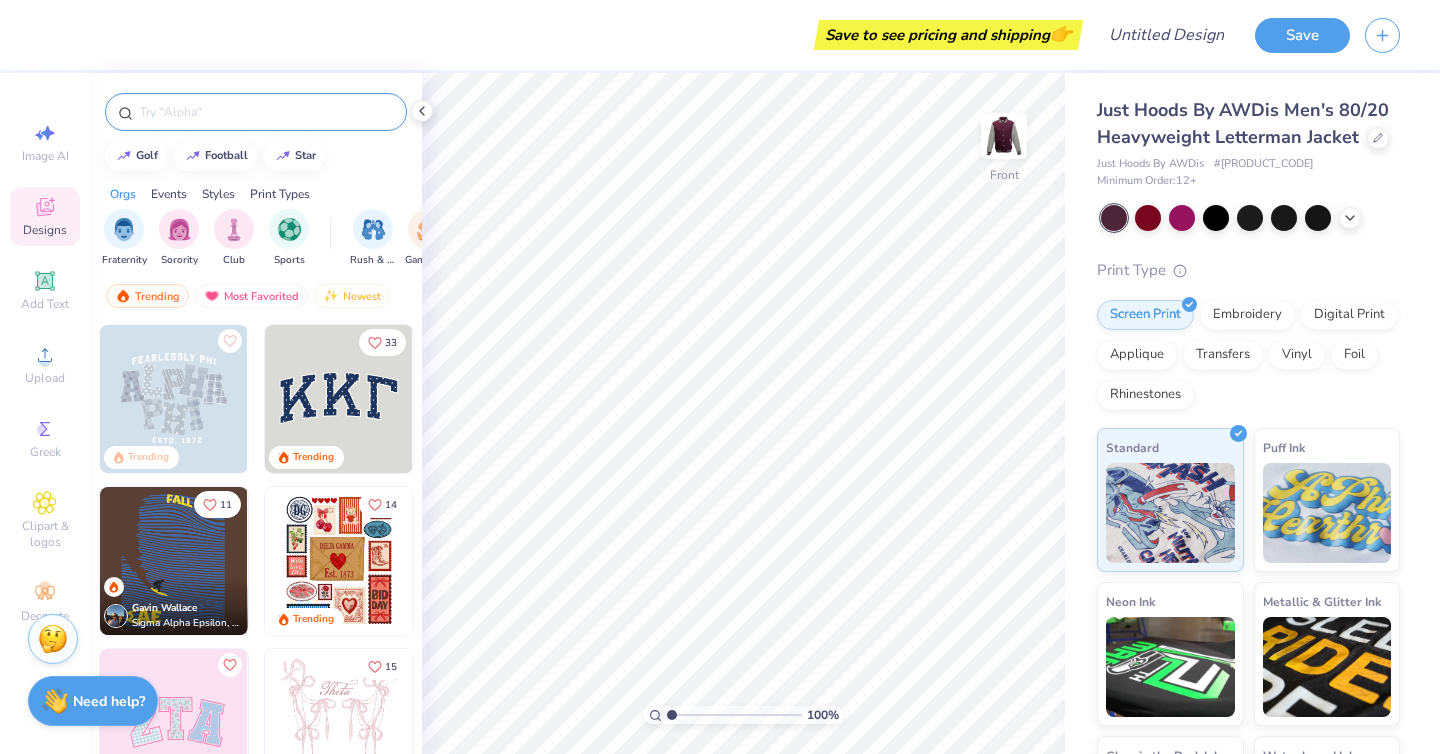 click at bounding box center (266, 112) 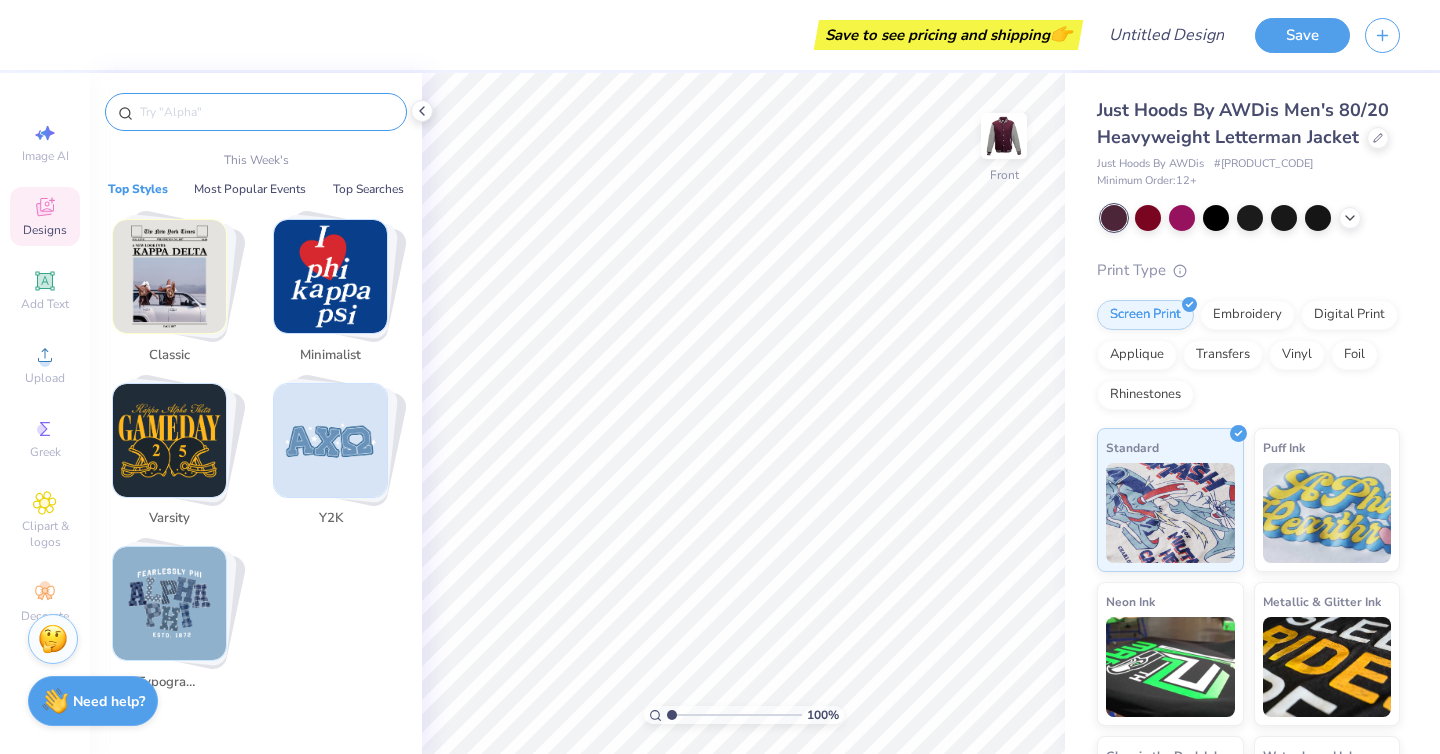 click on "Image AI Designs Add Text Upload Greek Clipart & logos Decorate" at bounding box center (45, 372) 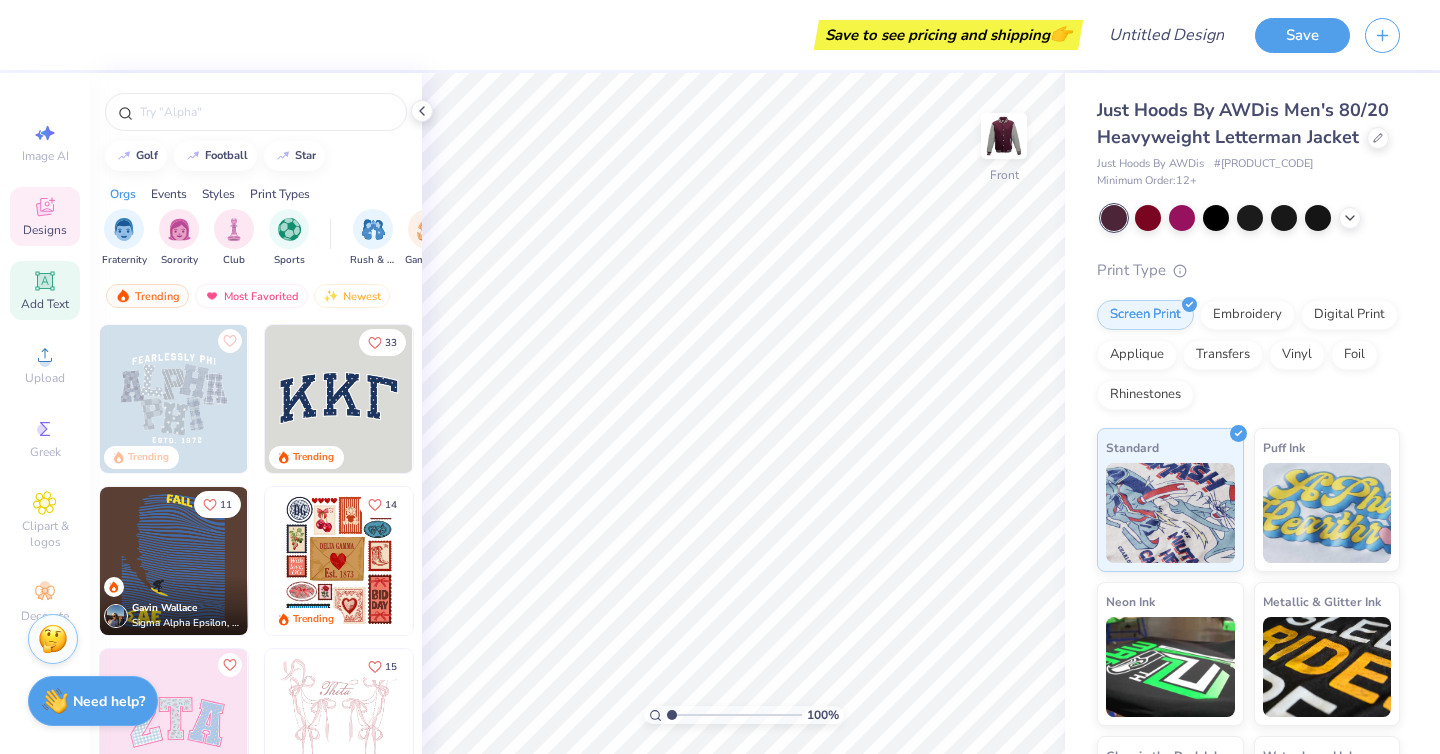 click 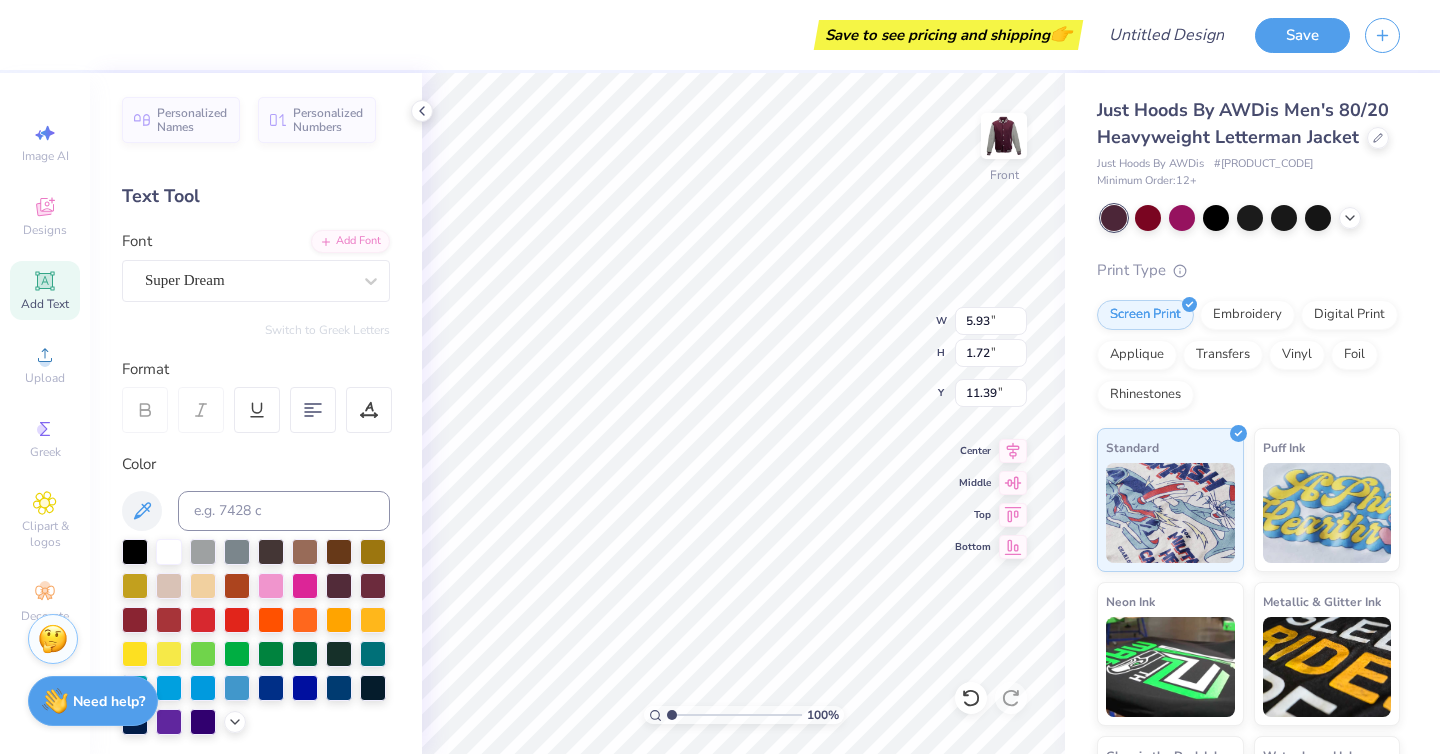 type on "1.69" 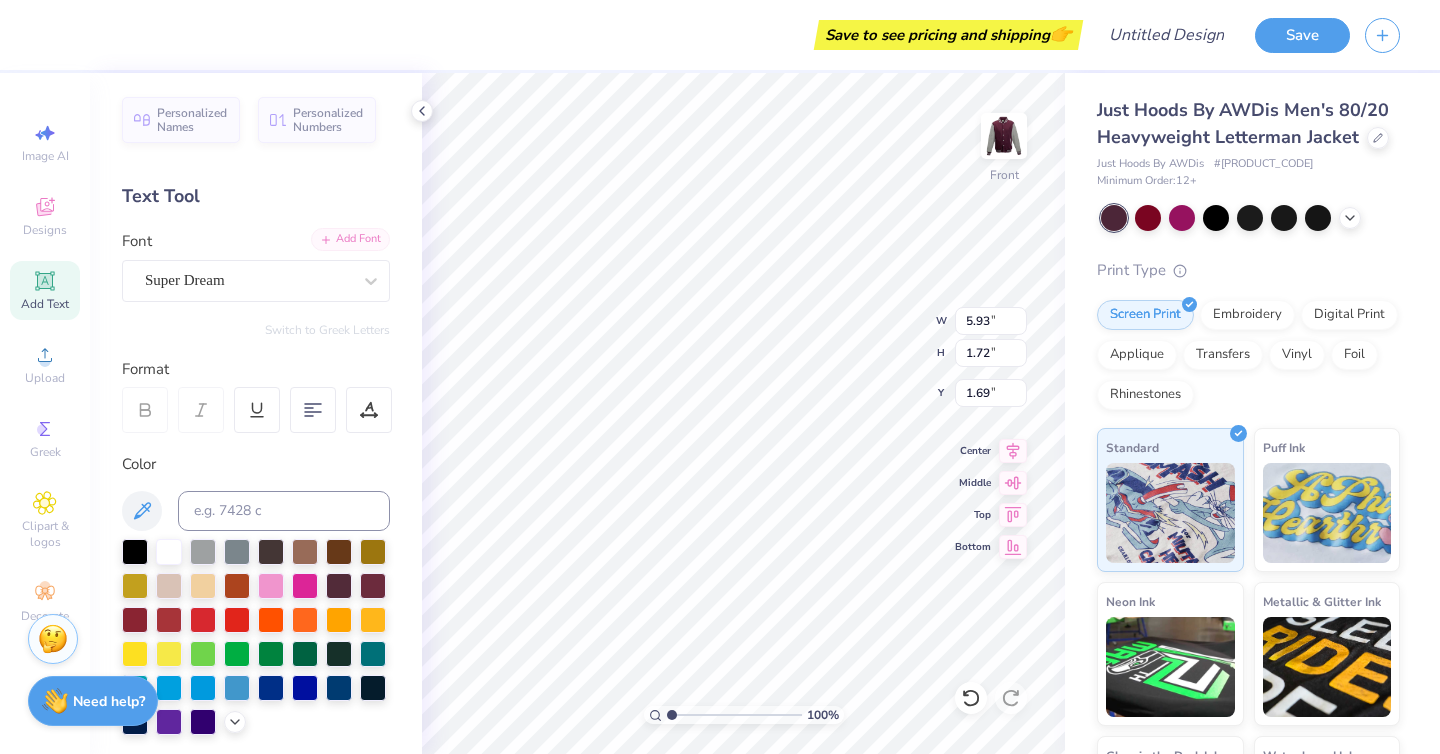 scroll, scrollTop: 0, scrollLeft: 2, axis: horizontal 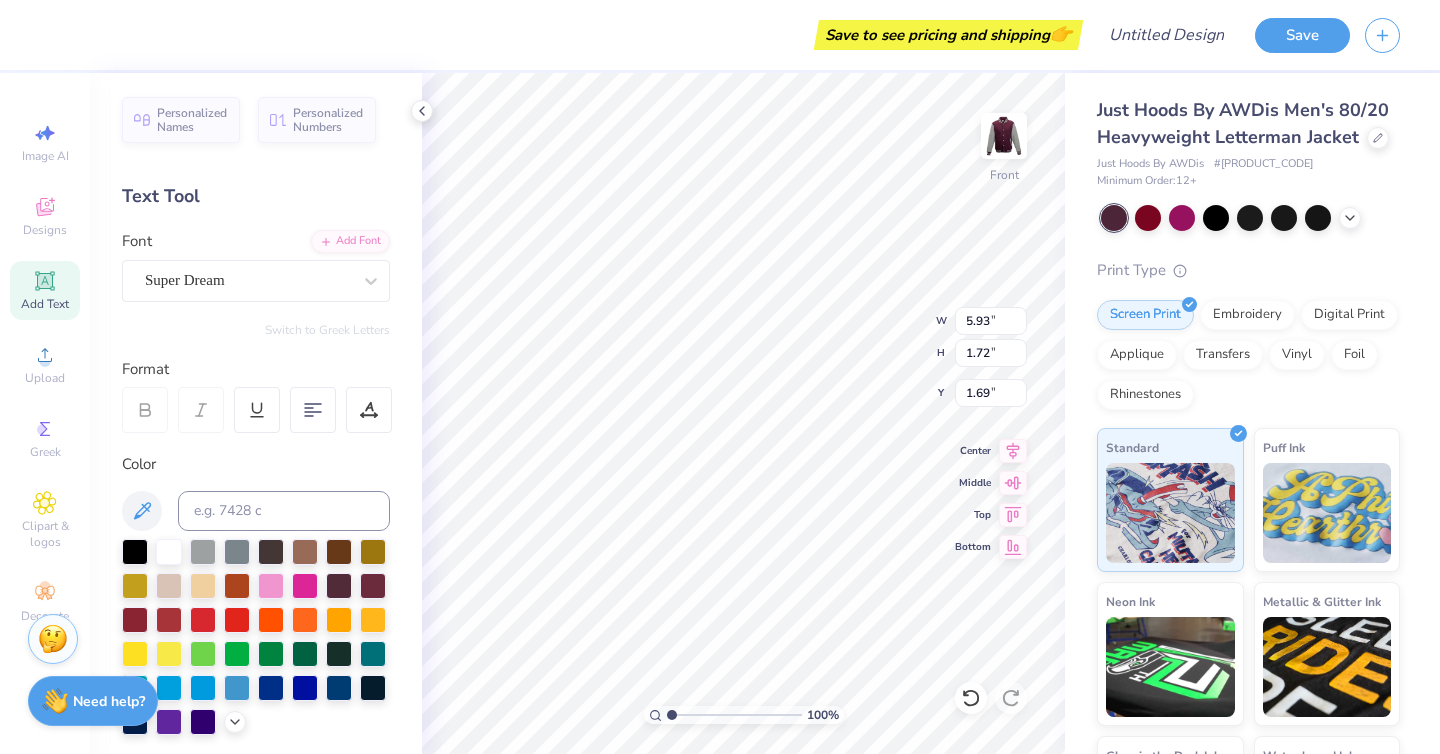 type on "[BRAND]" 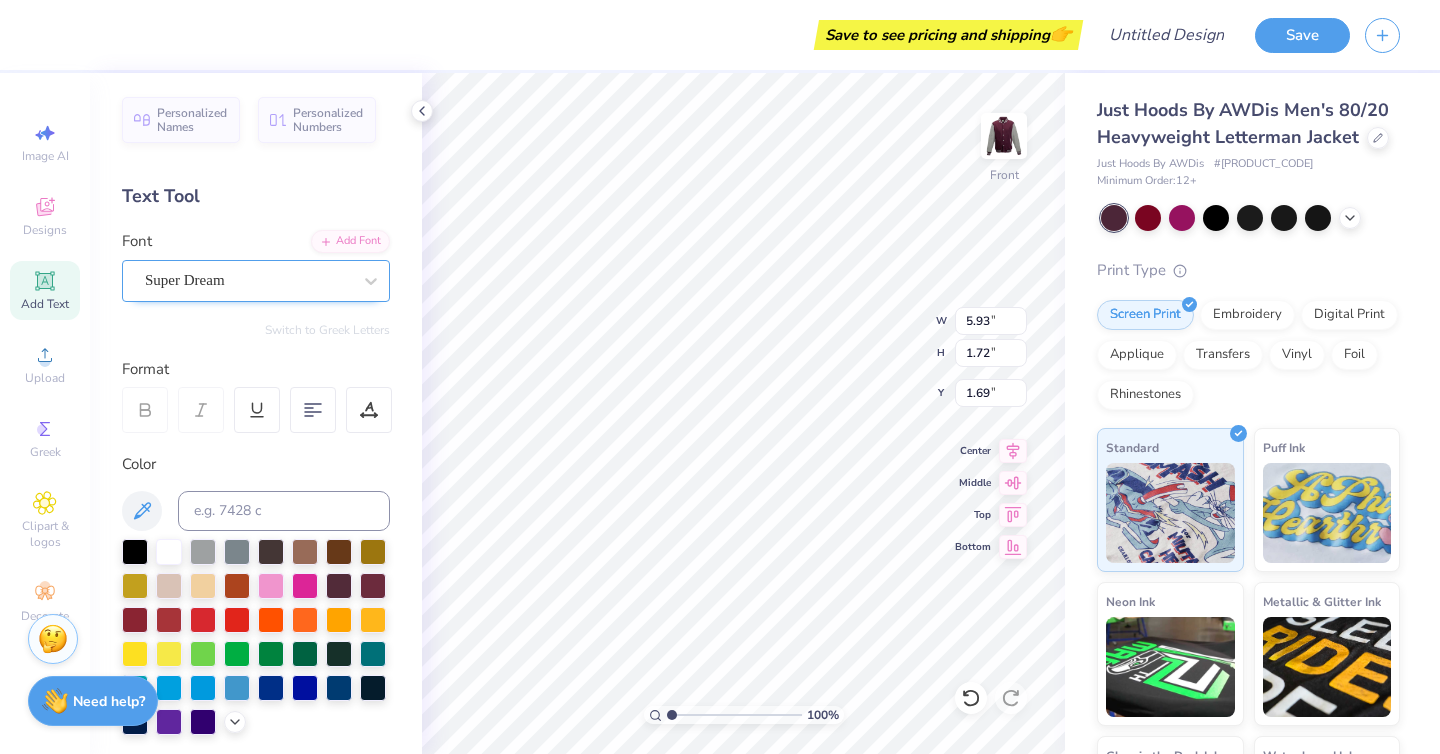 click on "Super Dream" at bounding box center [248, 280] 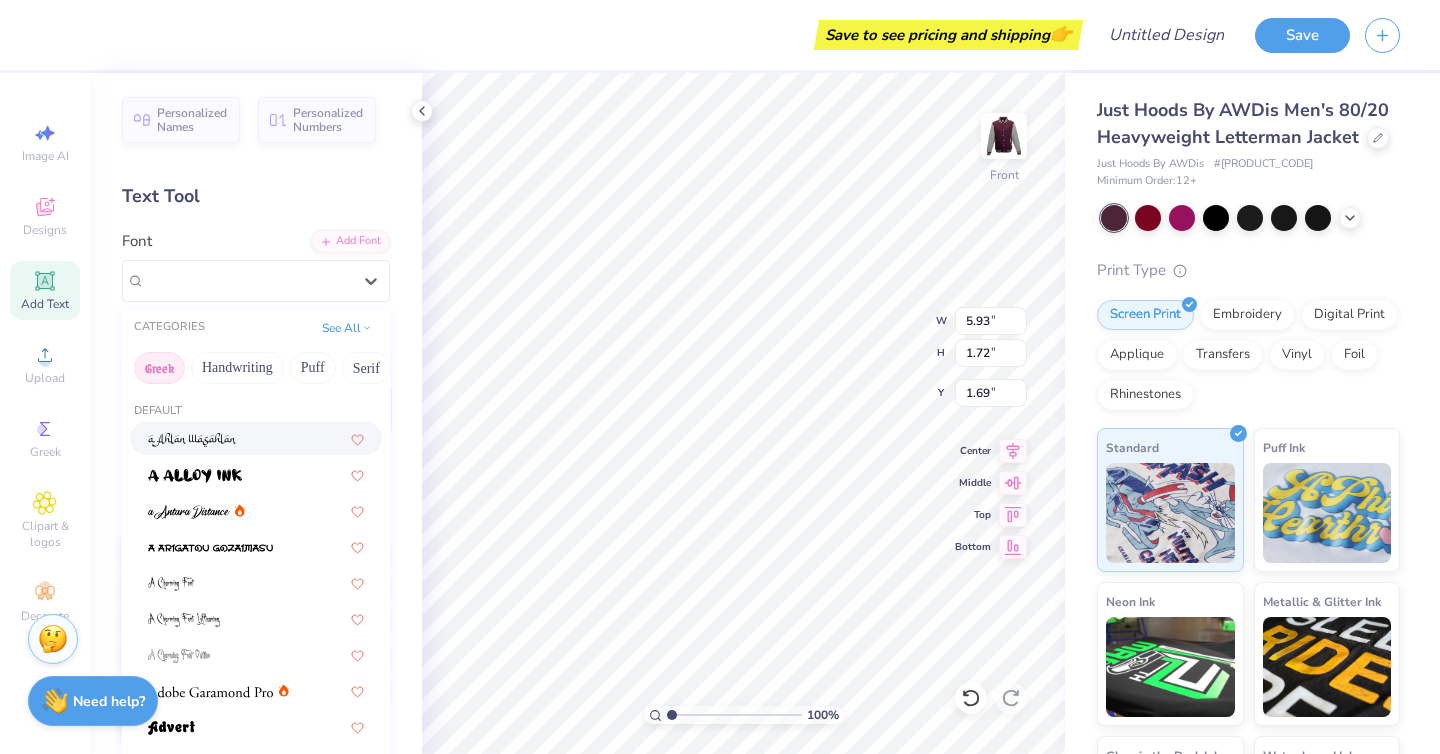 click on "Greek" at bounding box center (159, 368) 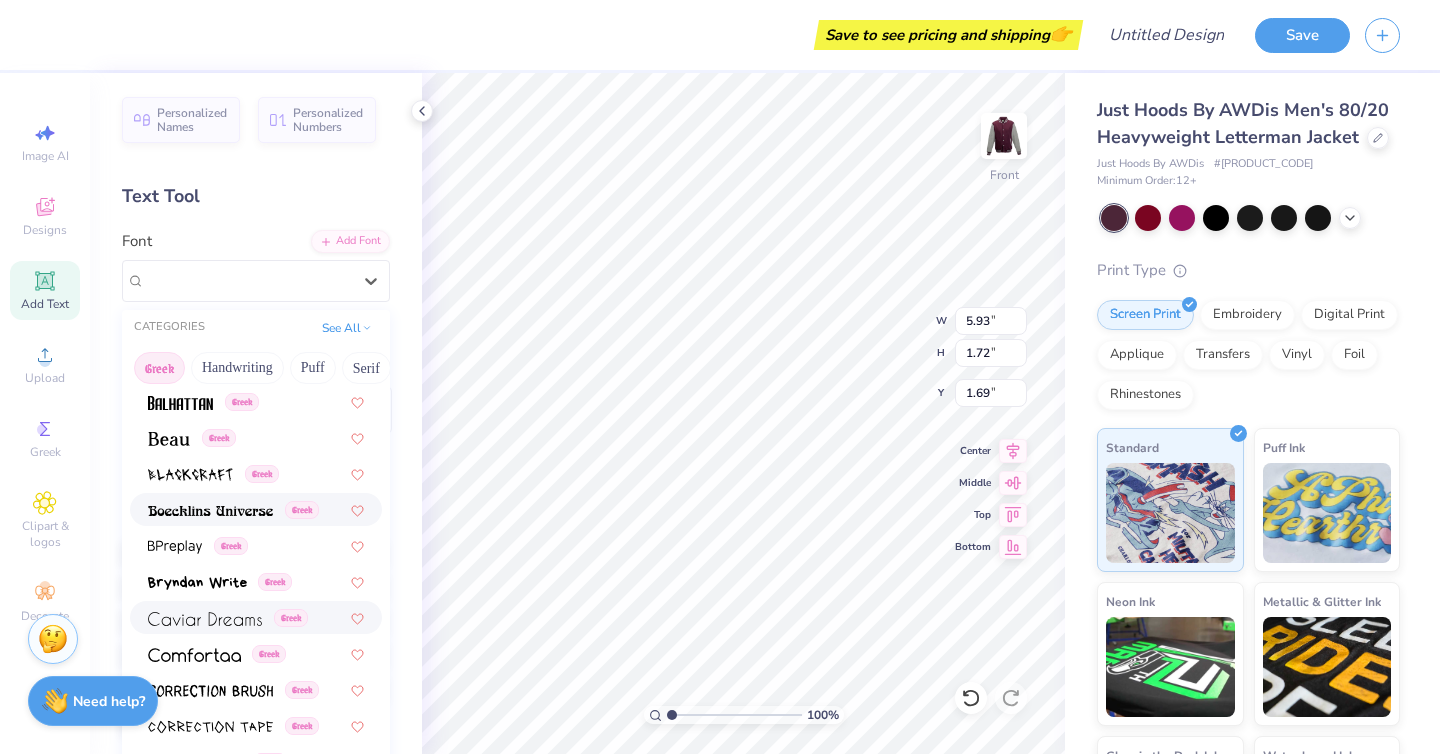 scroll, scrollTop: 258, scrollLeft: 0, axis: vertical 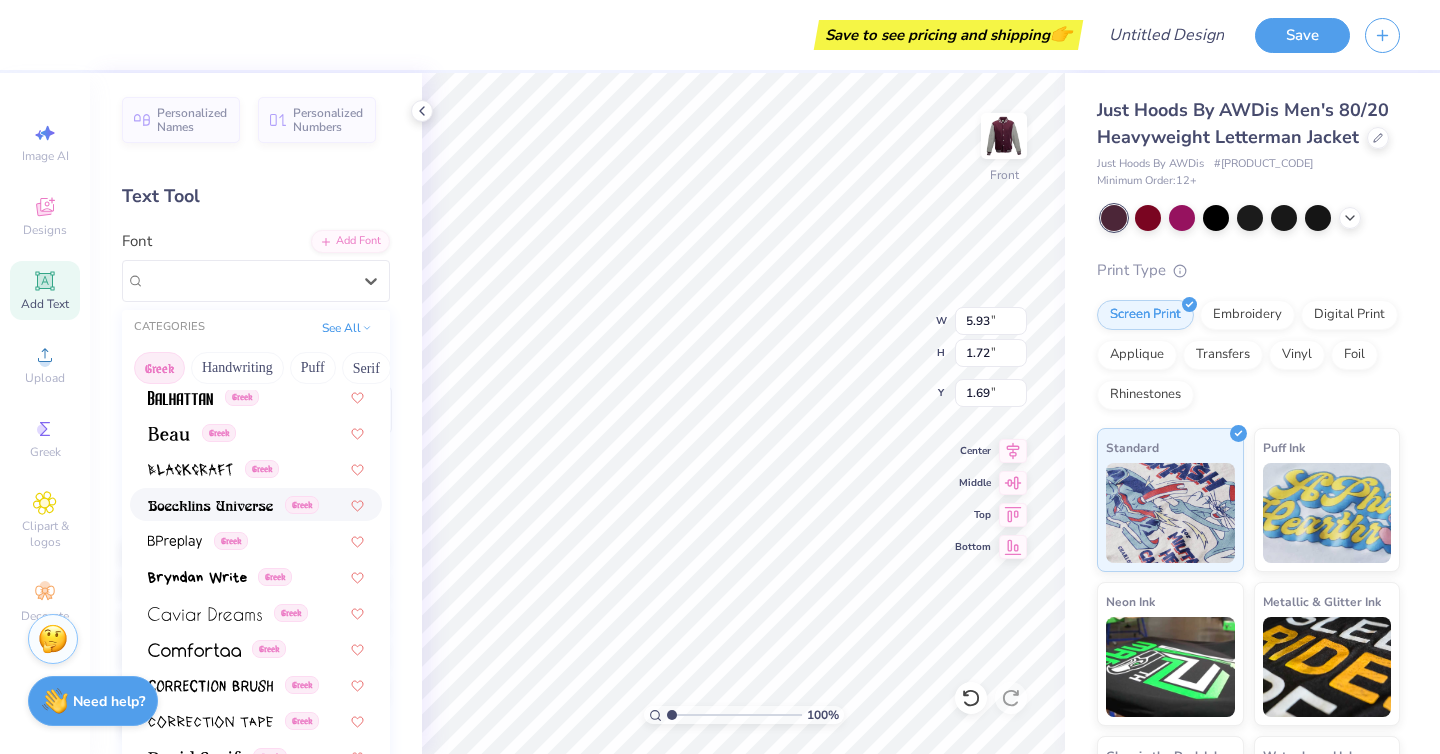click at bounding box center (210, 506) 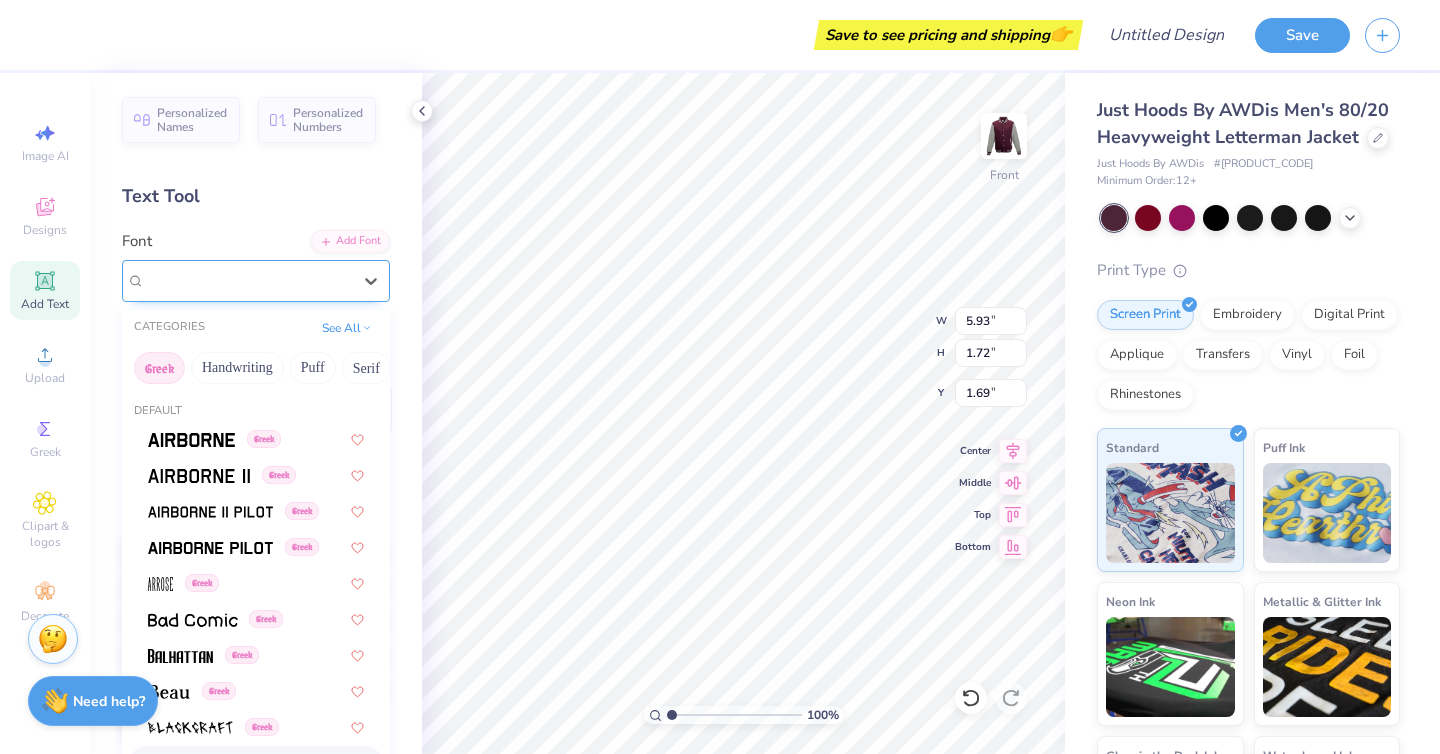 click on "Boecklins Universe Greek" at bounding box center [248, 280] 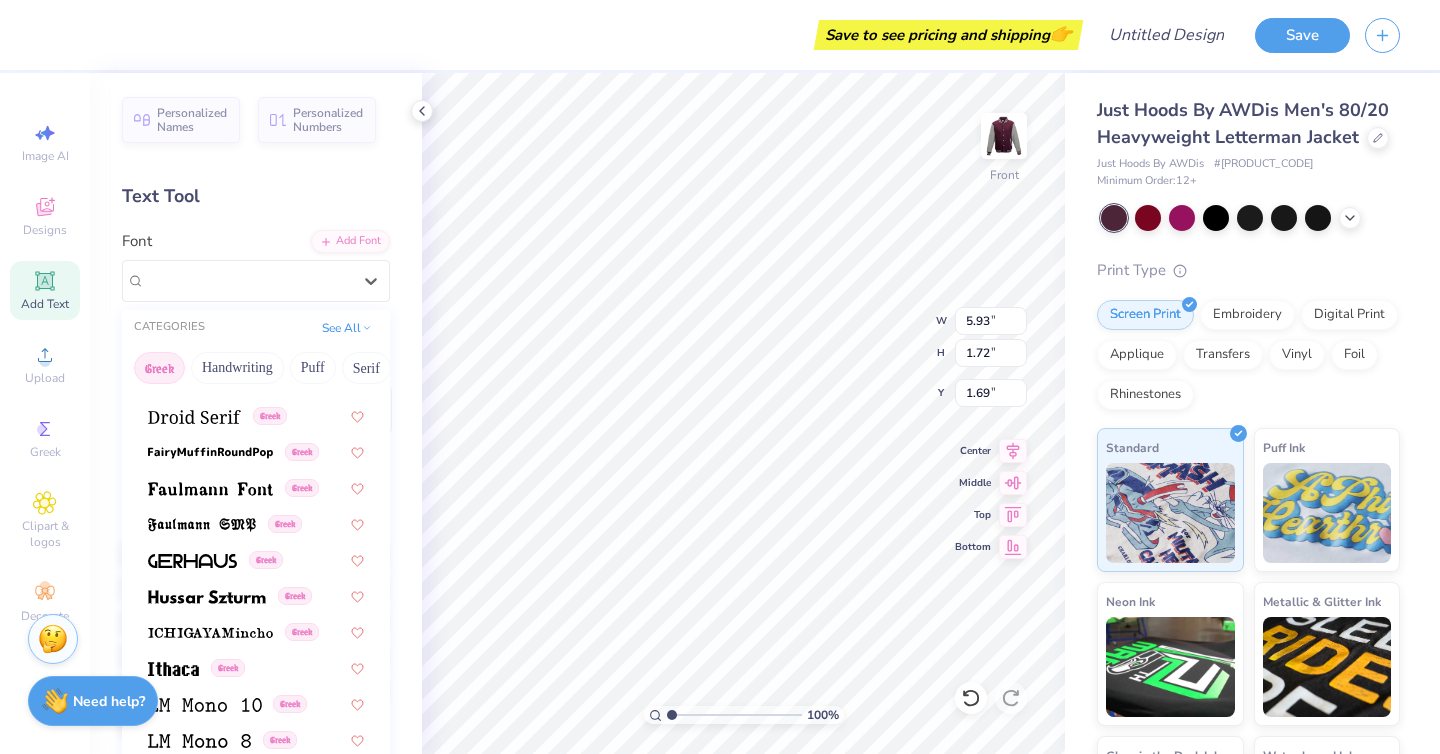 scroll, scrollTop: 610, scrollLeft: 0, axis: vertical 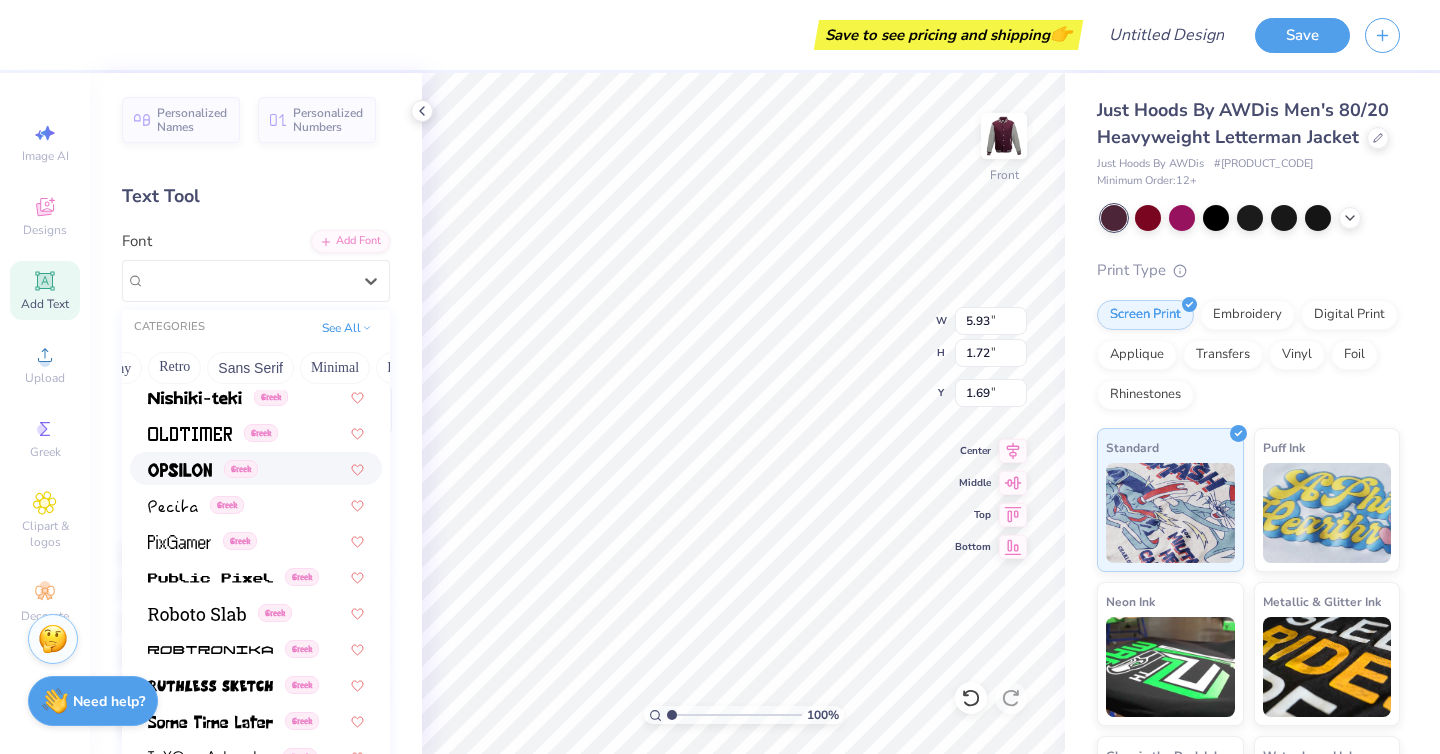 click on "Greek" at bounding box center (256, 468) 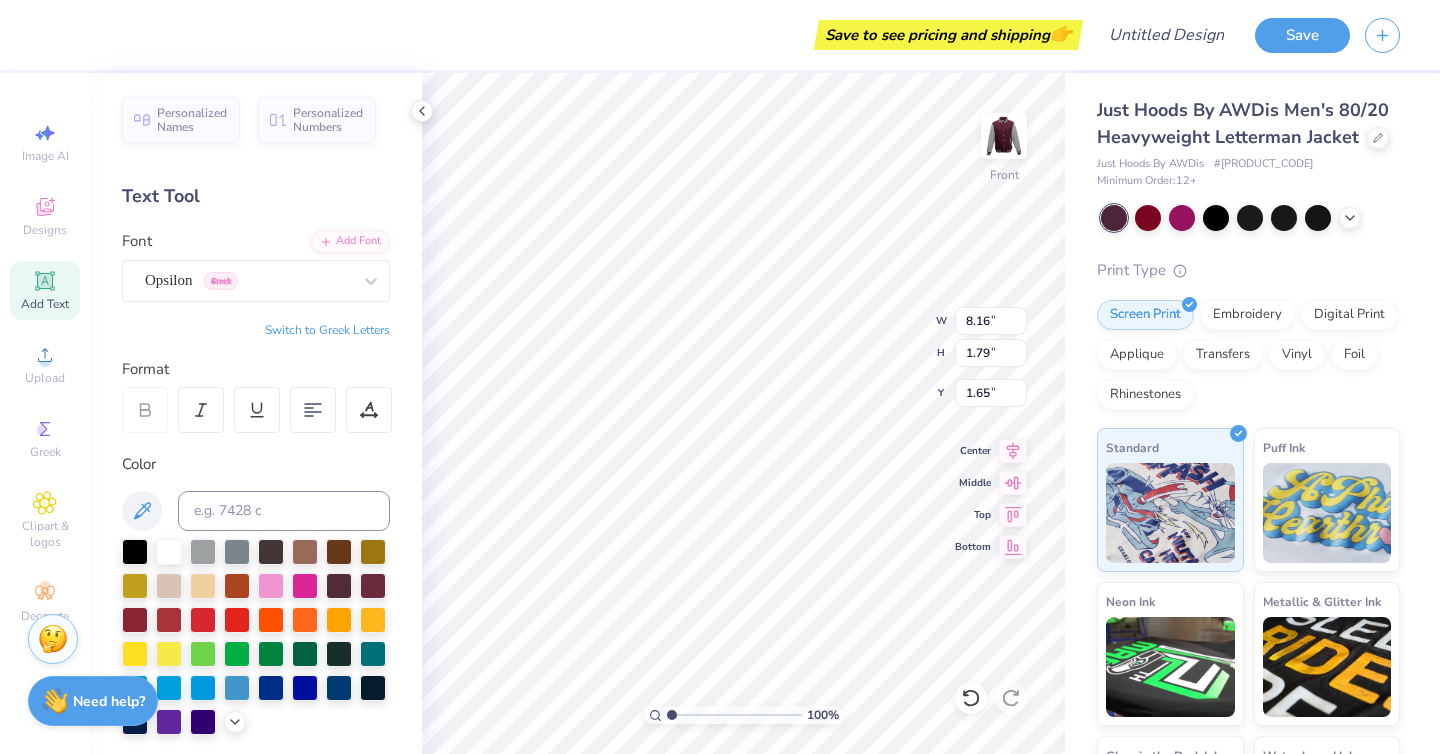 type on "1.66" 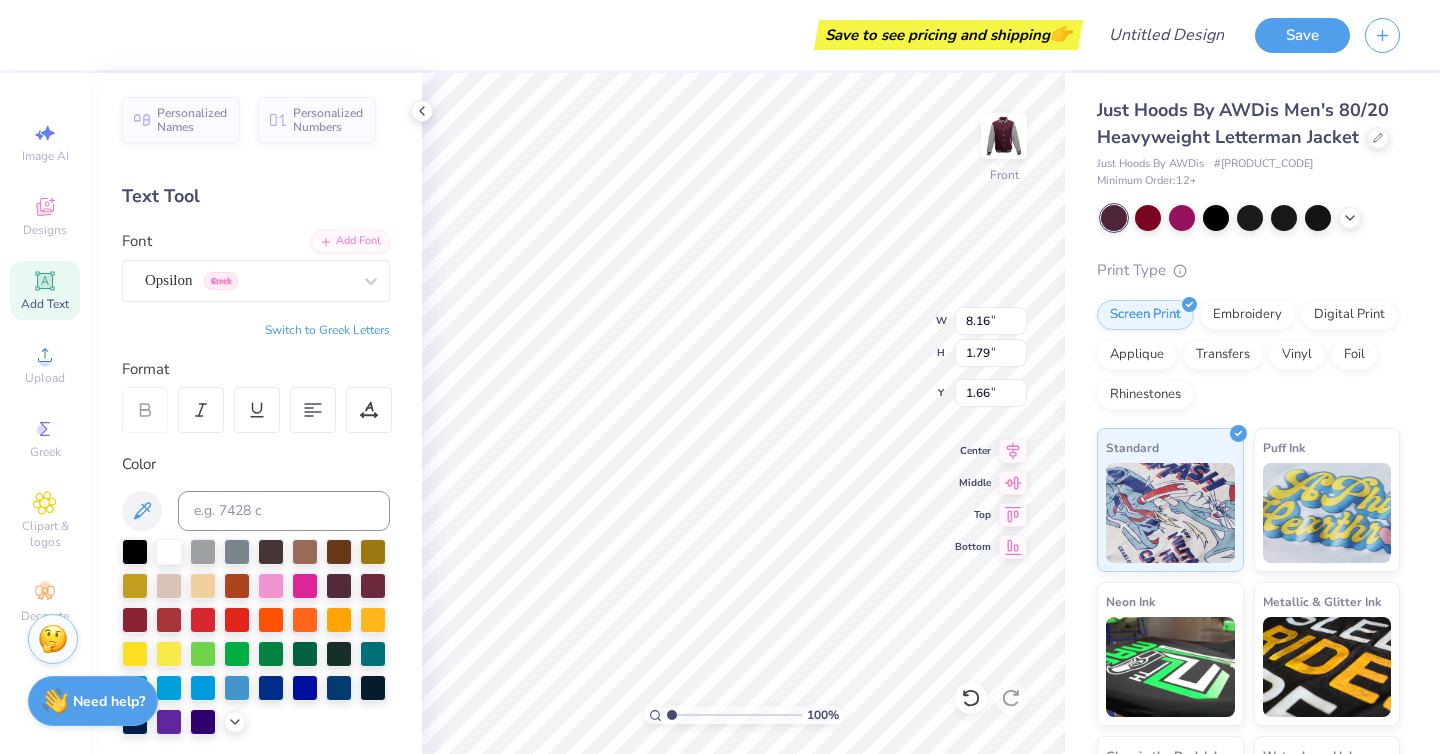 type on "9.90" 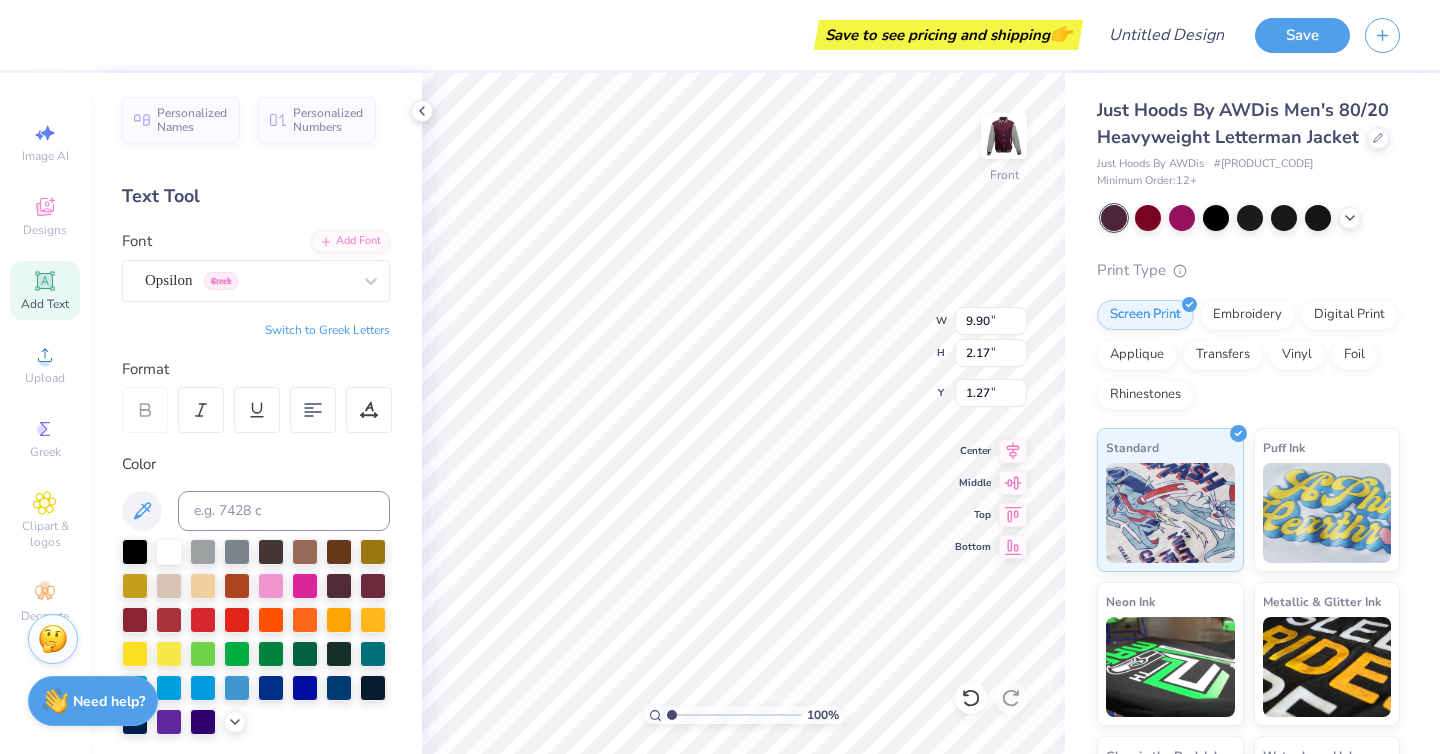 type on "1.33" 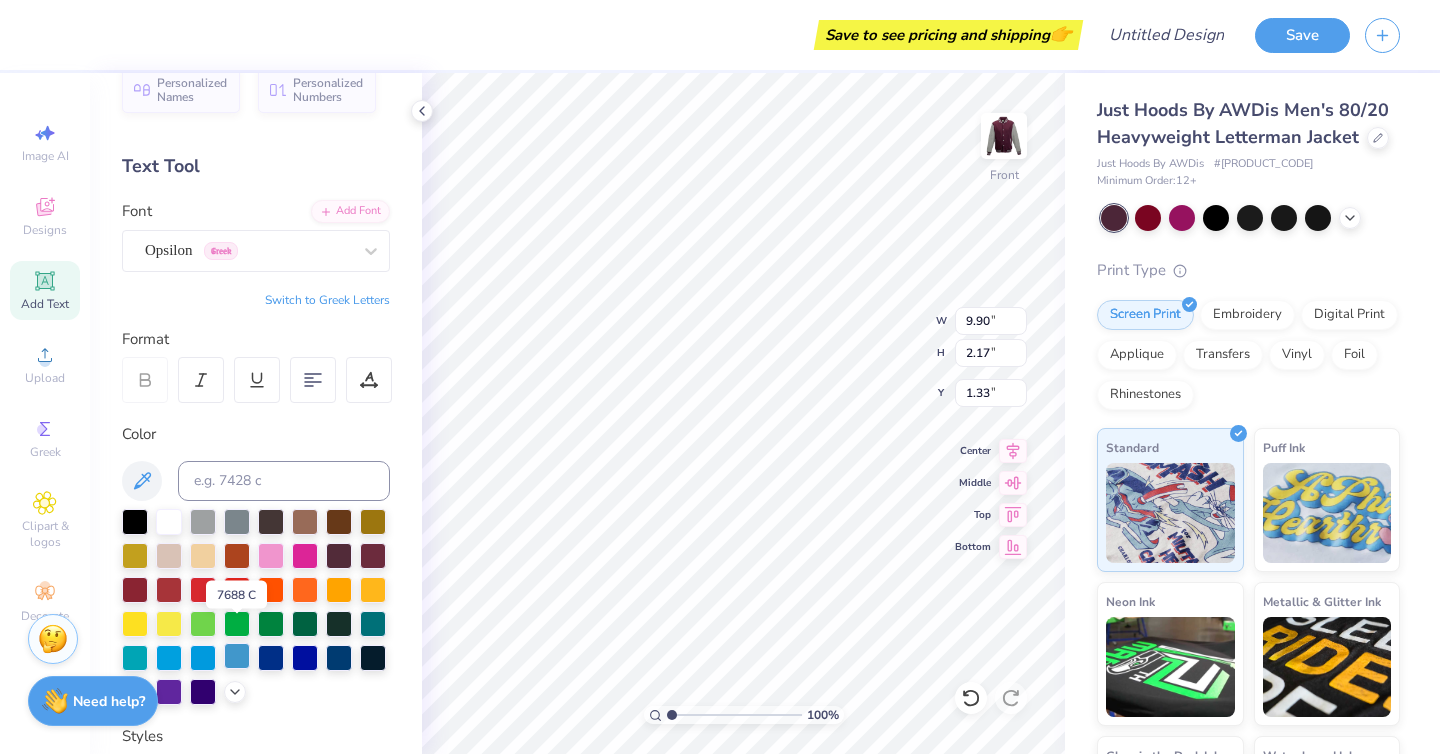 scroll, scrollTop: 56, scrollLeft: 0, axis: vertical 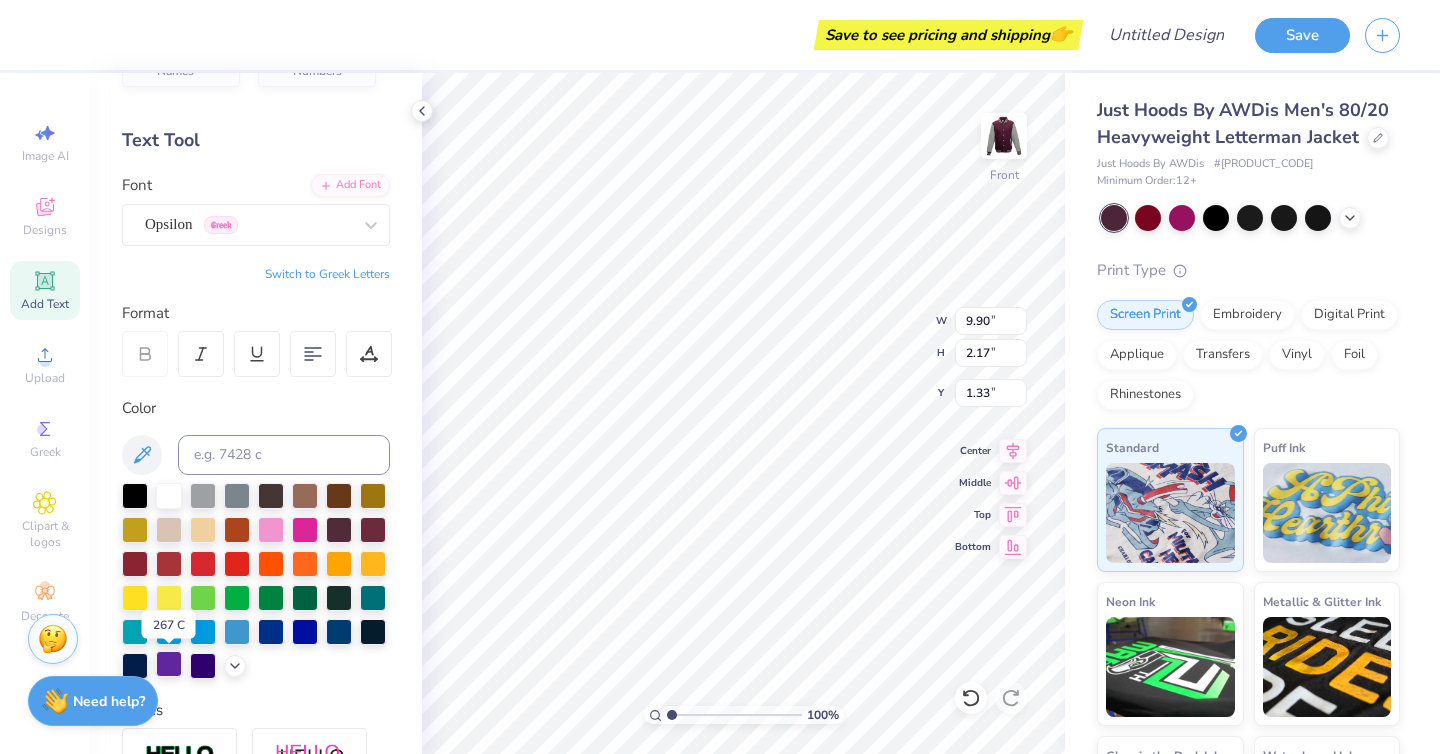 click at bounding box center [169, 664] 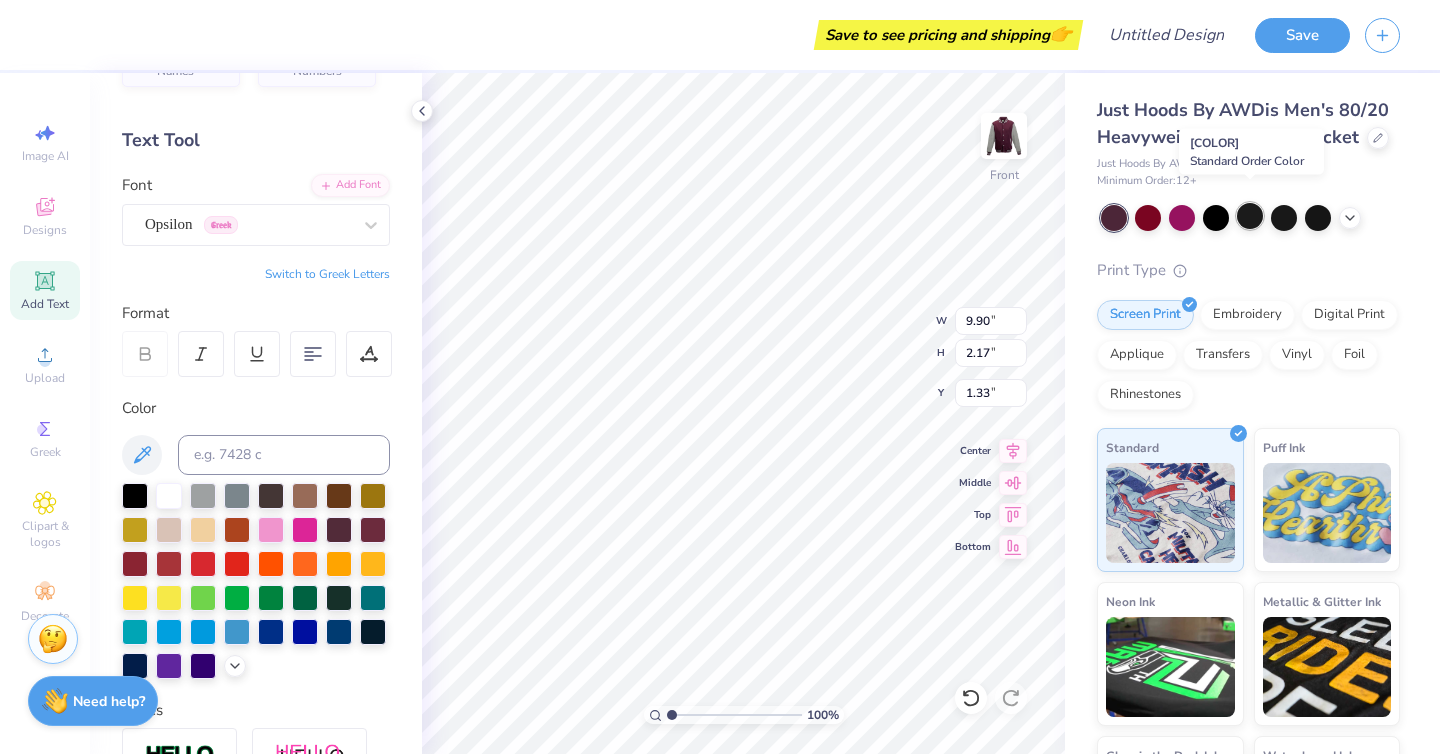 click at bounding box center [1250, 216] 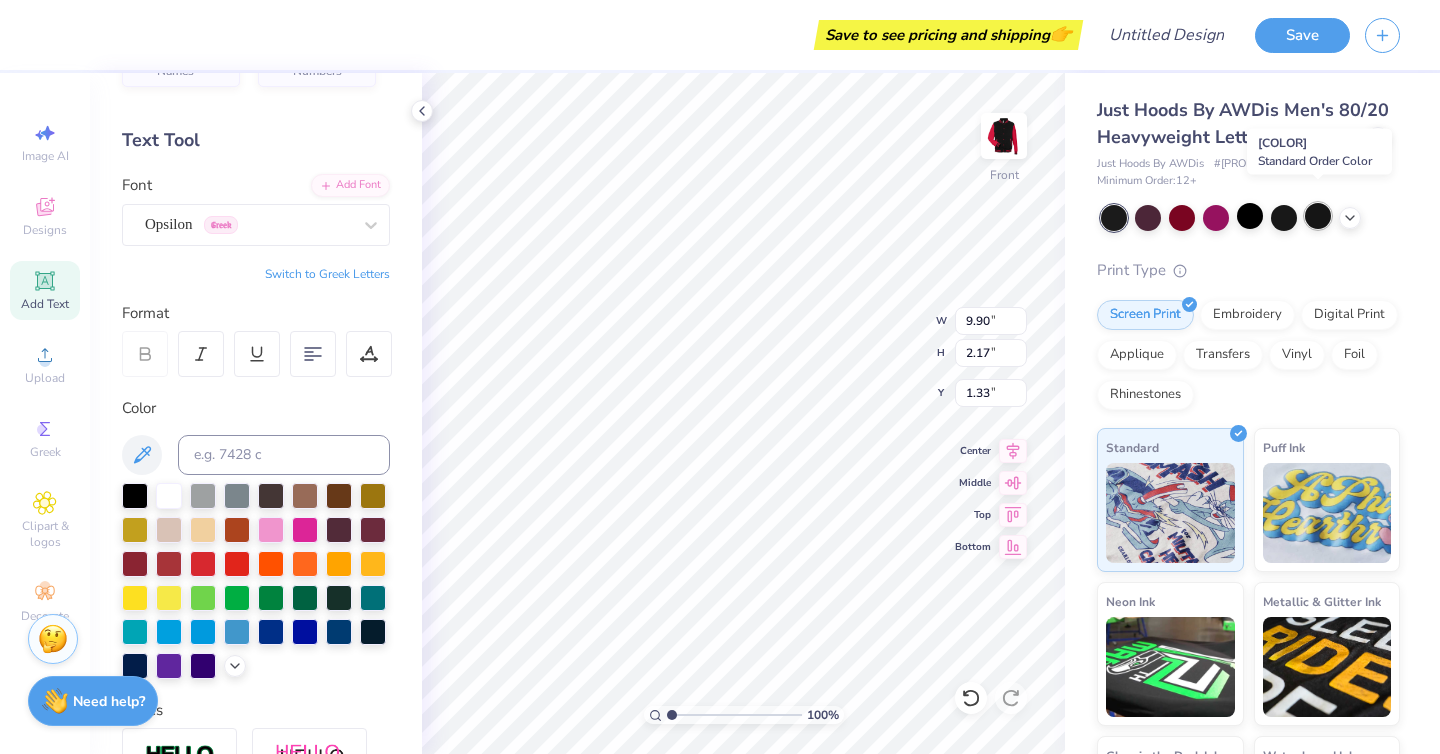 click at bounding box center [1318, 216] 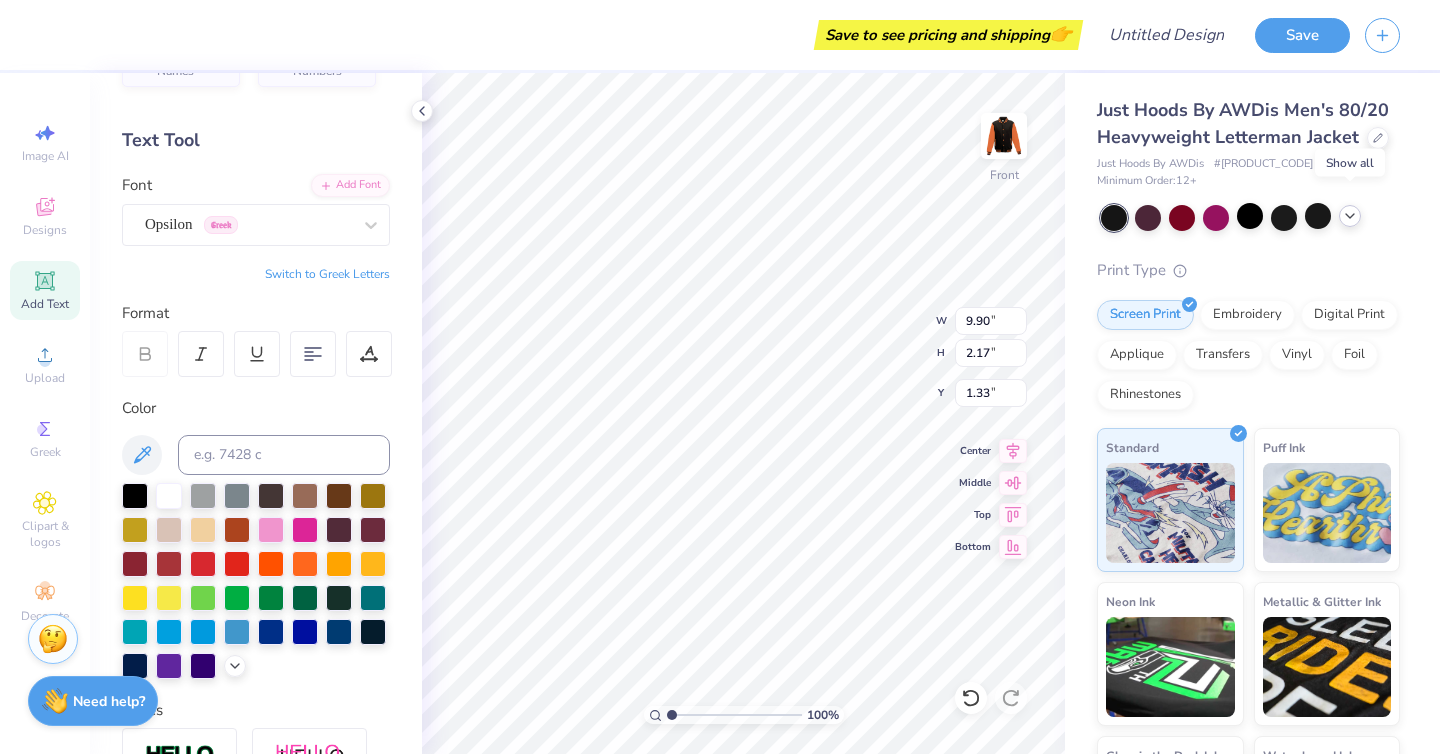 click 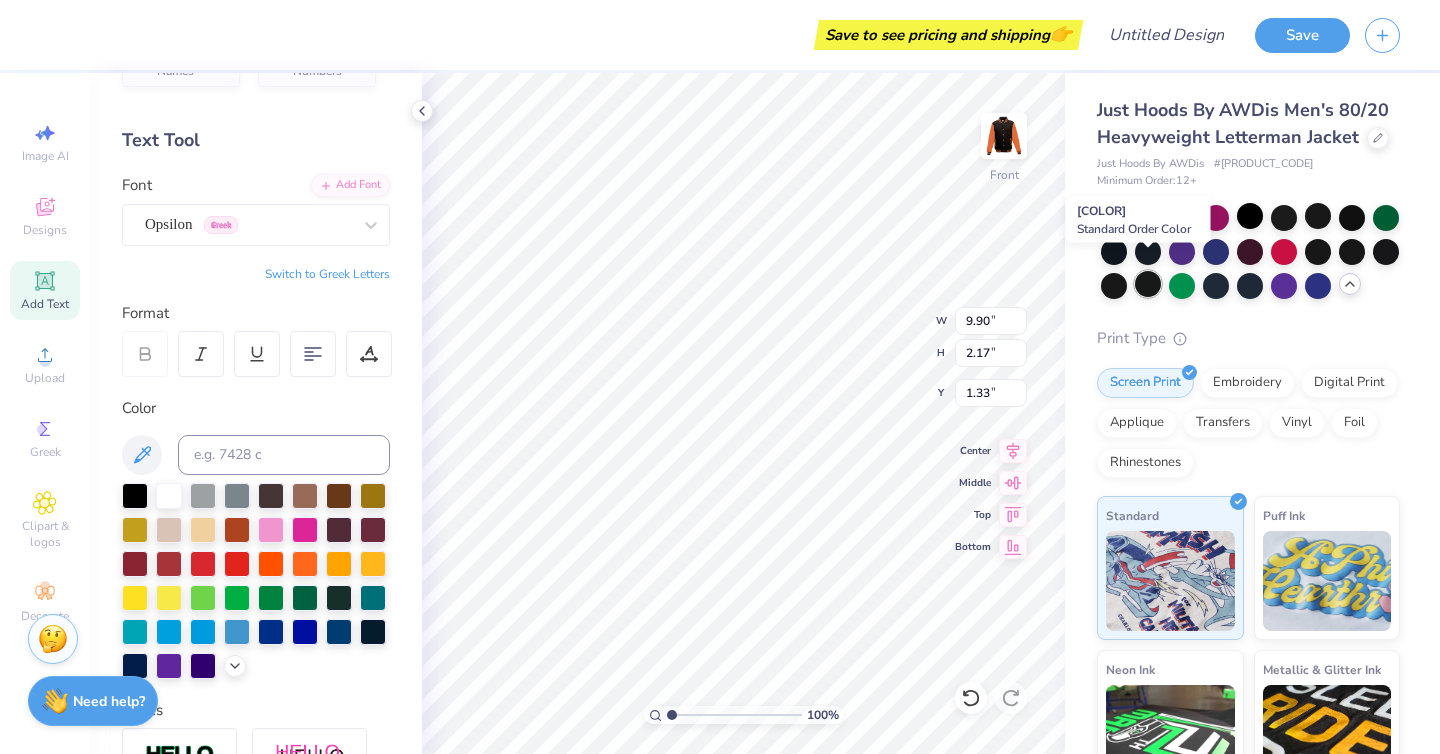 click at bounding box center (1148, 284) 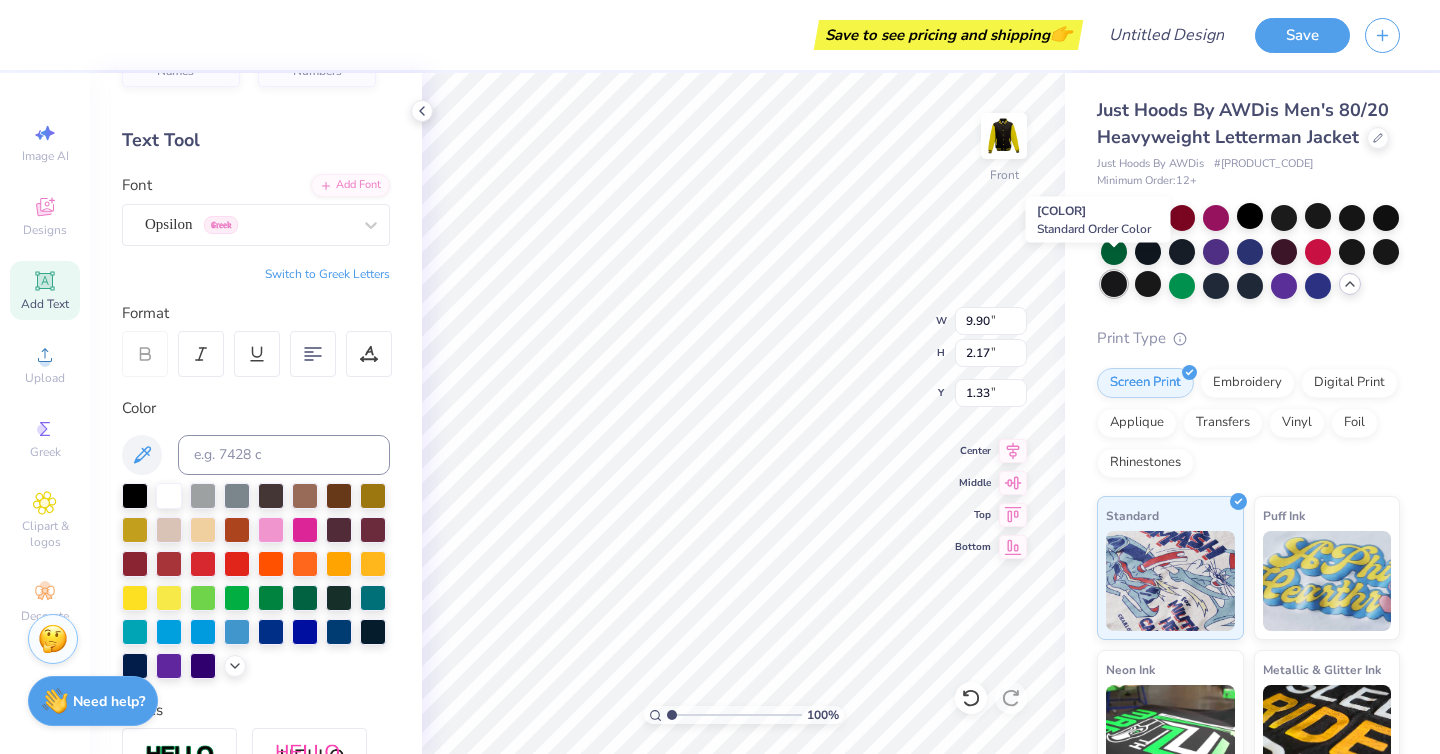 click at bounding box center [1114, 284] 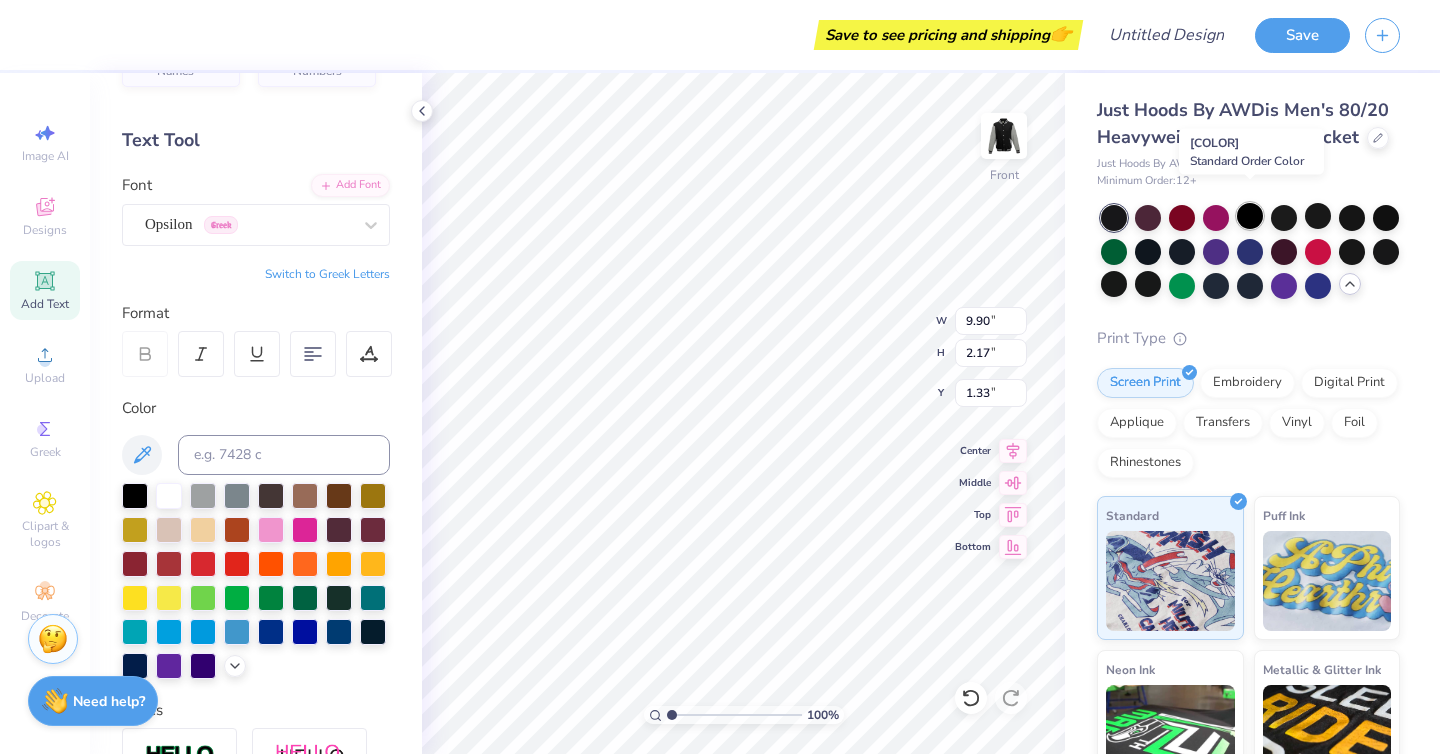 click at bounding box center (1250, 216) 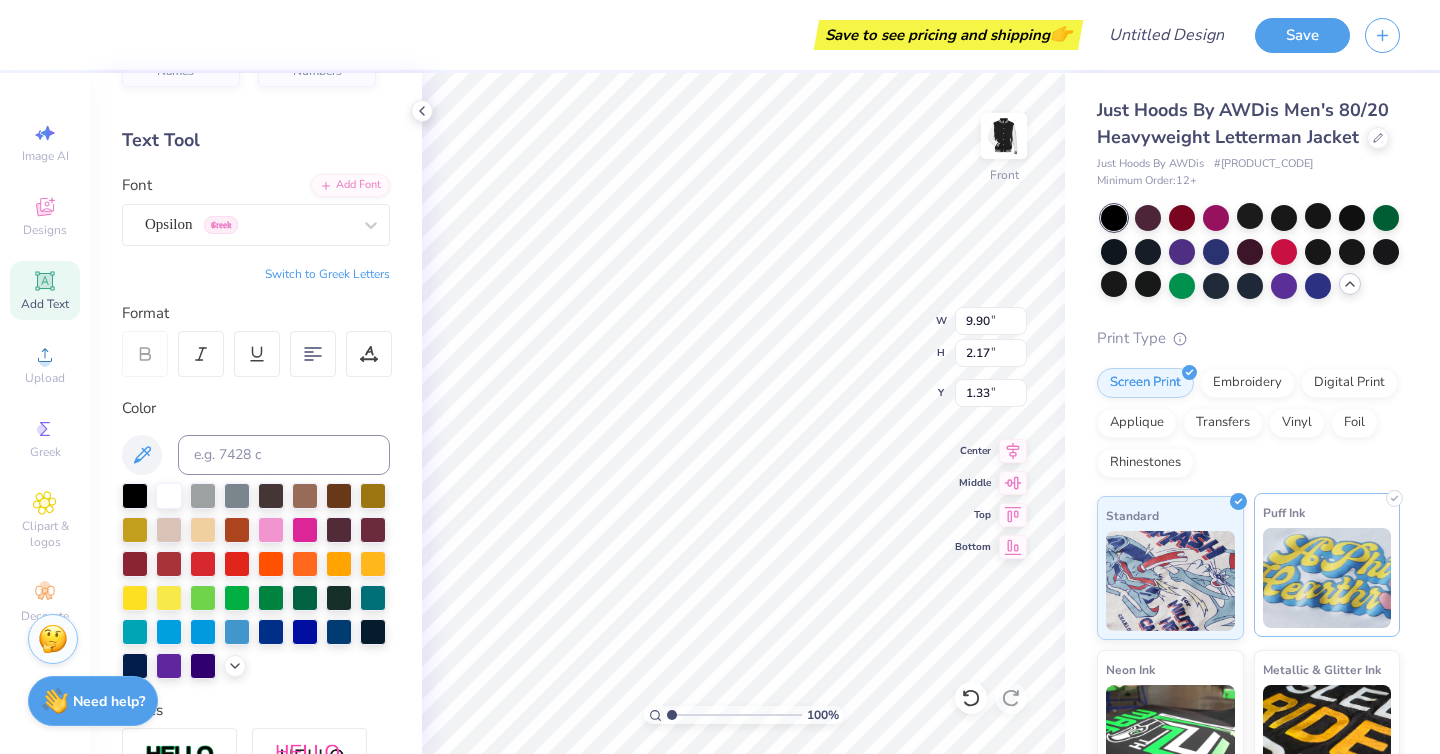 click at bounding box center [1327, 578] 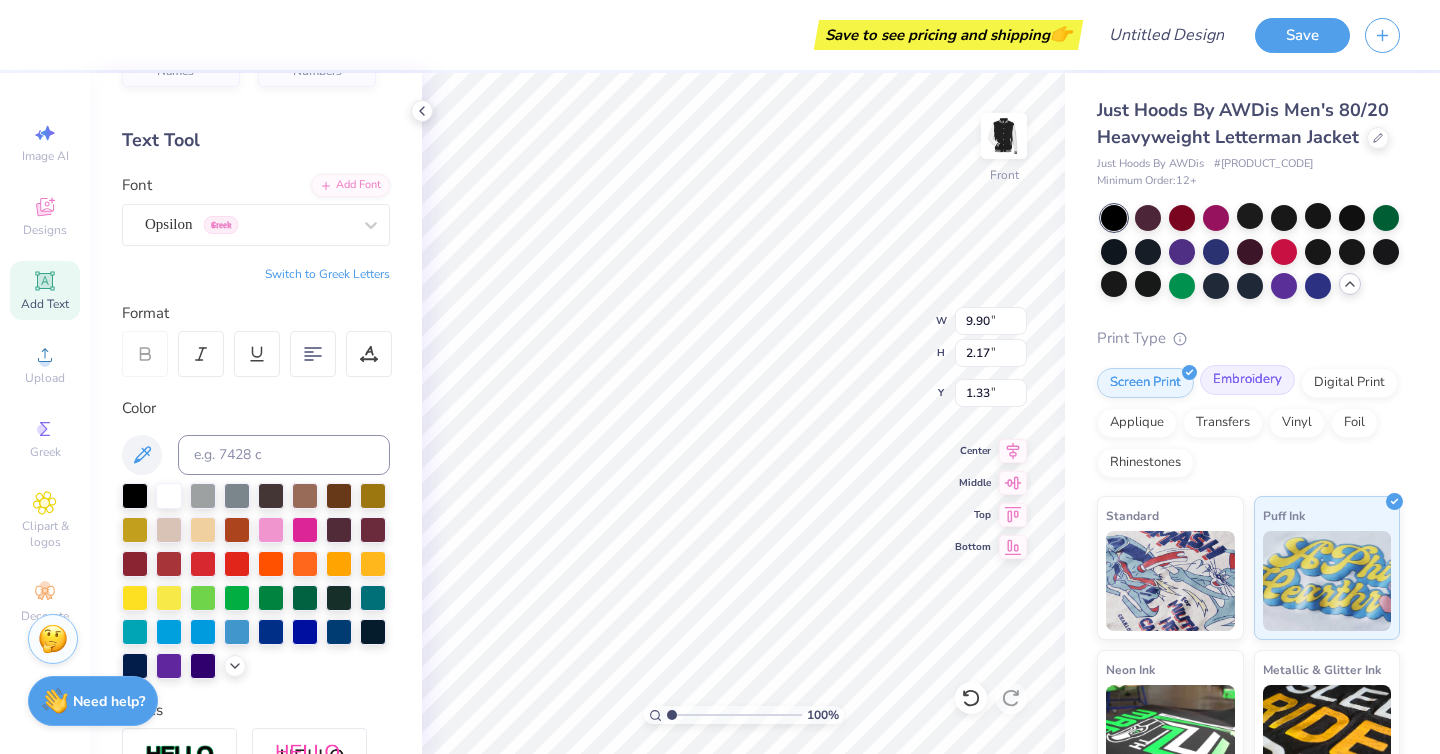 click on "Embroidery" at bounding box center (1247, 380) 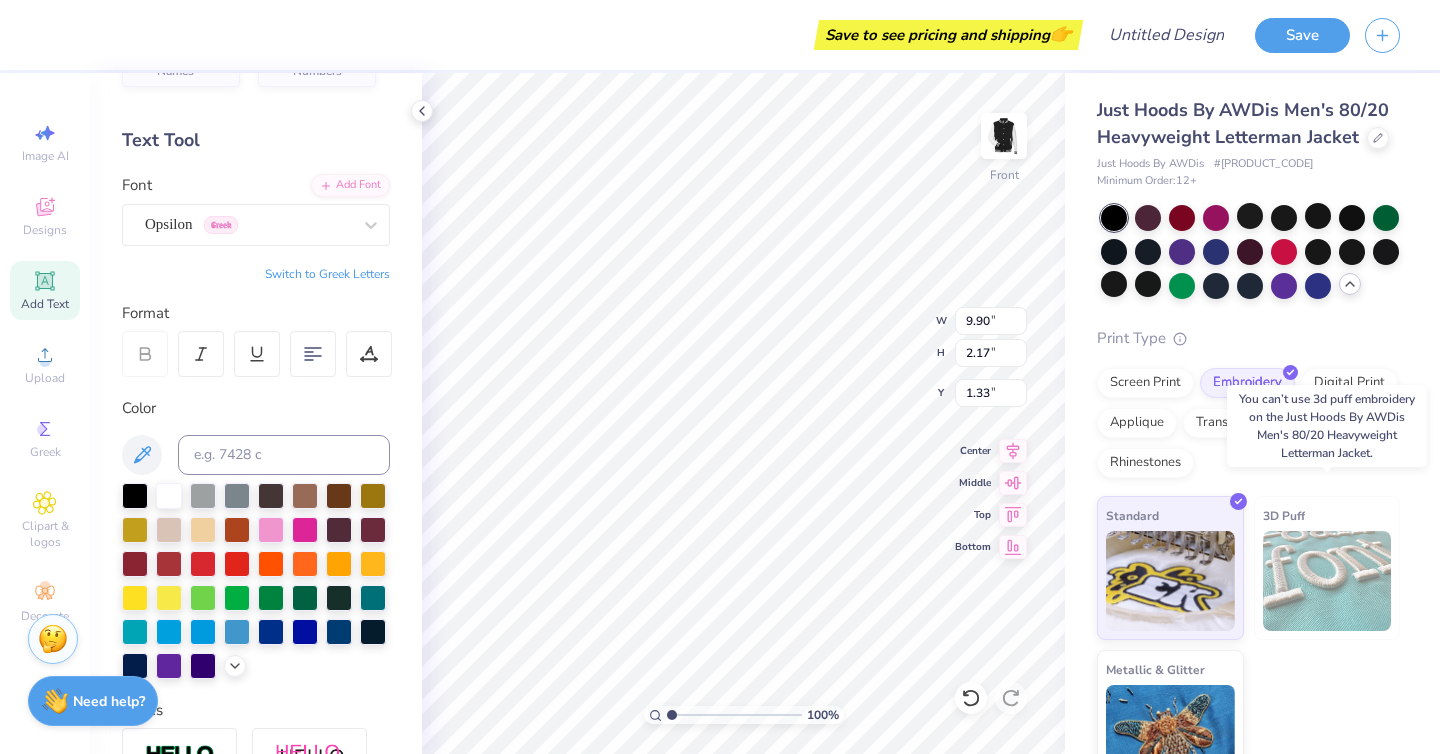 click at bounding box center [1327, 581] 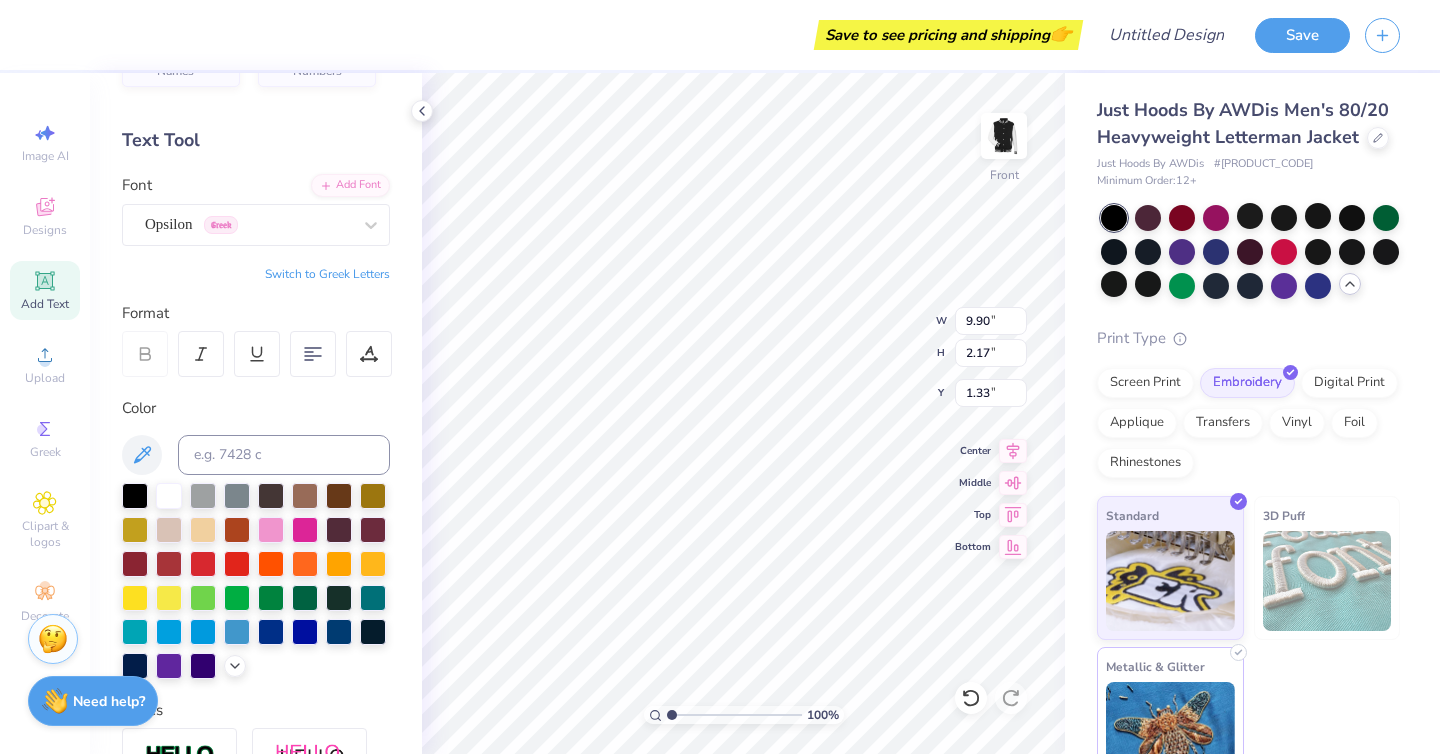 click at bounding box center [1170, 732] 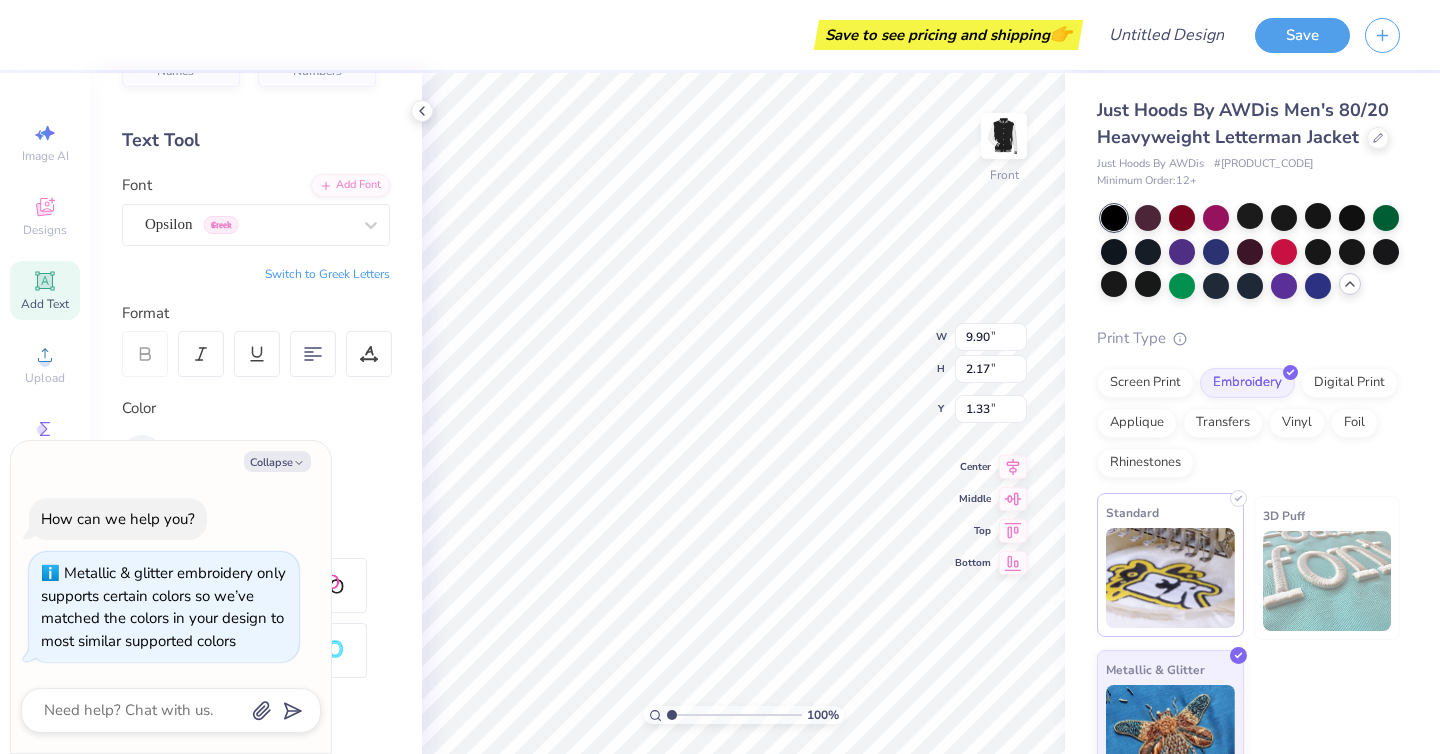 click at bounding box center [1170, 578] 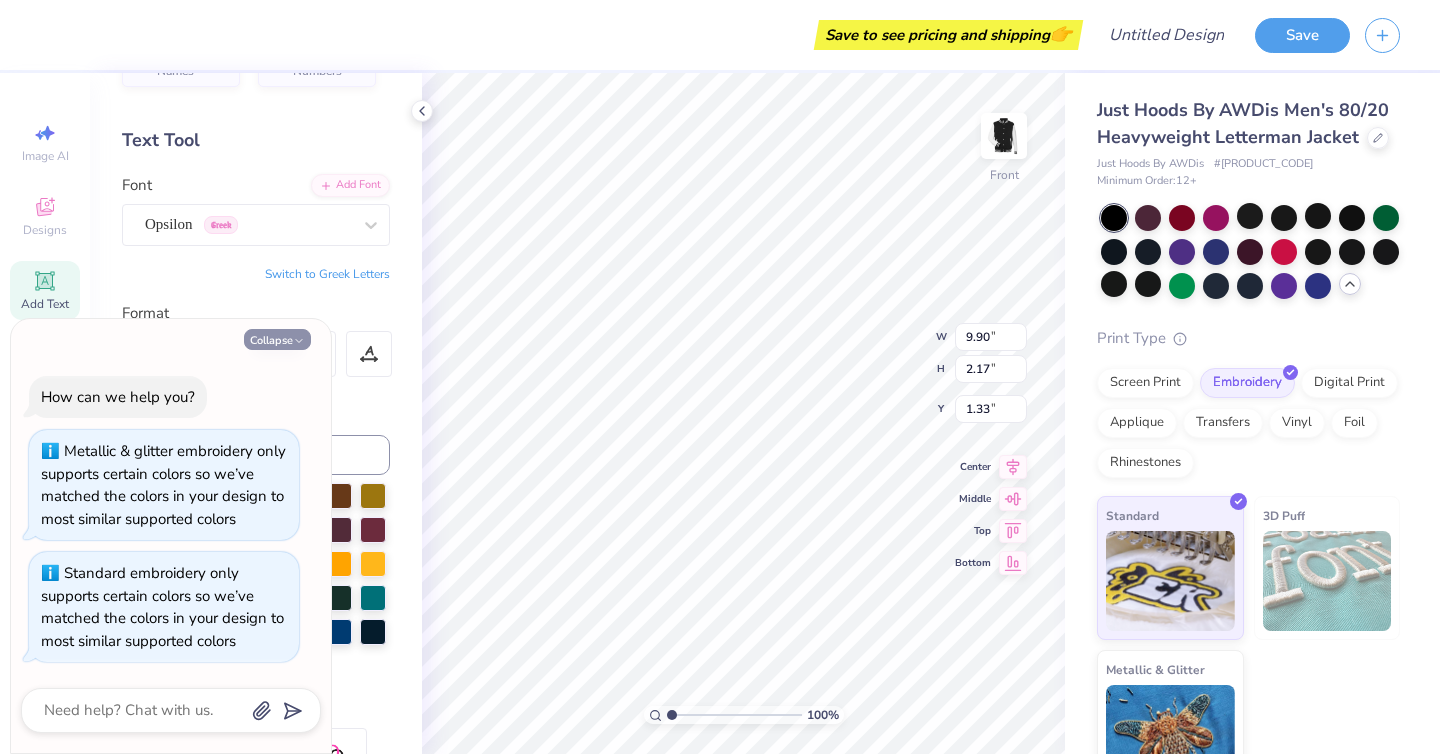 click on "Collapse" at bounding box center (277, 339) 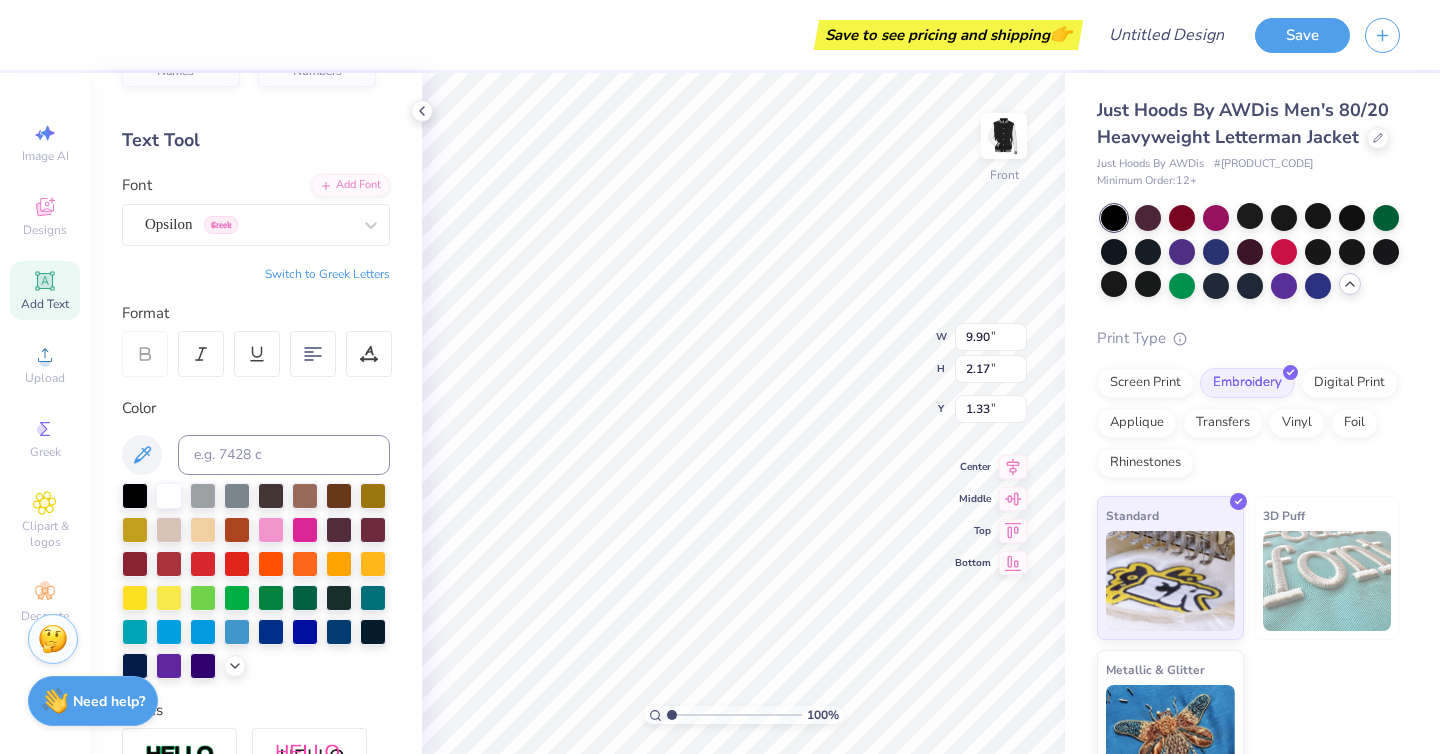 click 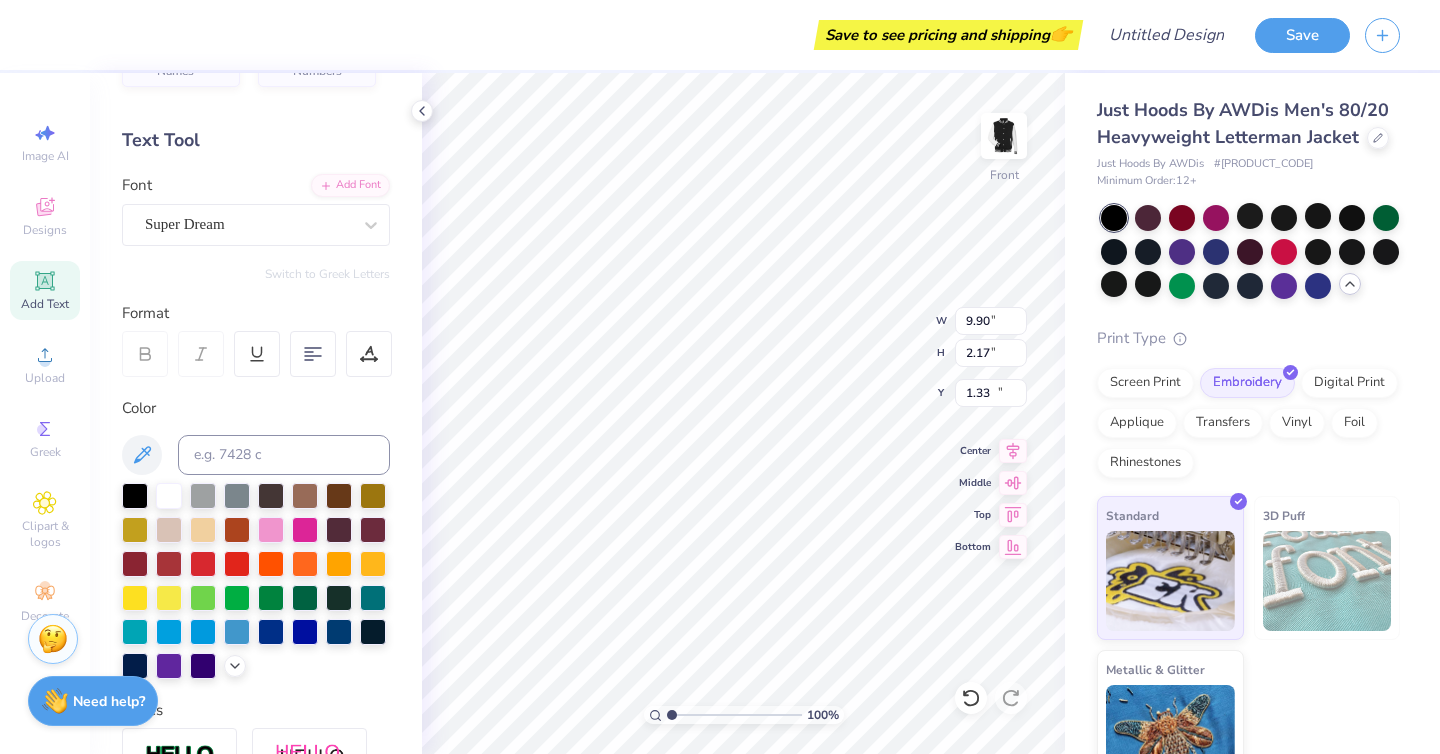 type on "5.93" 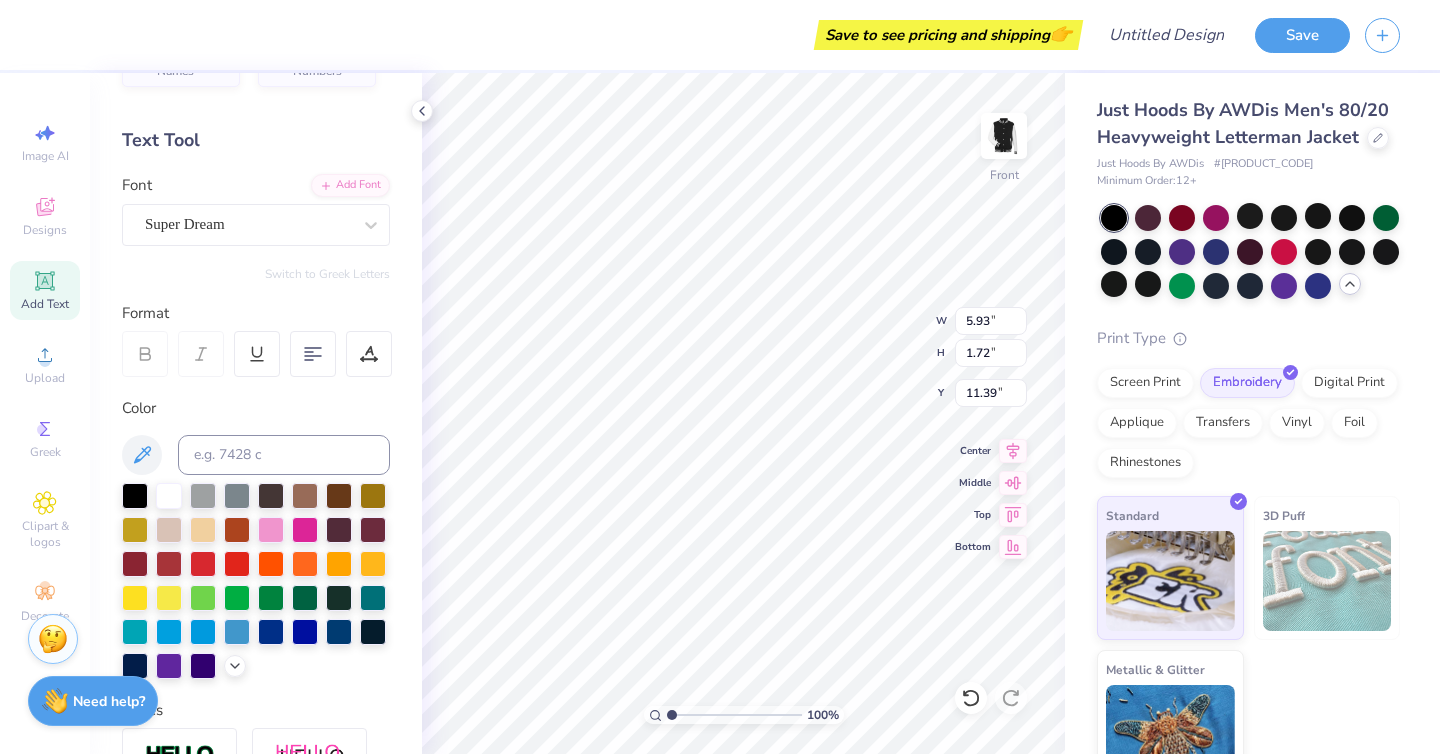 type on "1" 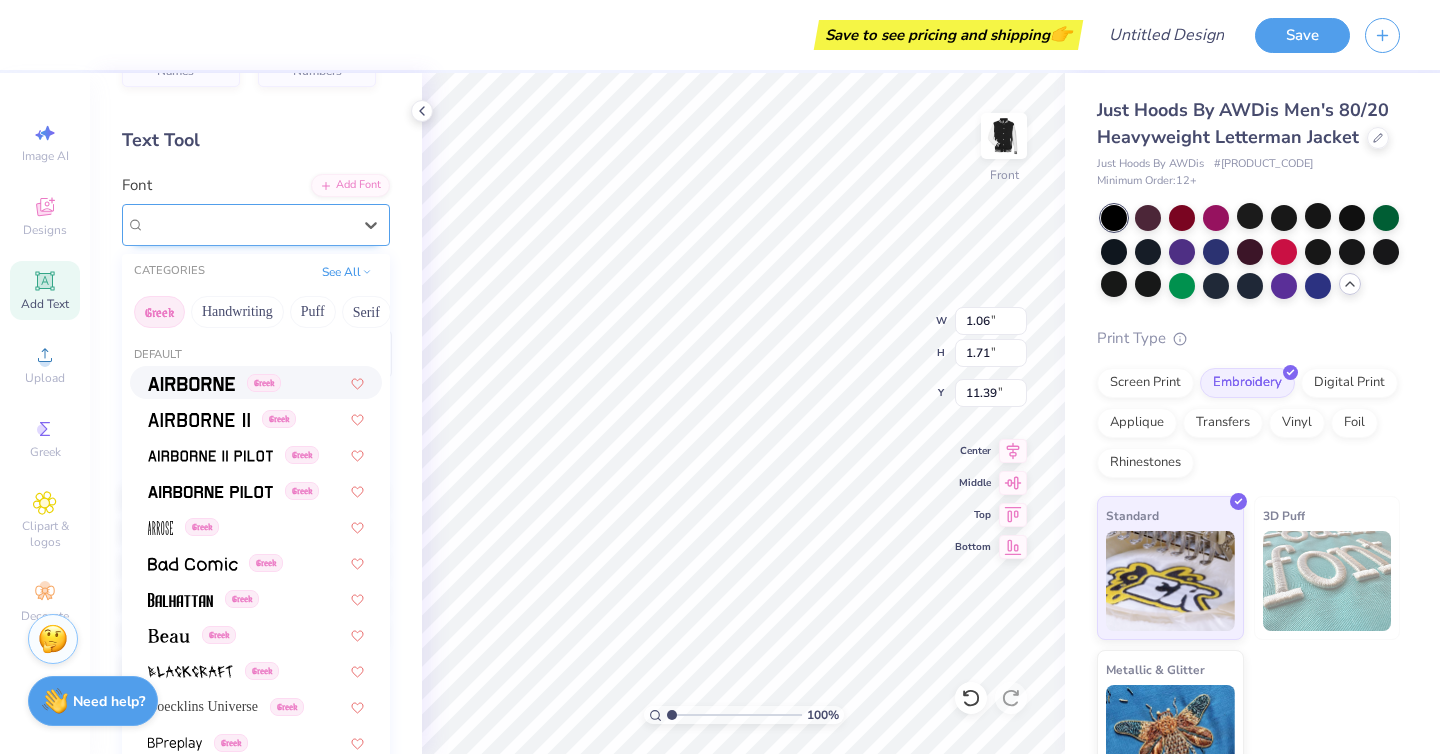 click on "Super Dream" at bounding box center (248, 224) 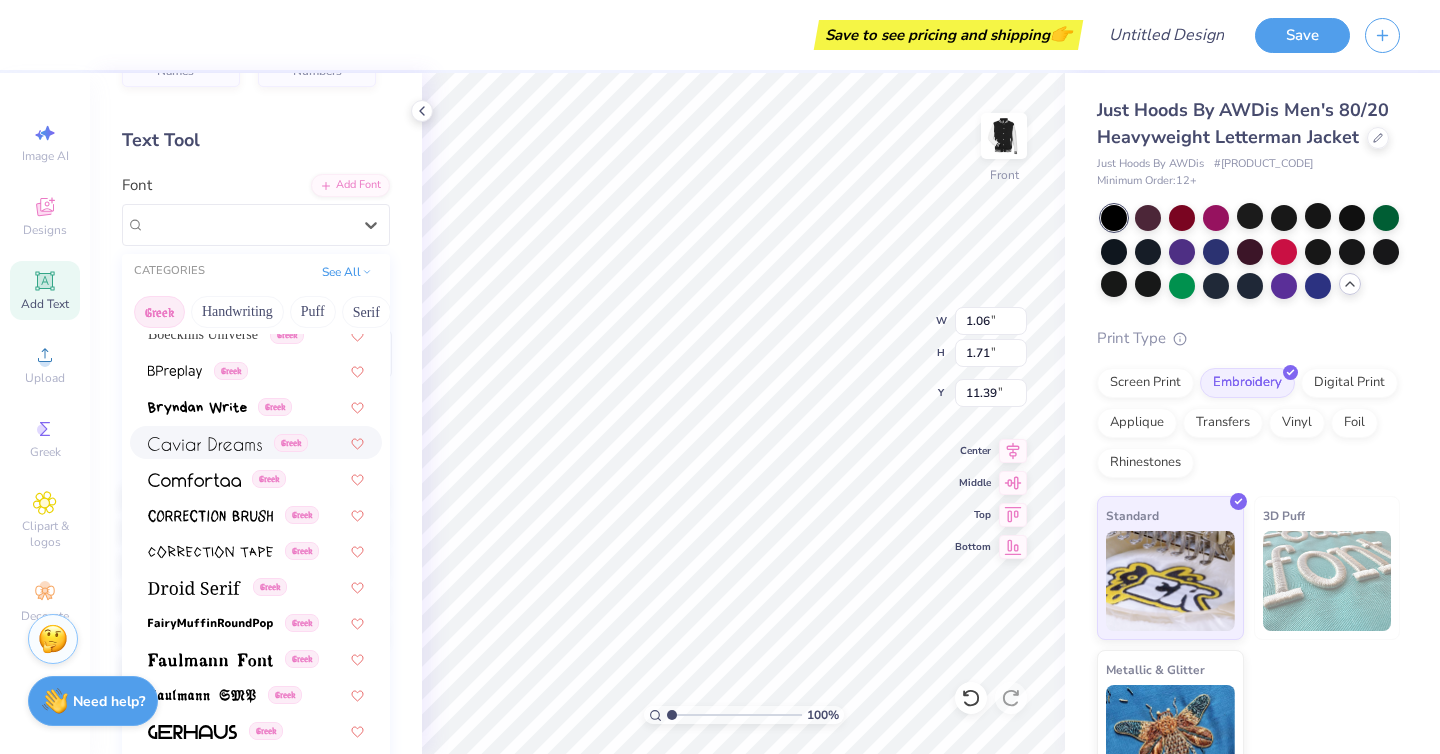 scroll, scrollTop: 0, scrollLeft: 0, axis: both 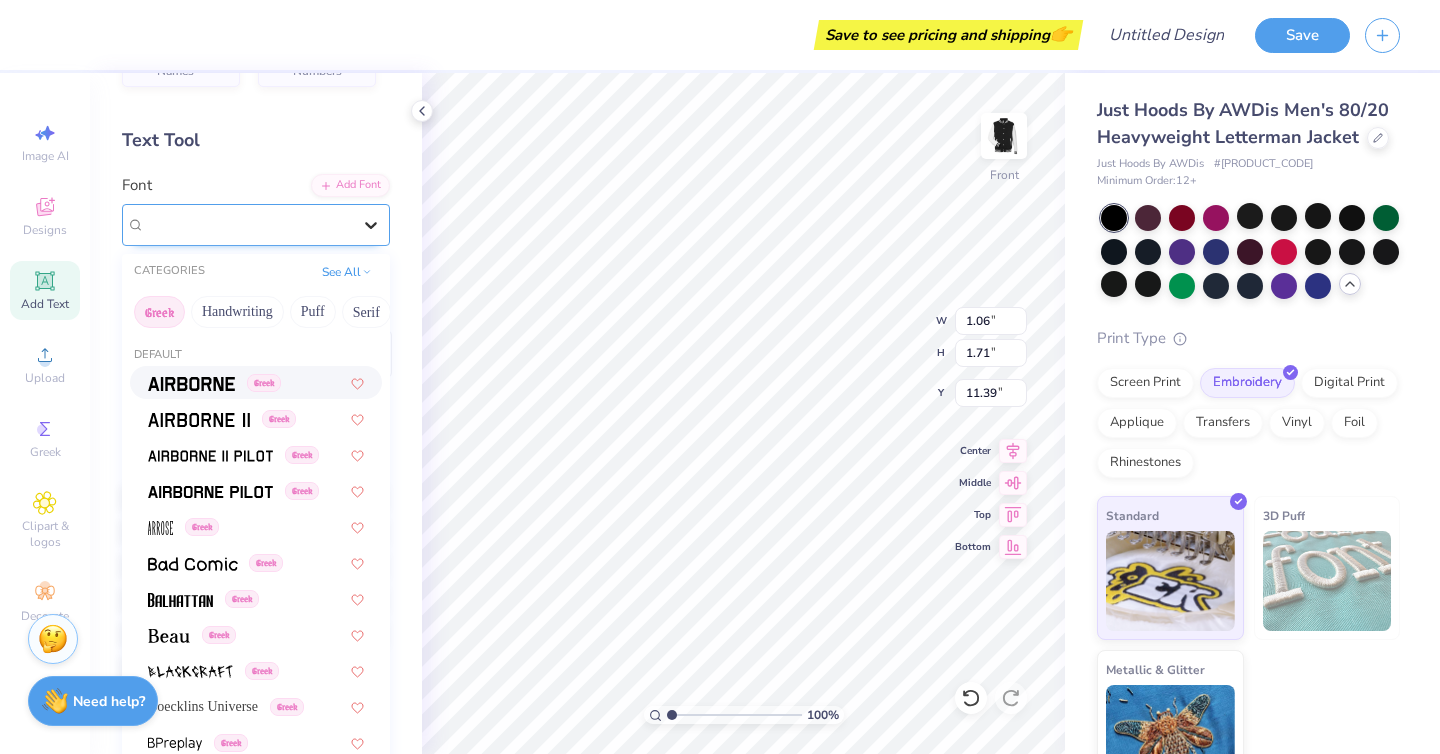click 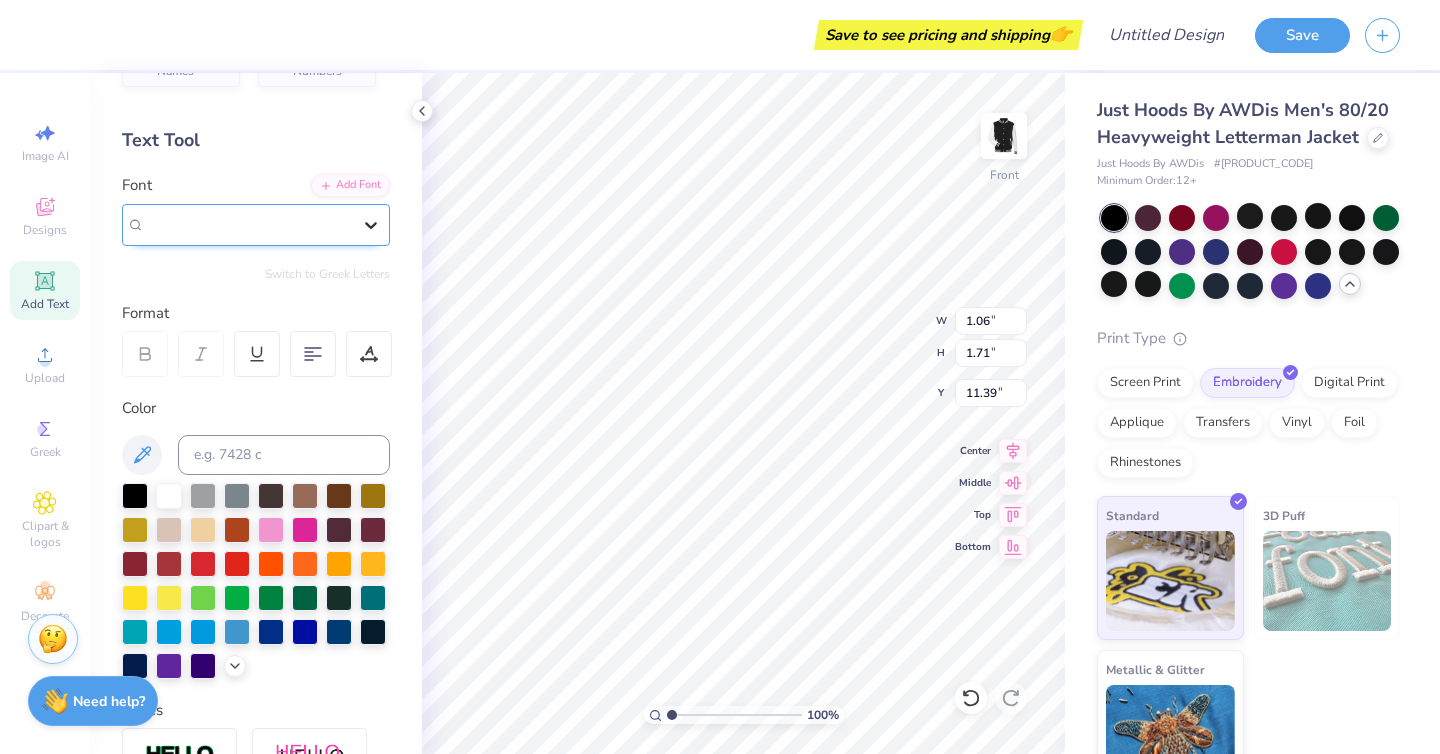 click 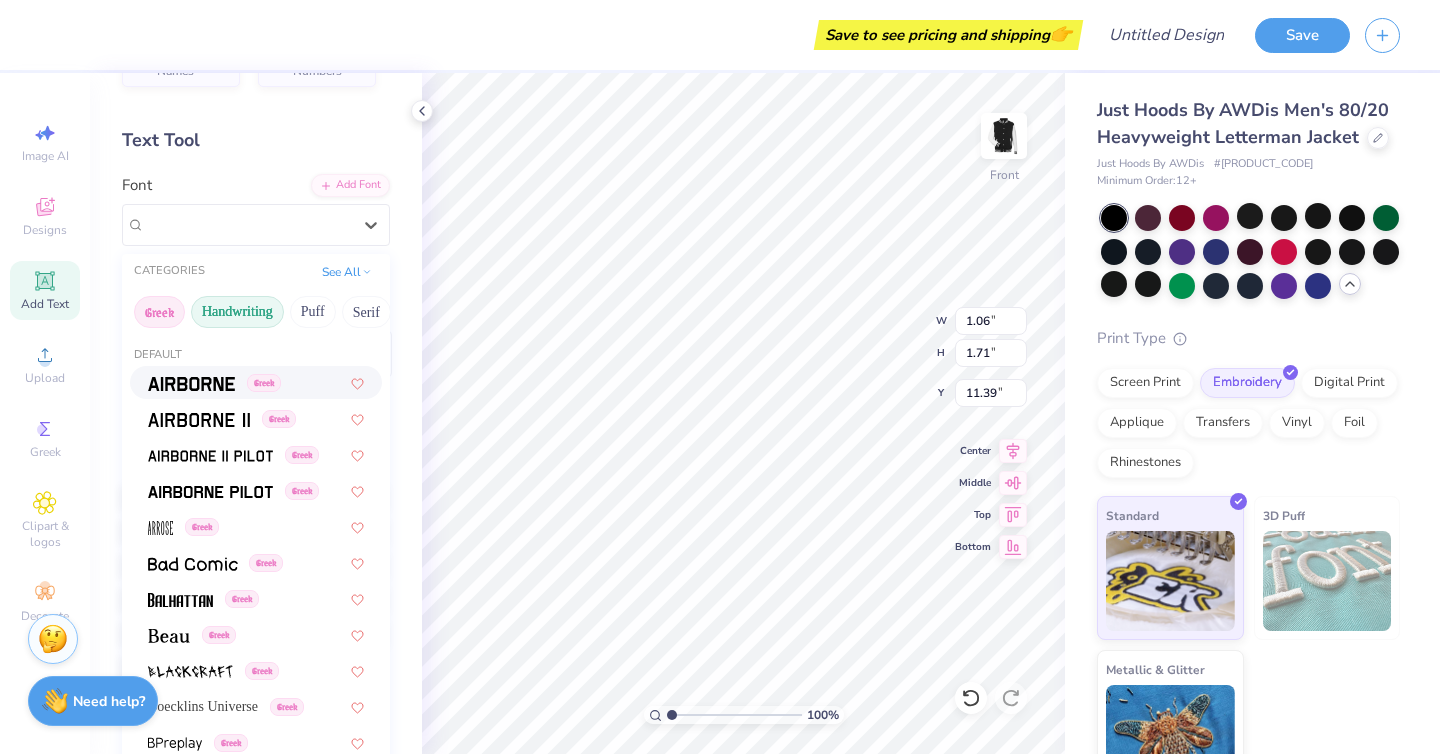 click on "Handwriting" at bounding box center (237, 312) 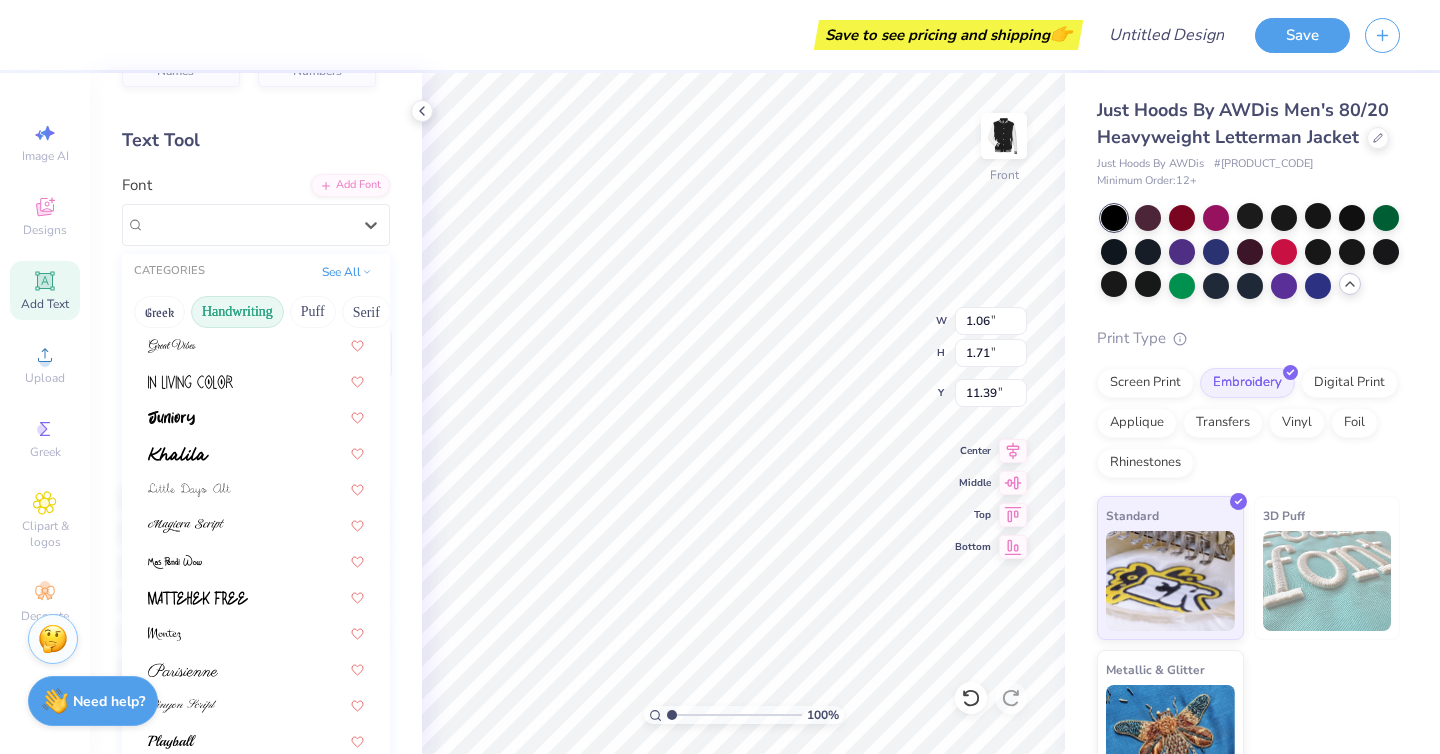 scroll, scrollTop: 454, scrollLeft: 0, axis: vertical 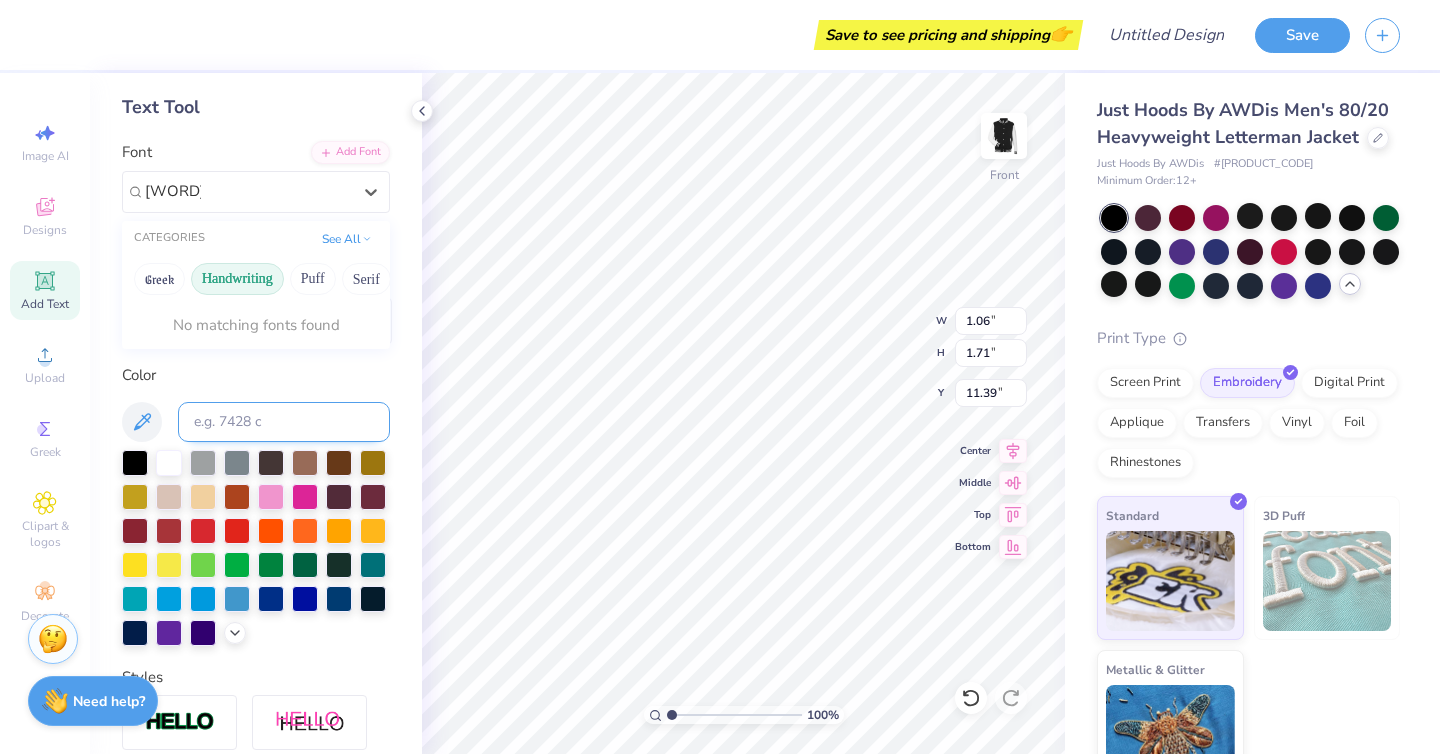 type on "[WORD]" 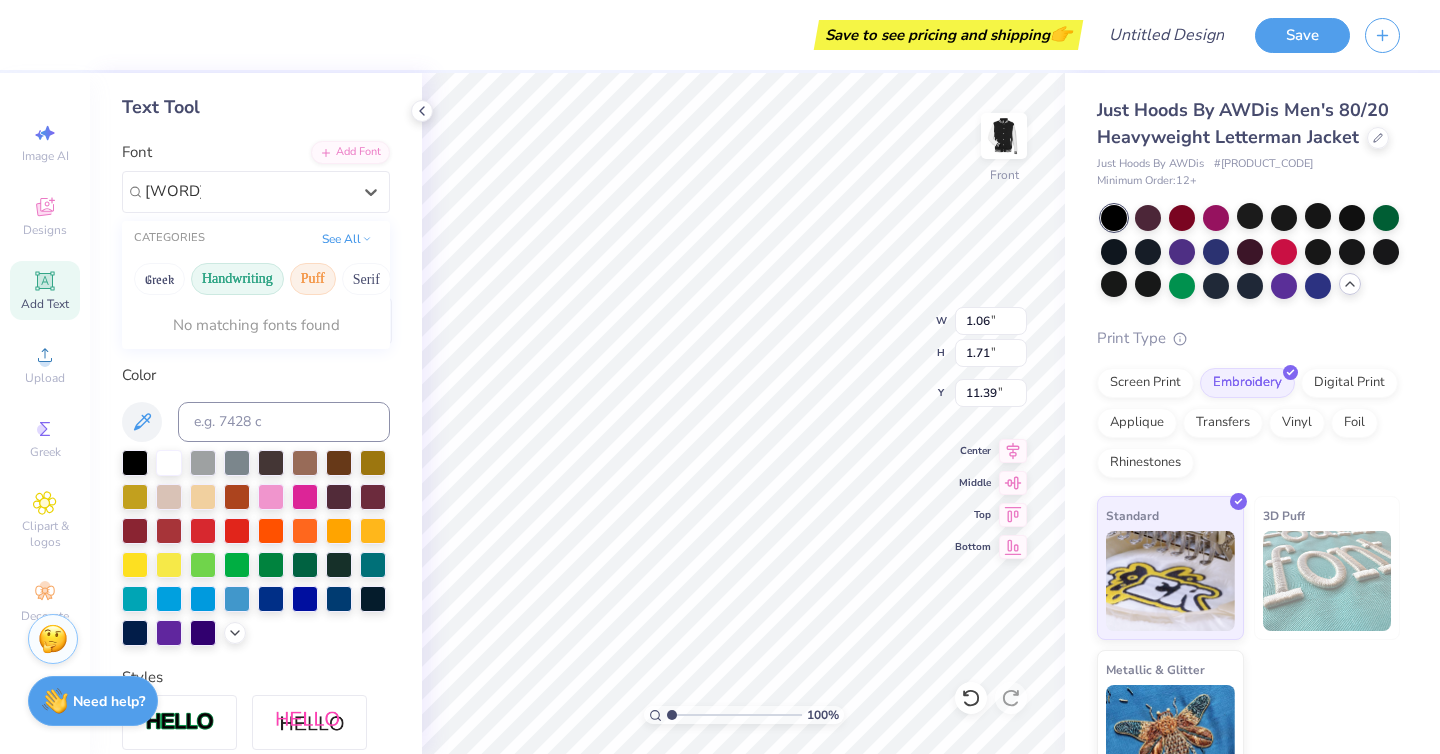 click on "Puff" at bounding box center (313, 279) 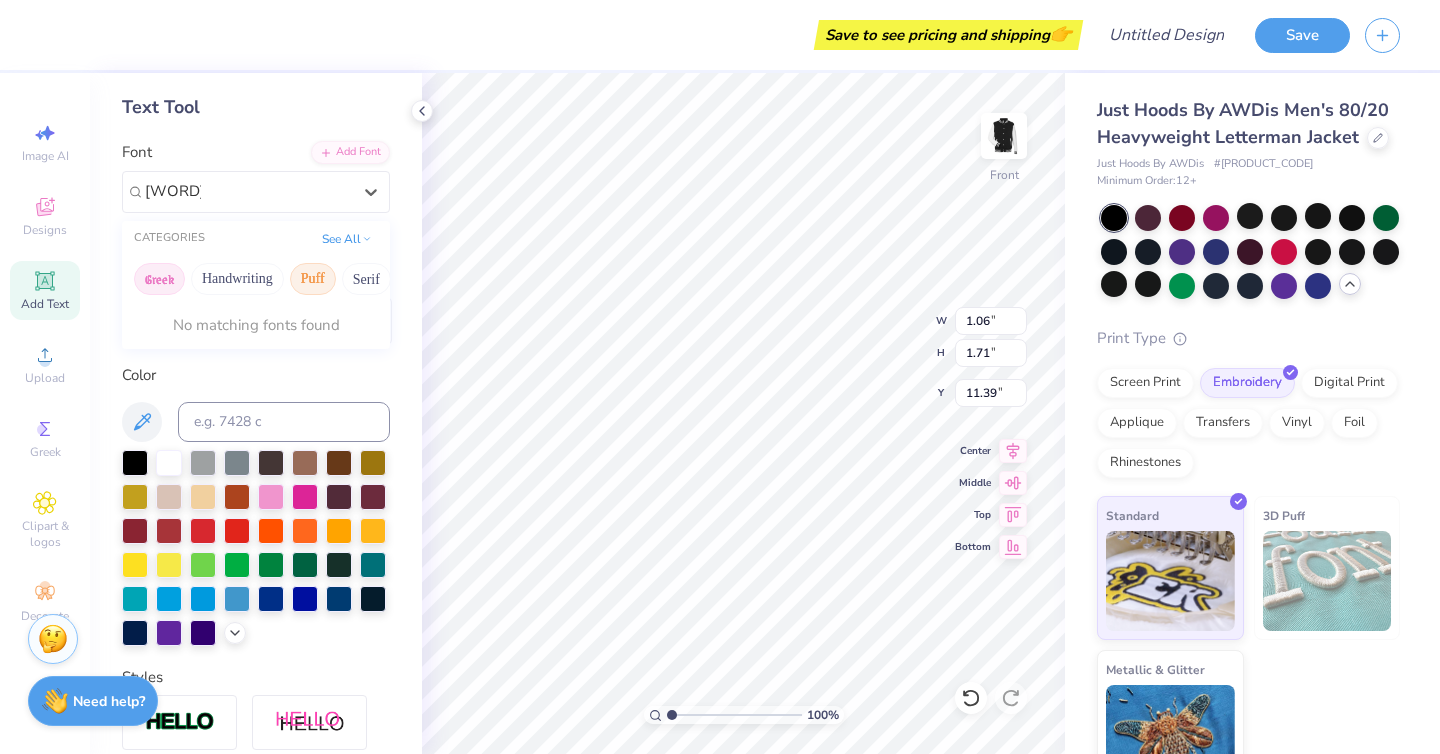 click on "Greek" at bounding box center (159, 279) 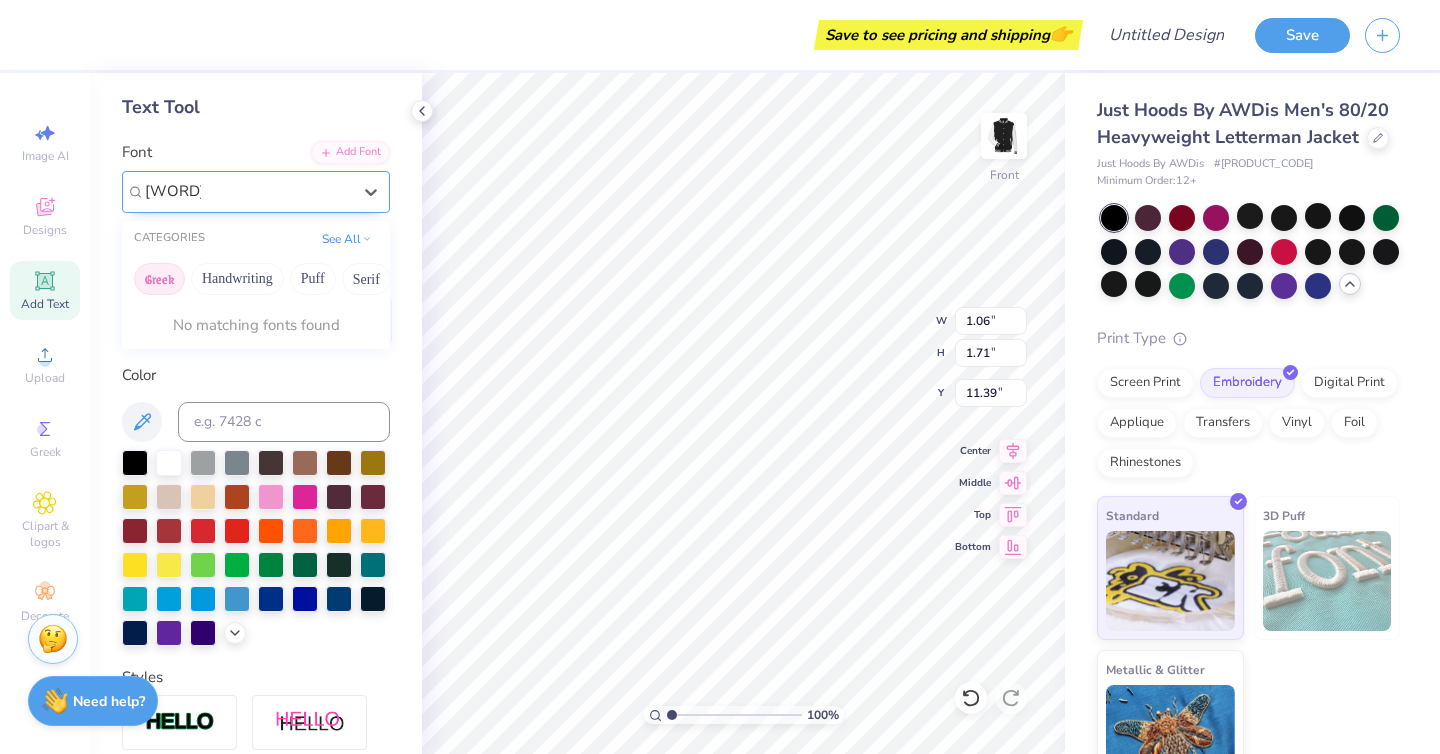 type 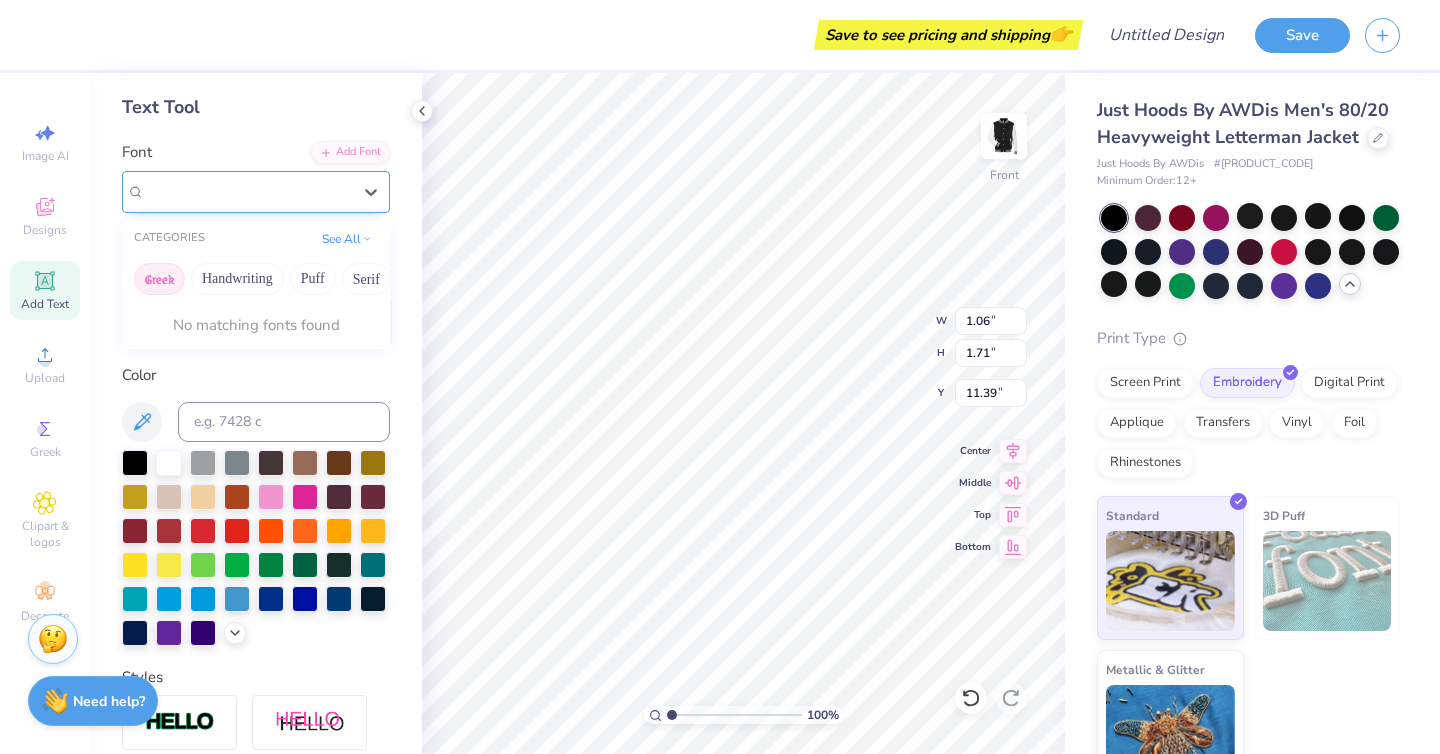 click at bounding box center [248, 191] 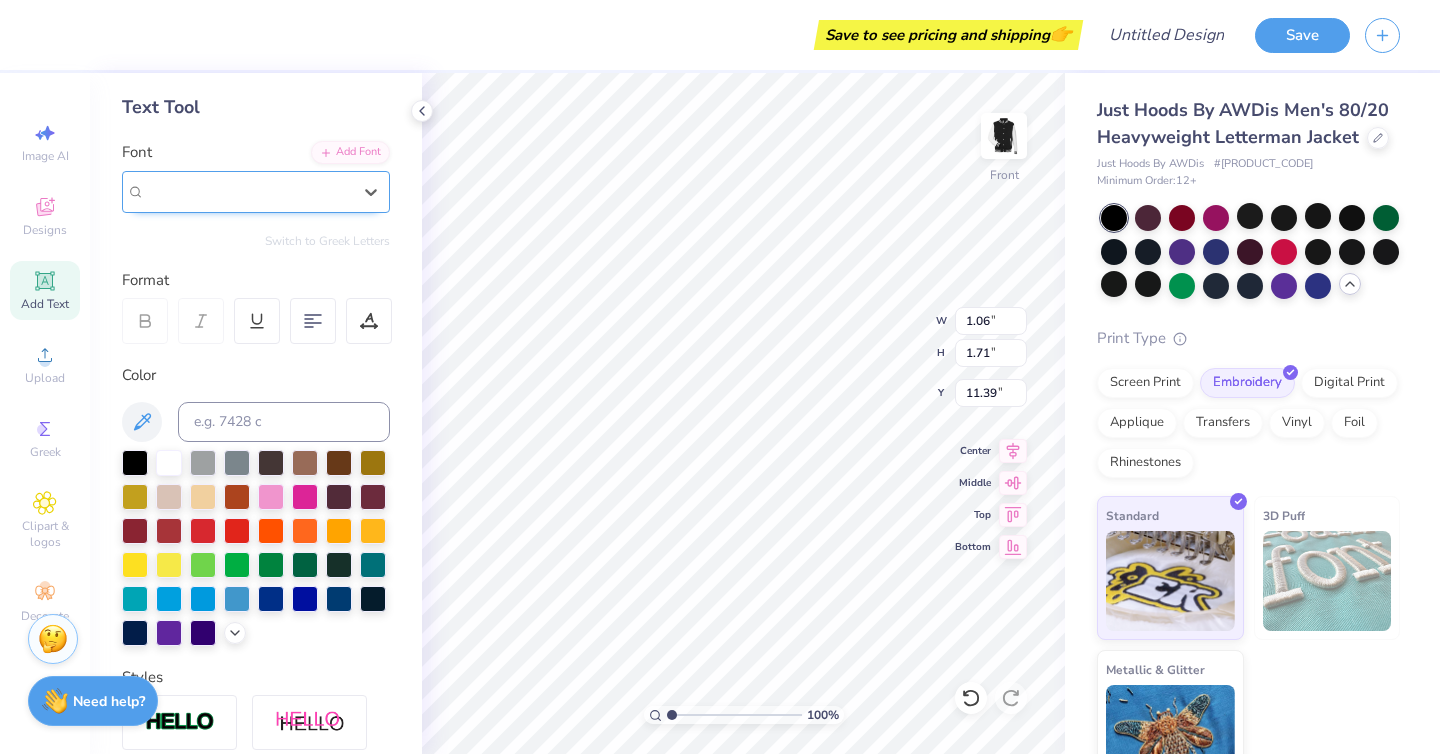 click on "Super Dream" at bounding box center [248, 191] 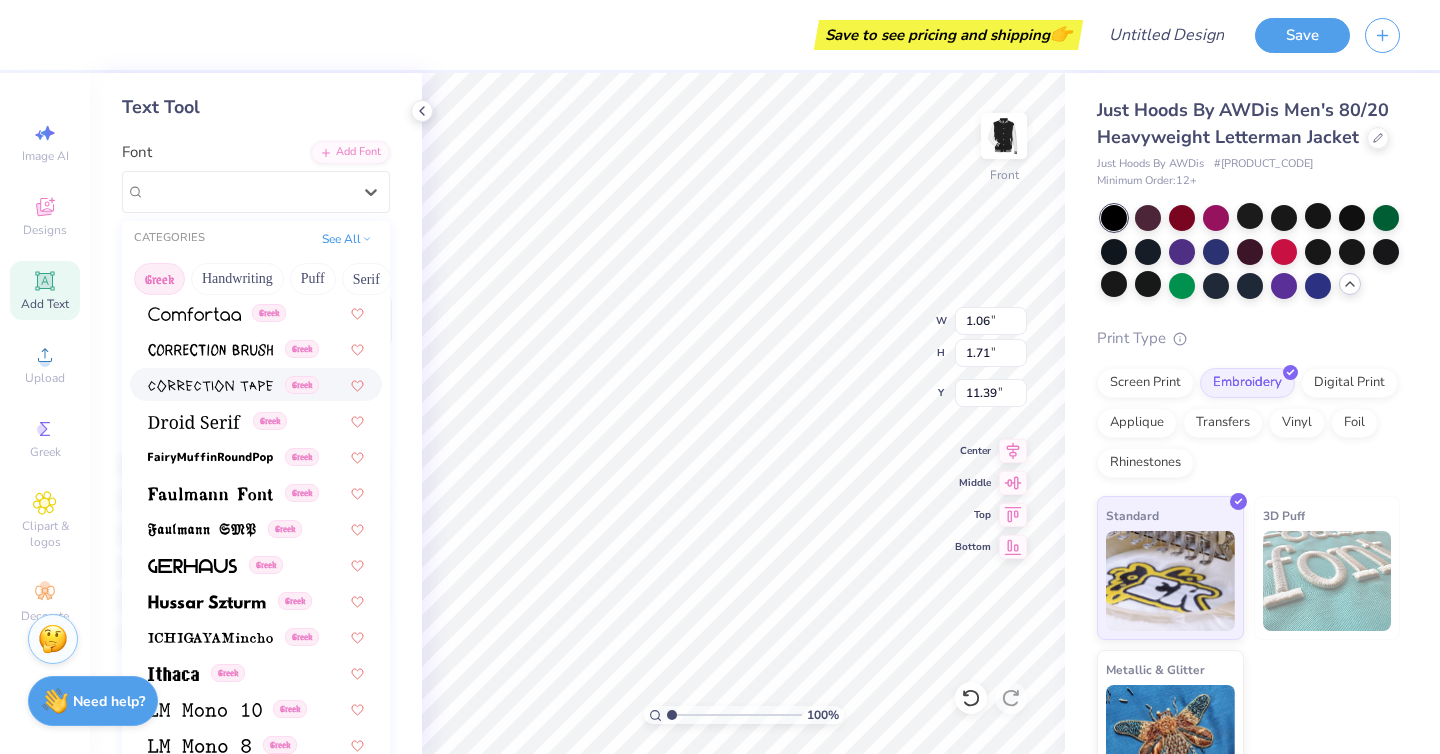 scroll, scrollTop: 515, scrollLeft: 0, axis: vertical 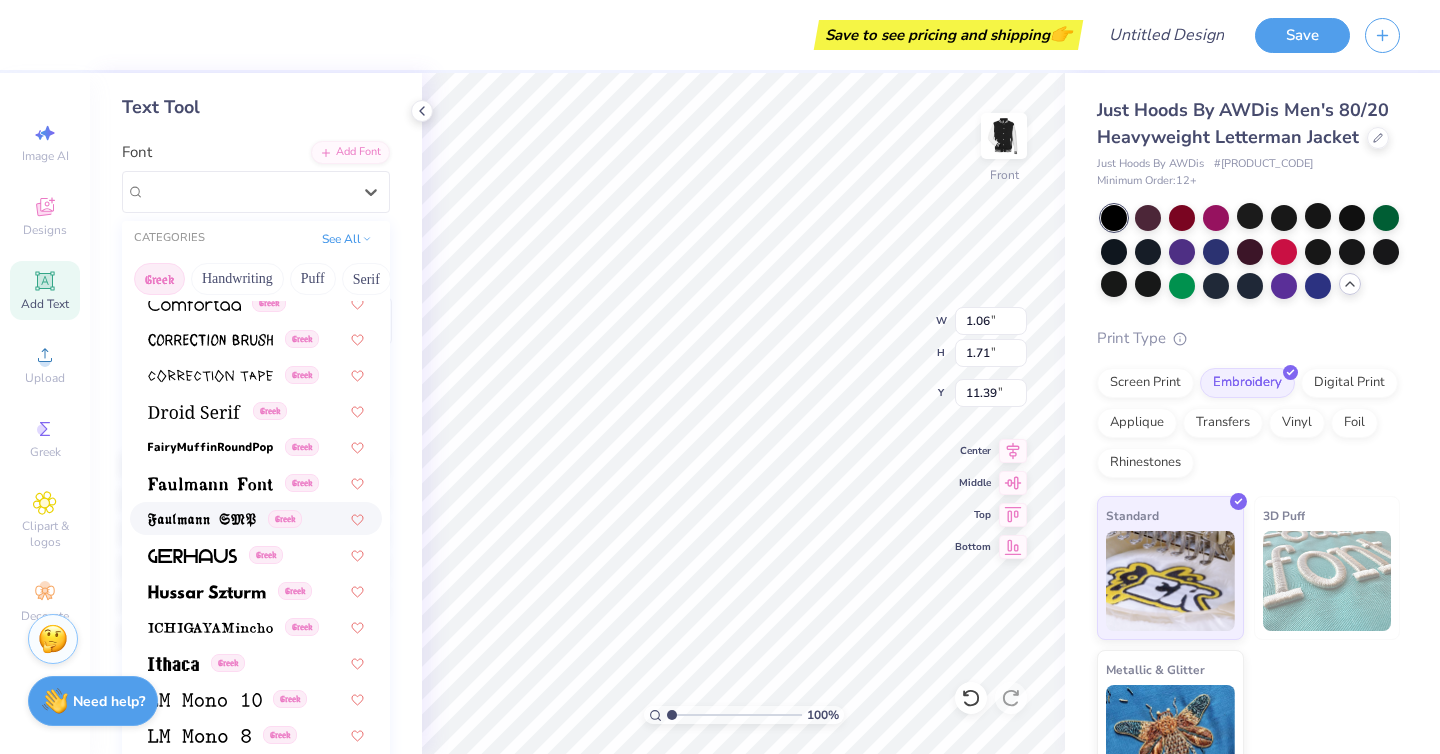 click at bounding box center [202, 520] 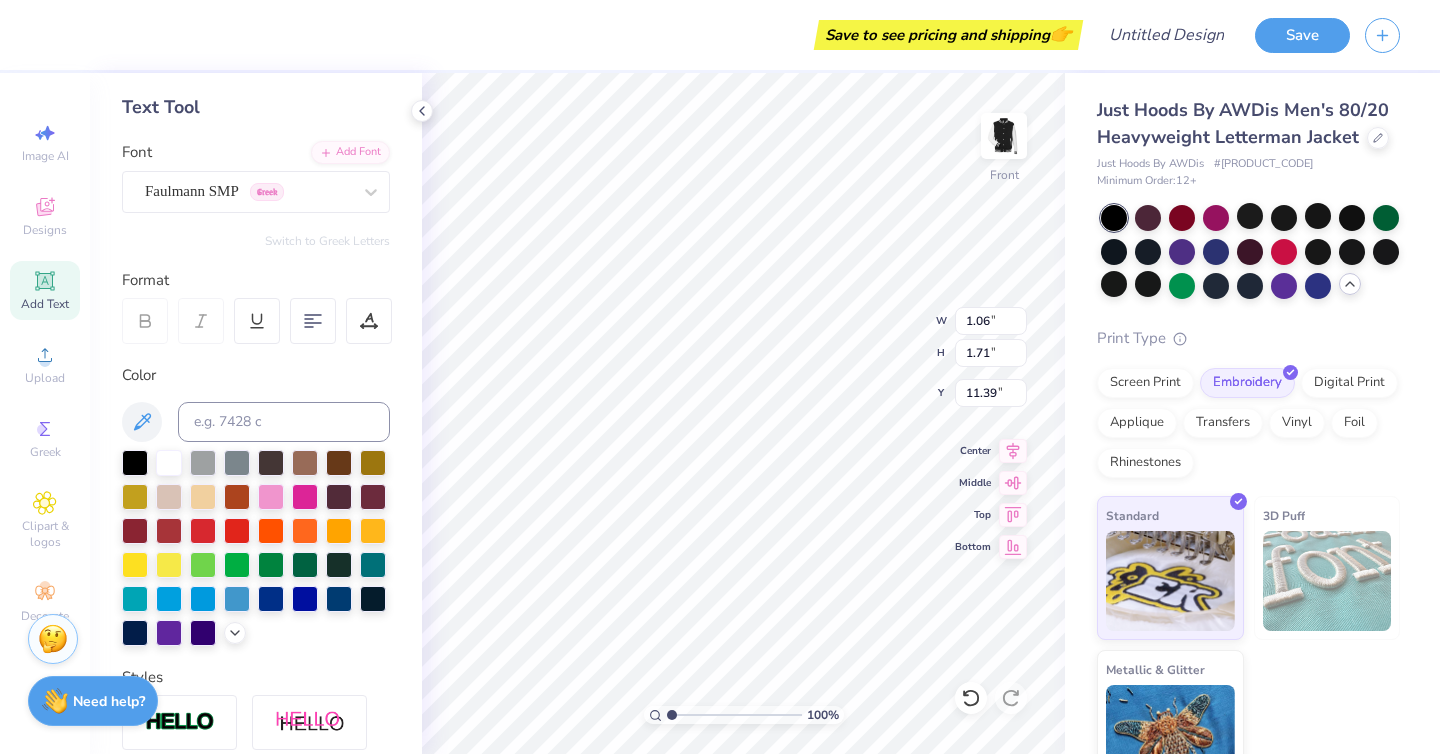 type on "0.64" 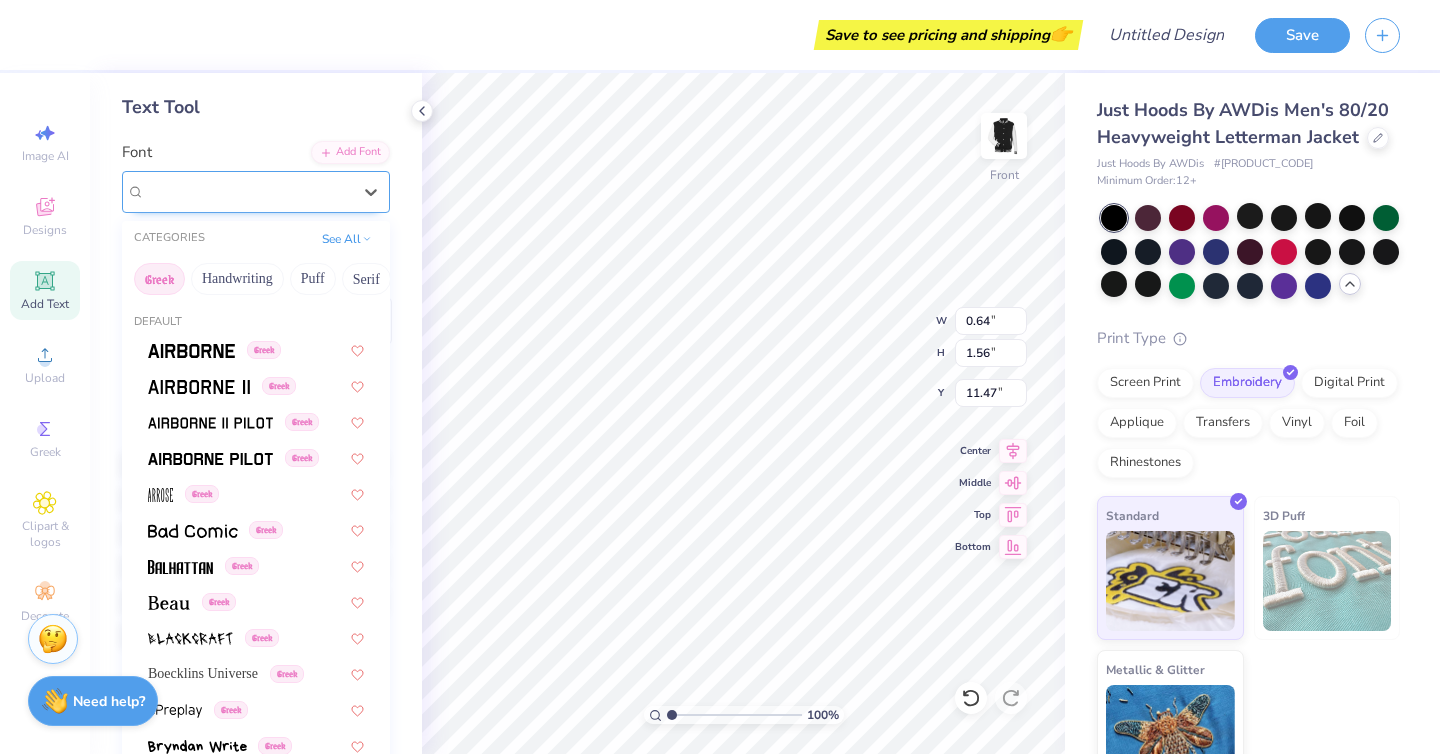 click on "Faulmann SMP Greek" at bounding box center (248, 191) 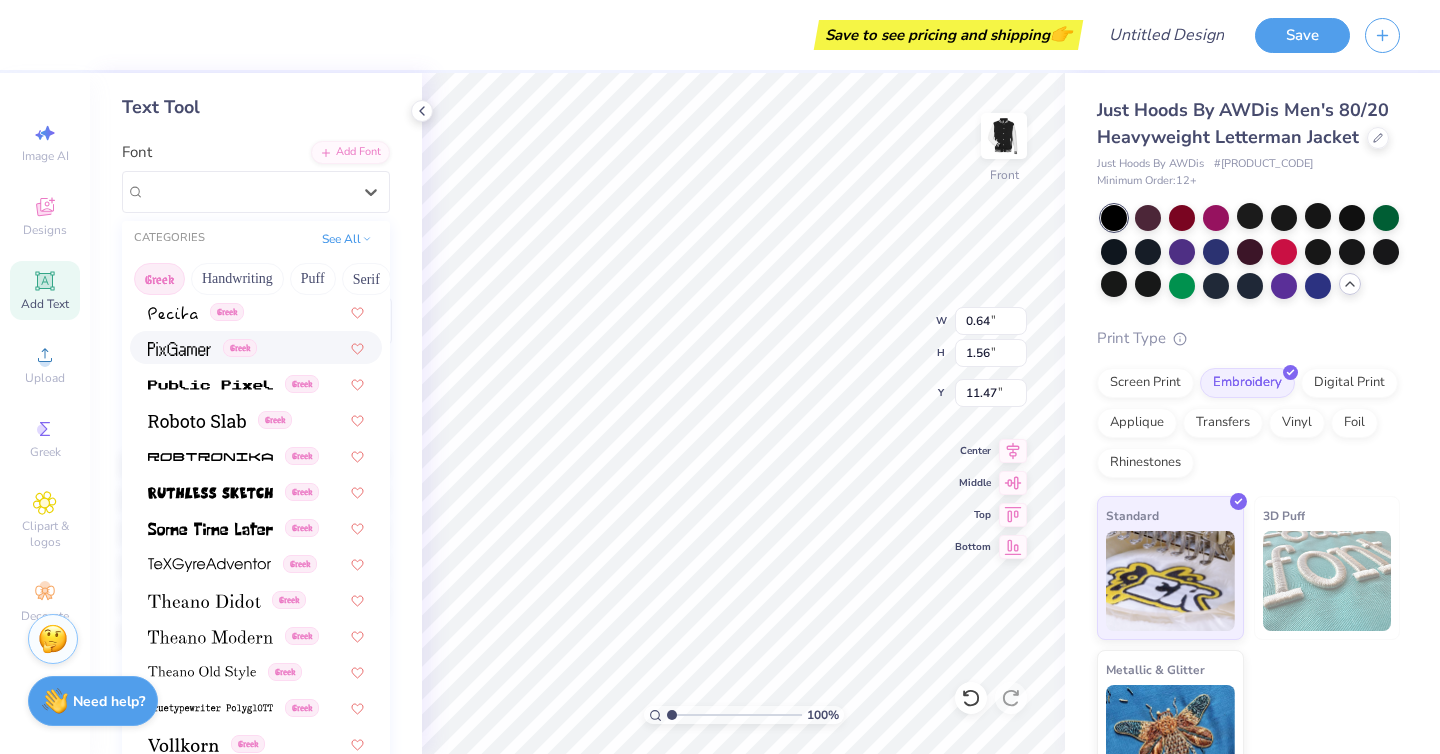 scroll, scrollTop: 1202, scrollLeft: 0, axis: vertical 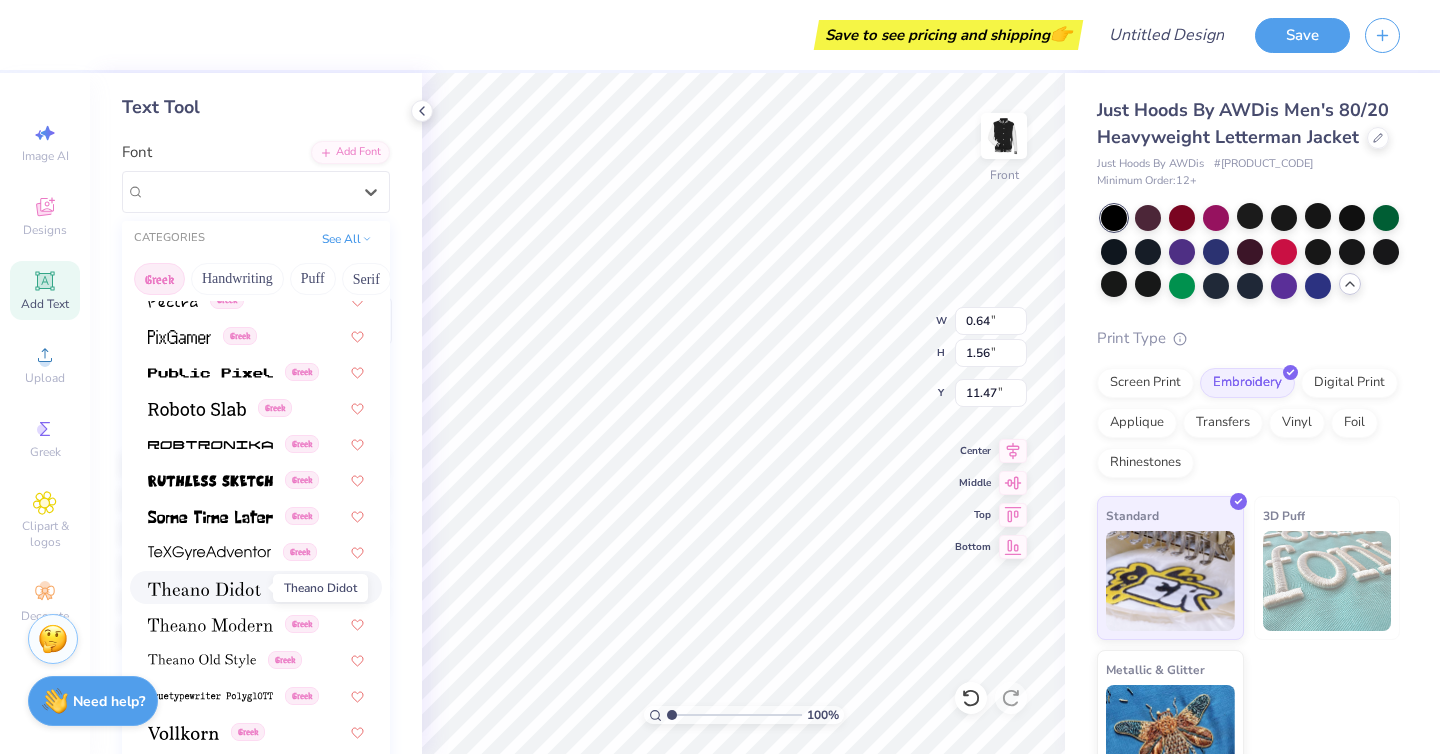 click at bounding box center (204, 589) 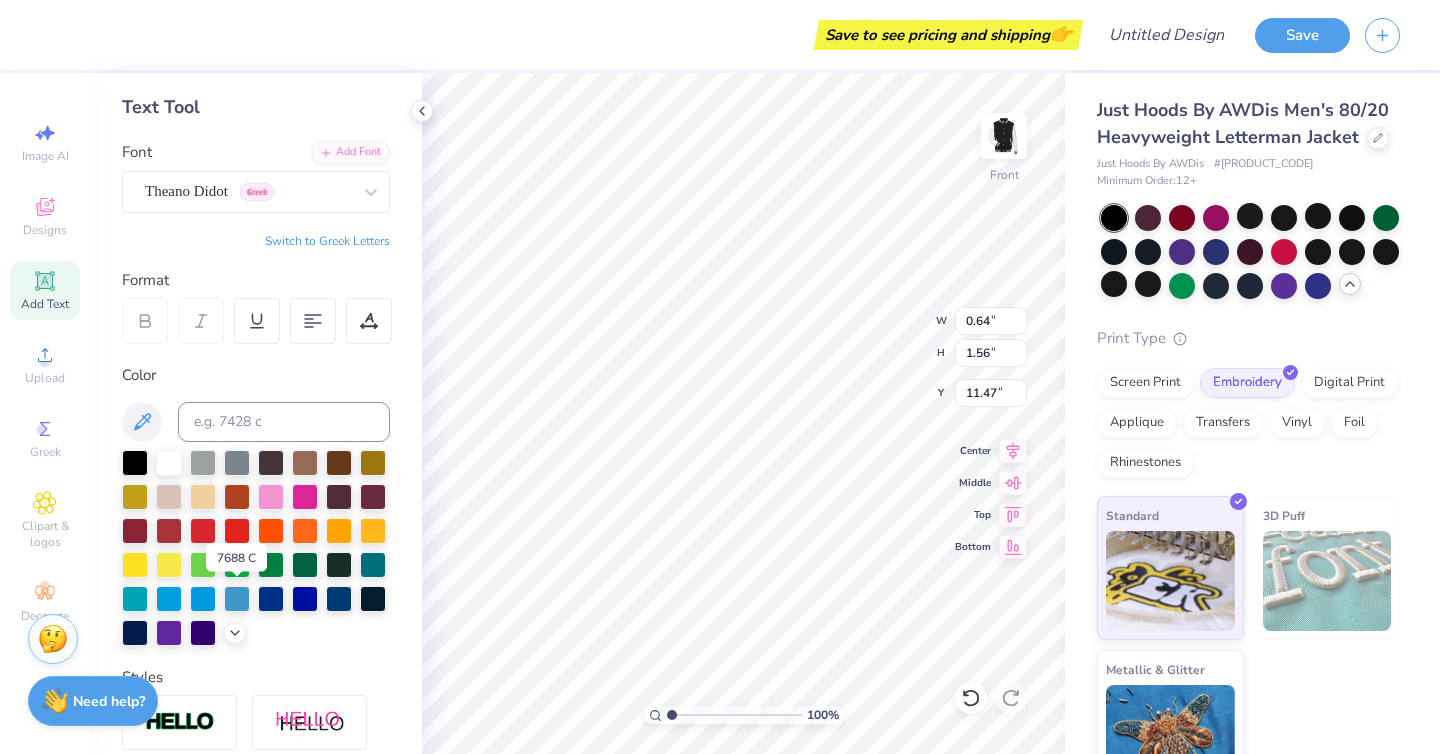 type on "0.91" 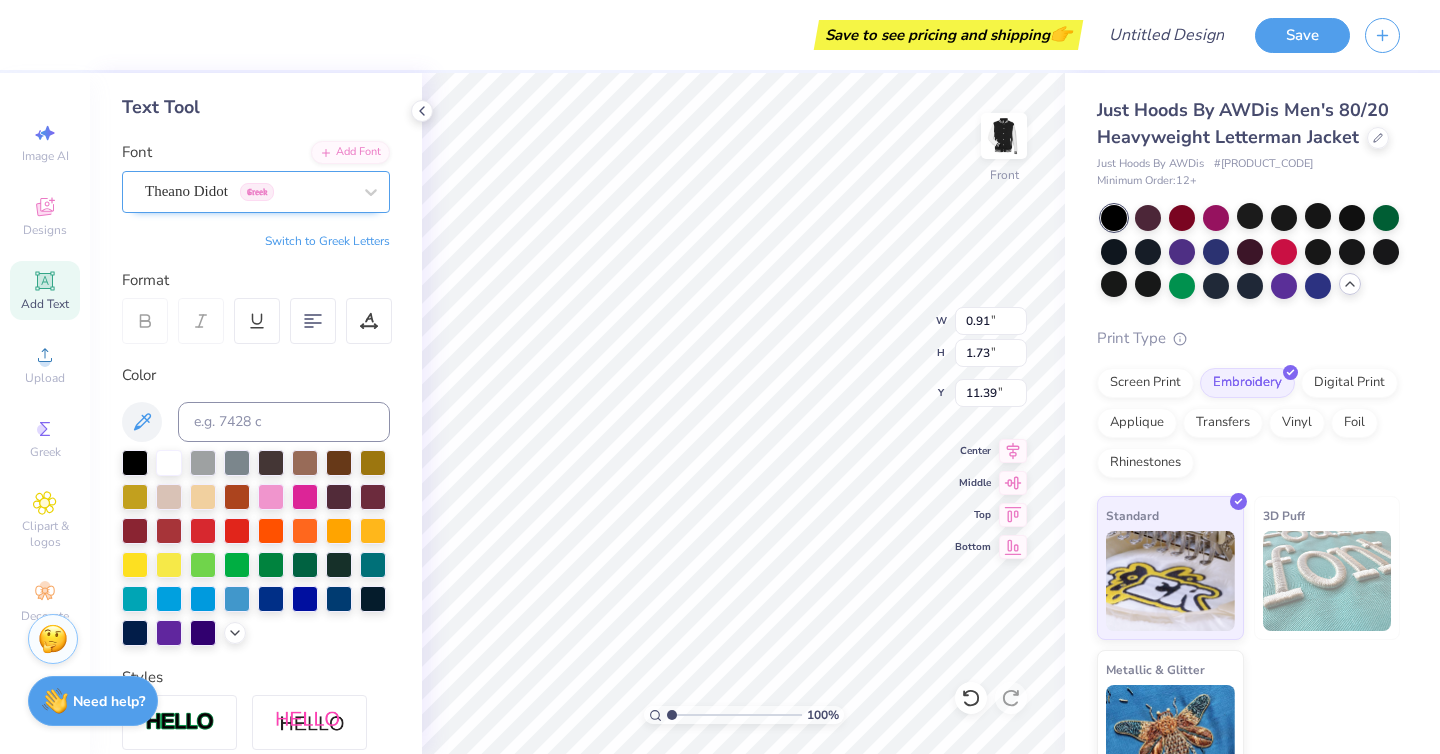 click on "Theano Didot Greek" at bounding box center (248, 191) 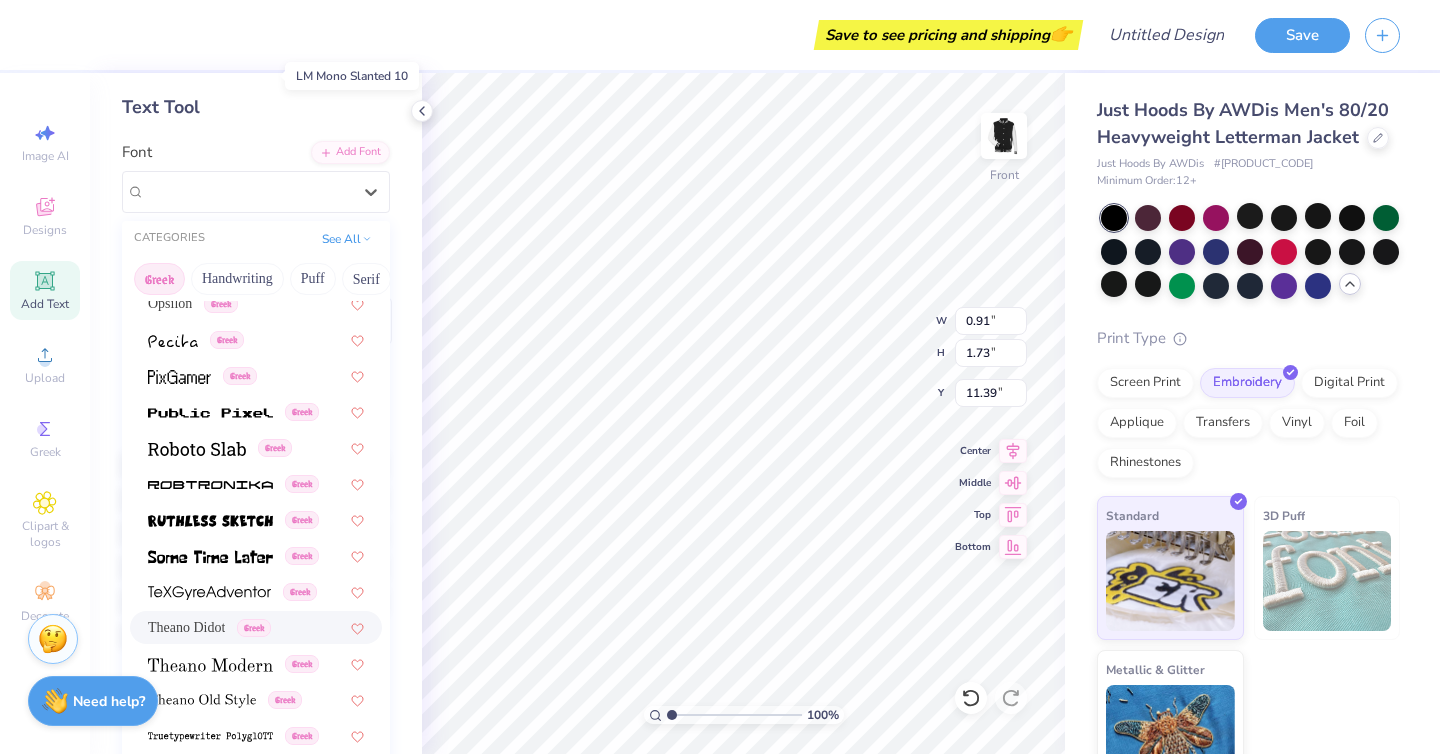 scroll, scrollTop: 1210, scrollLeft: 0, axis: vertical 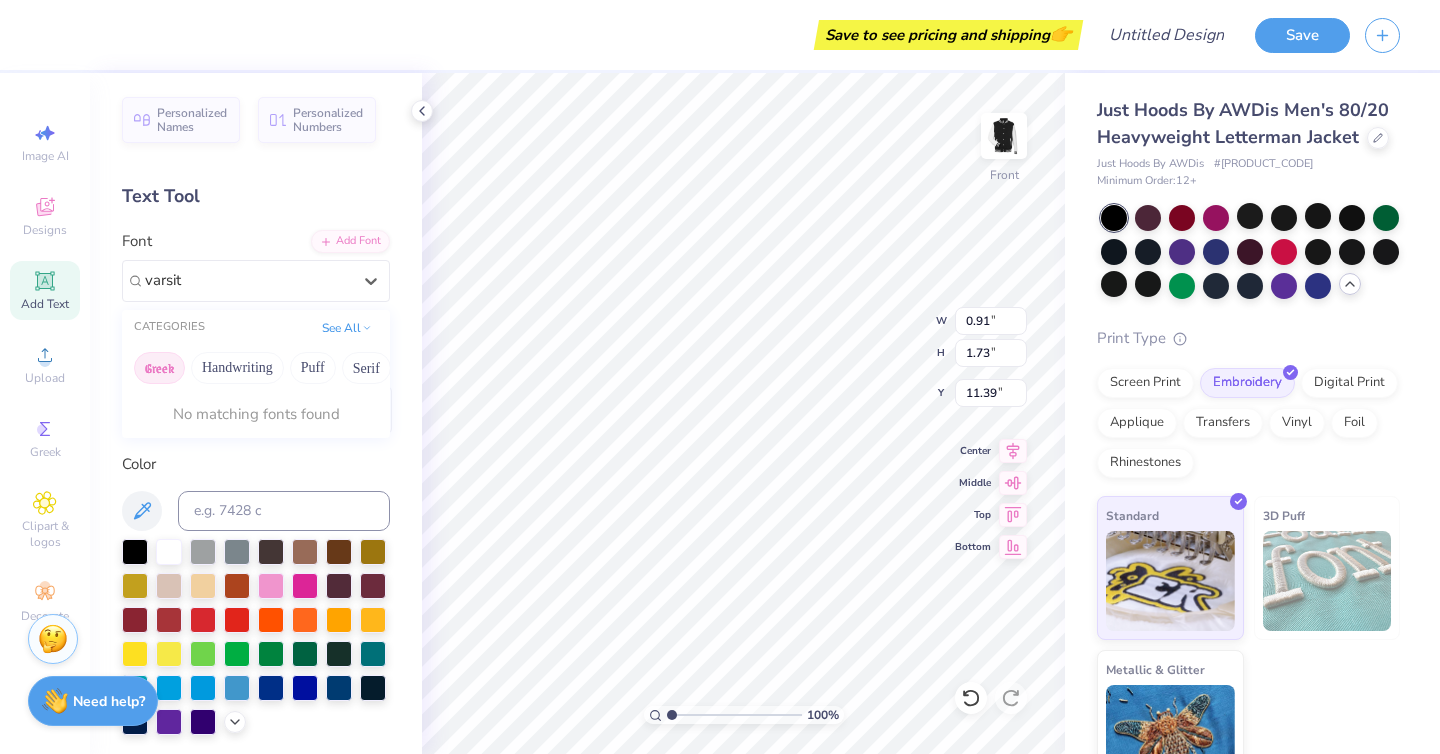 type on "varsity" 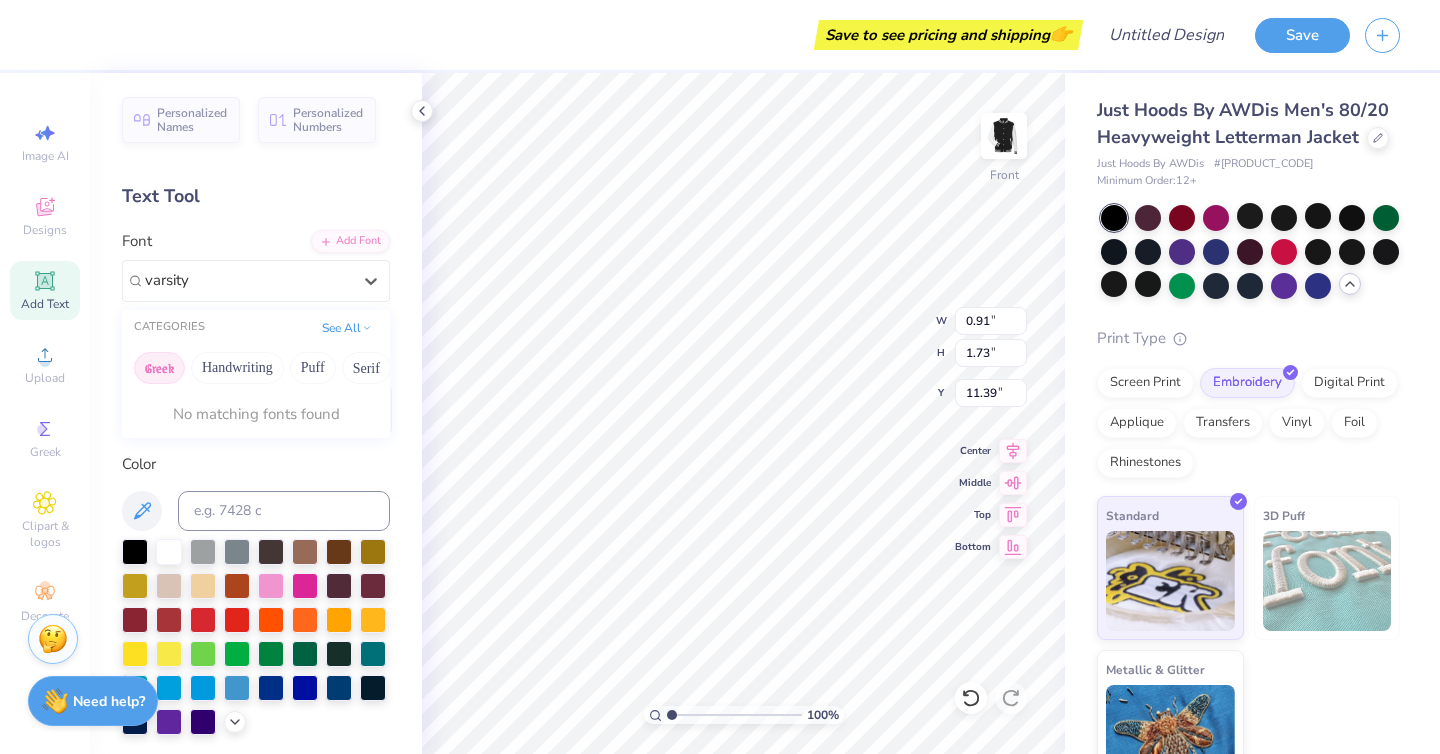 type 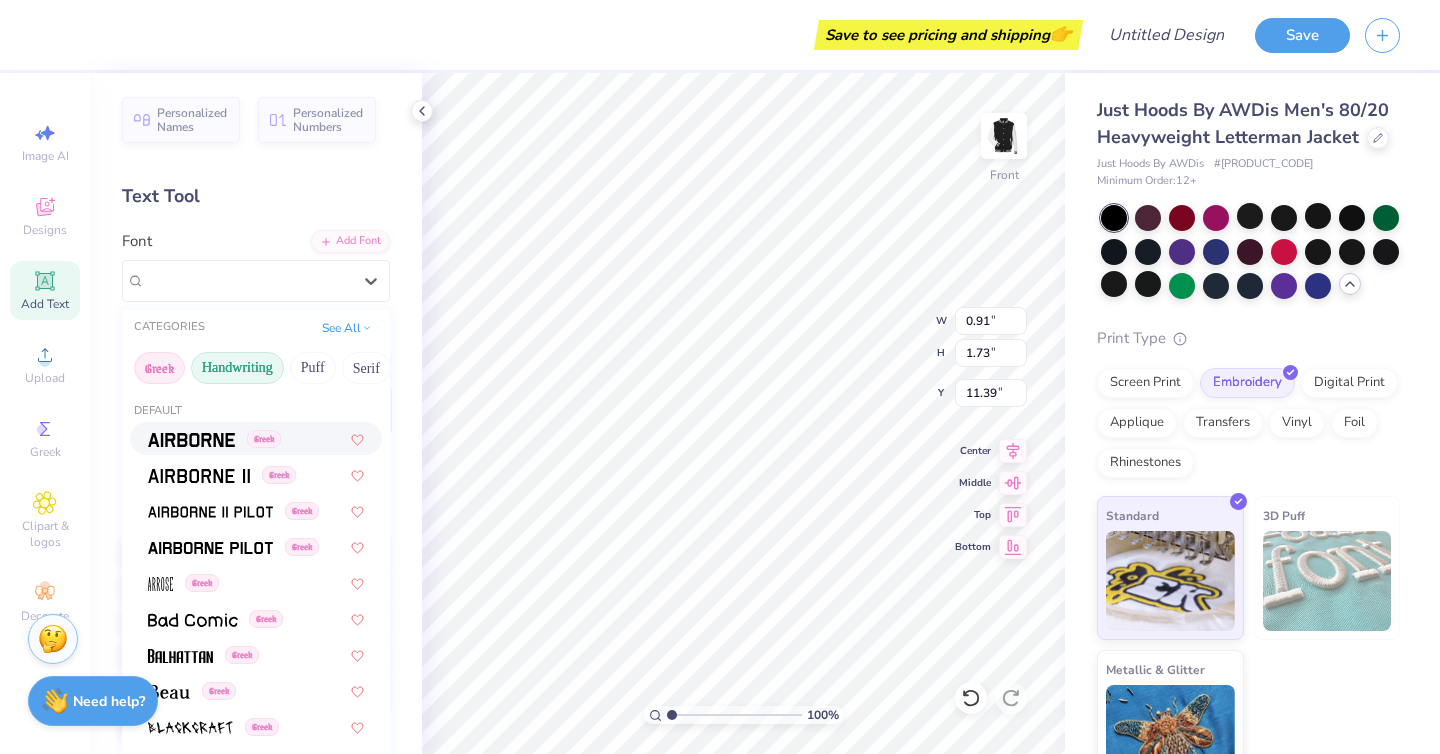 click on "Handwriting" at bounding box center [237, 368] 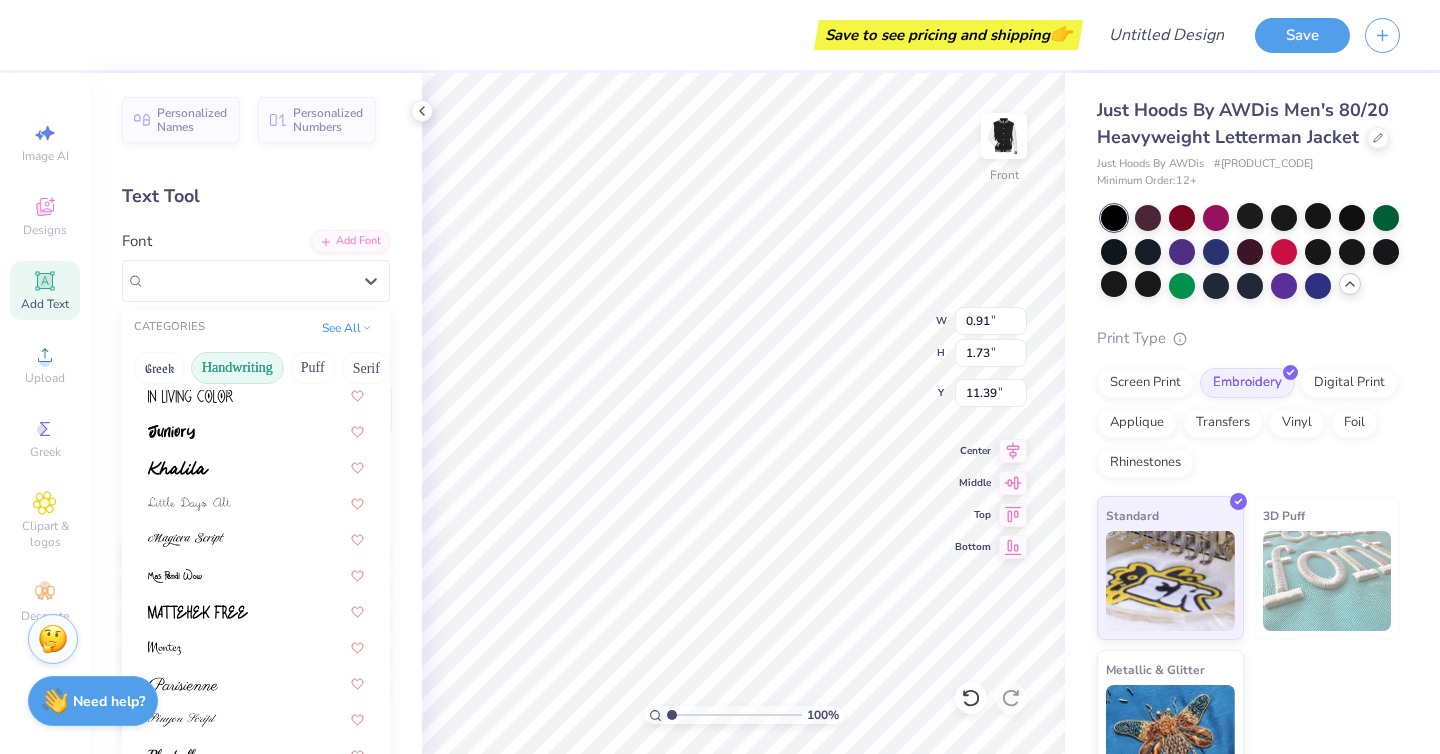 scroll, scrollTop: 454, scrollLeft: 0, axis: vertical 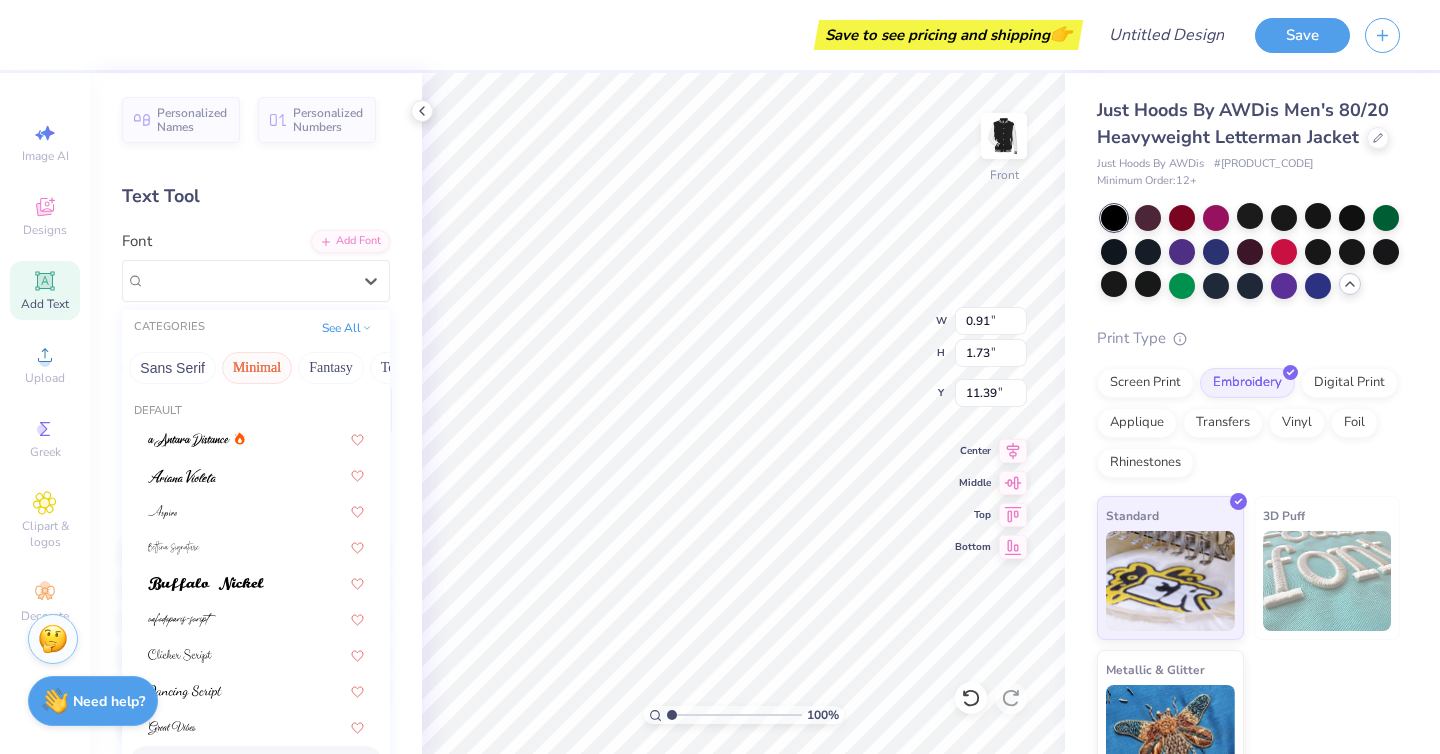 click on "Minimal" at bounding box center [257, 368] 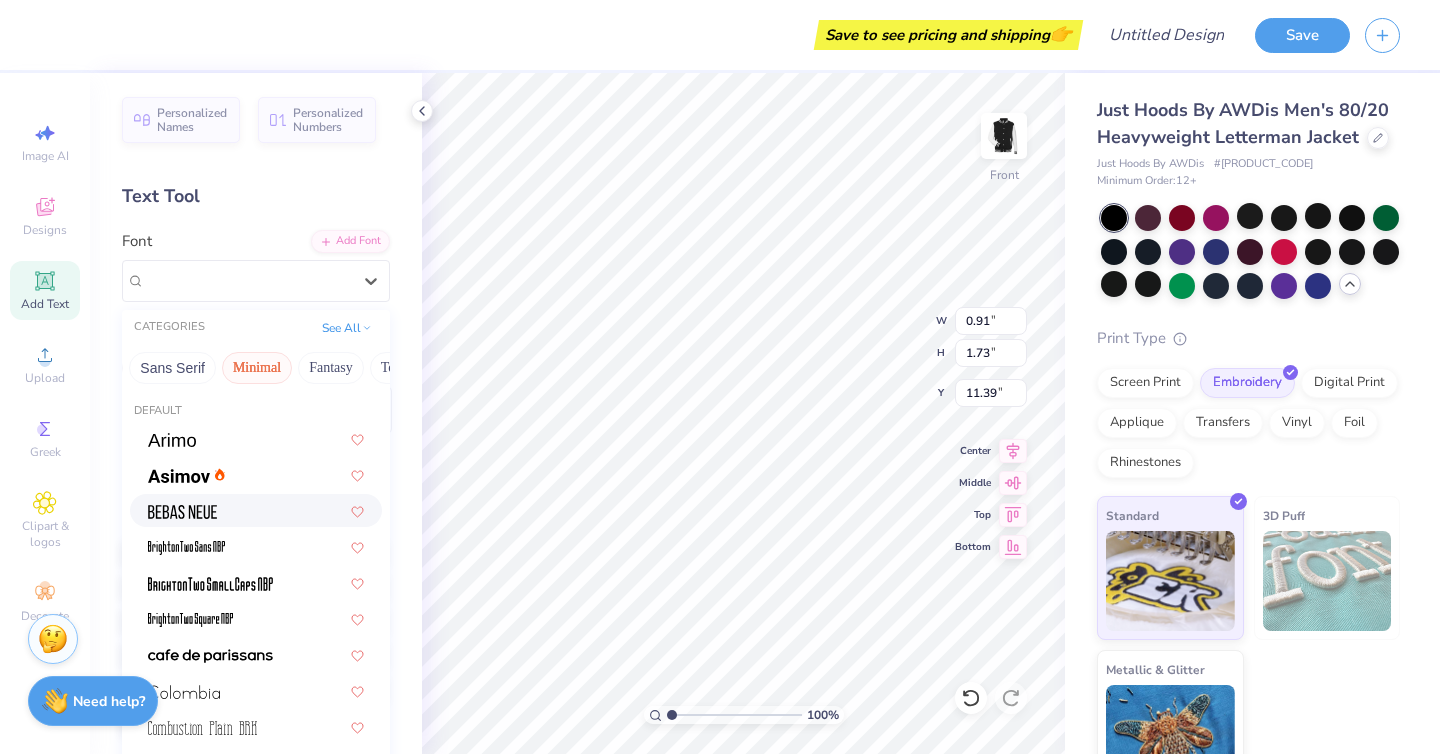 click at bounding box center [256, 510] 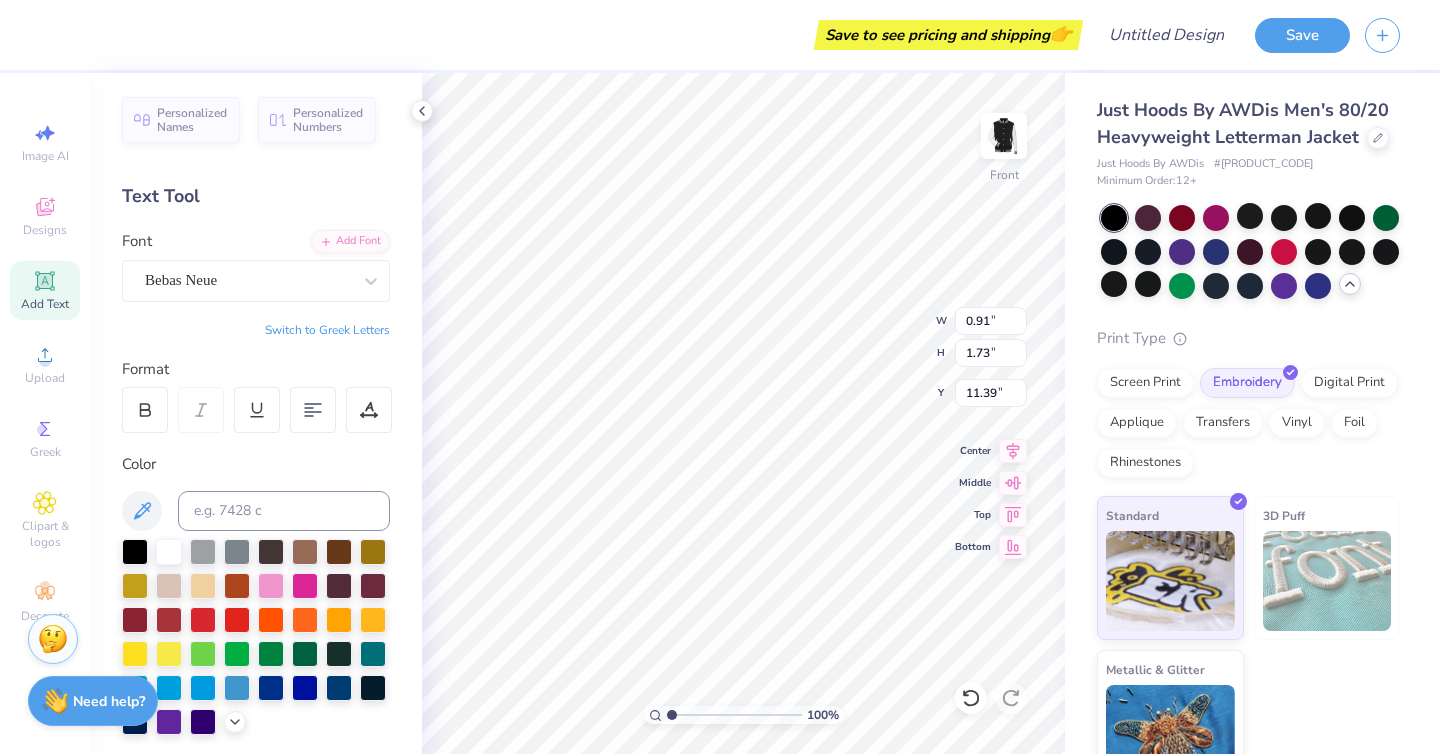 type on "0.43" 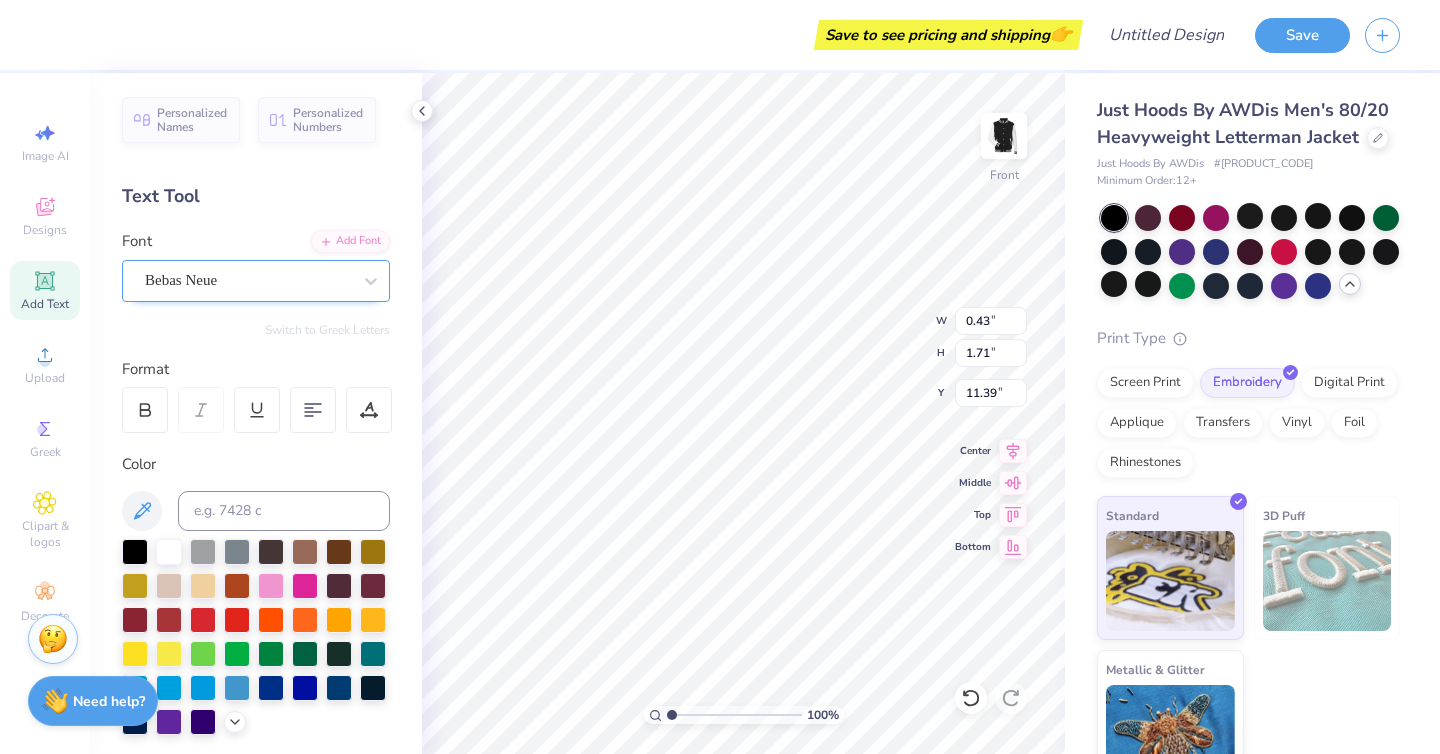 type on "0.91" 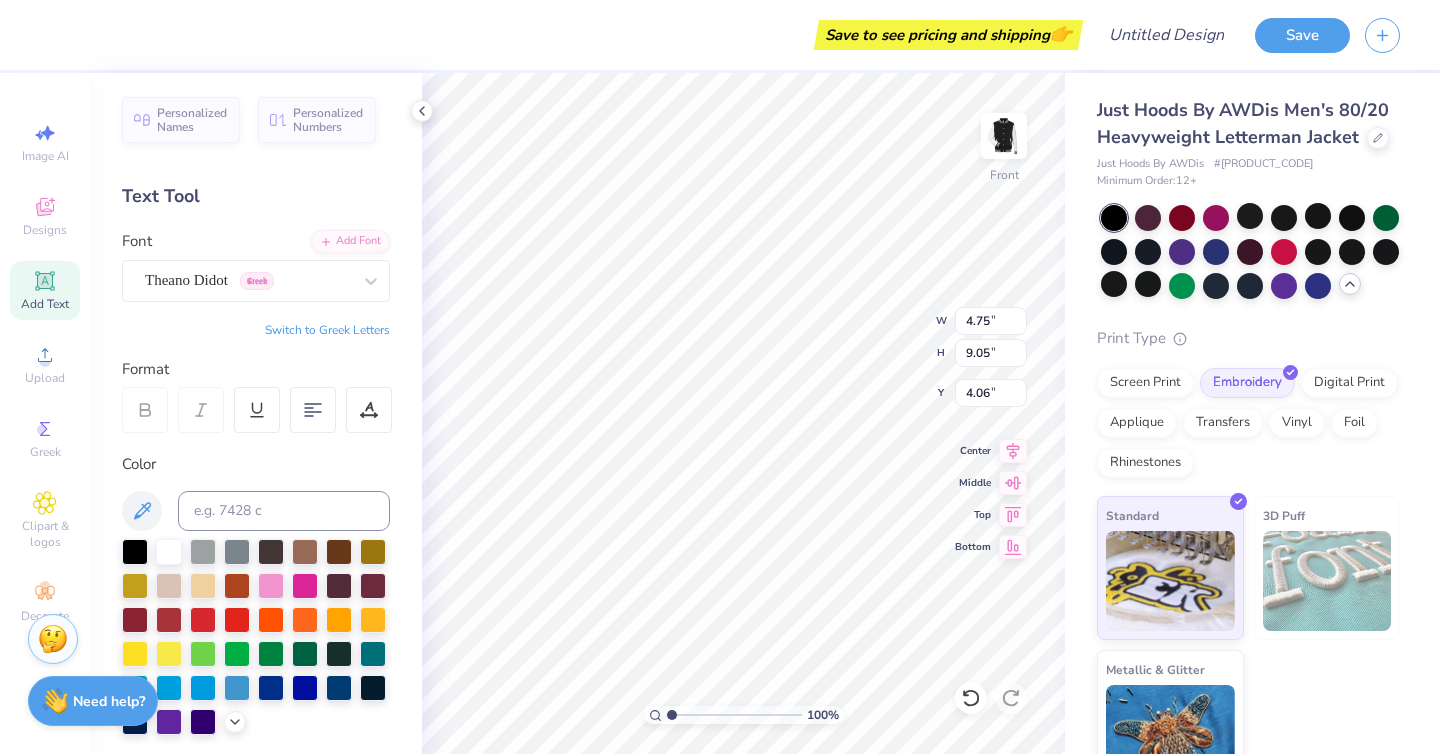 type on "4.75" 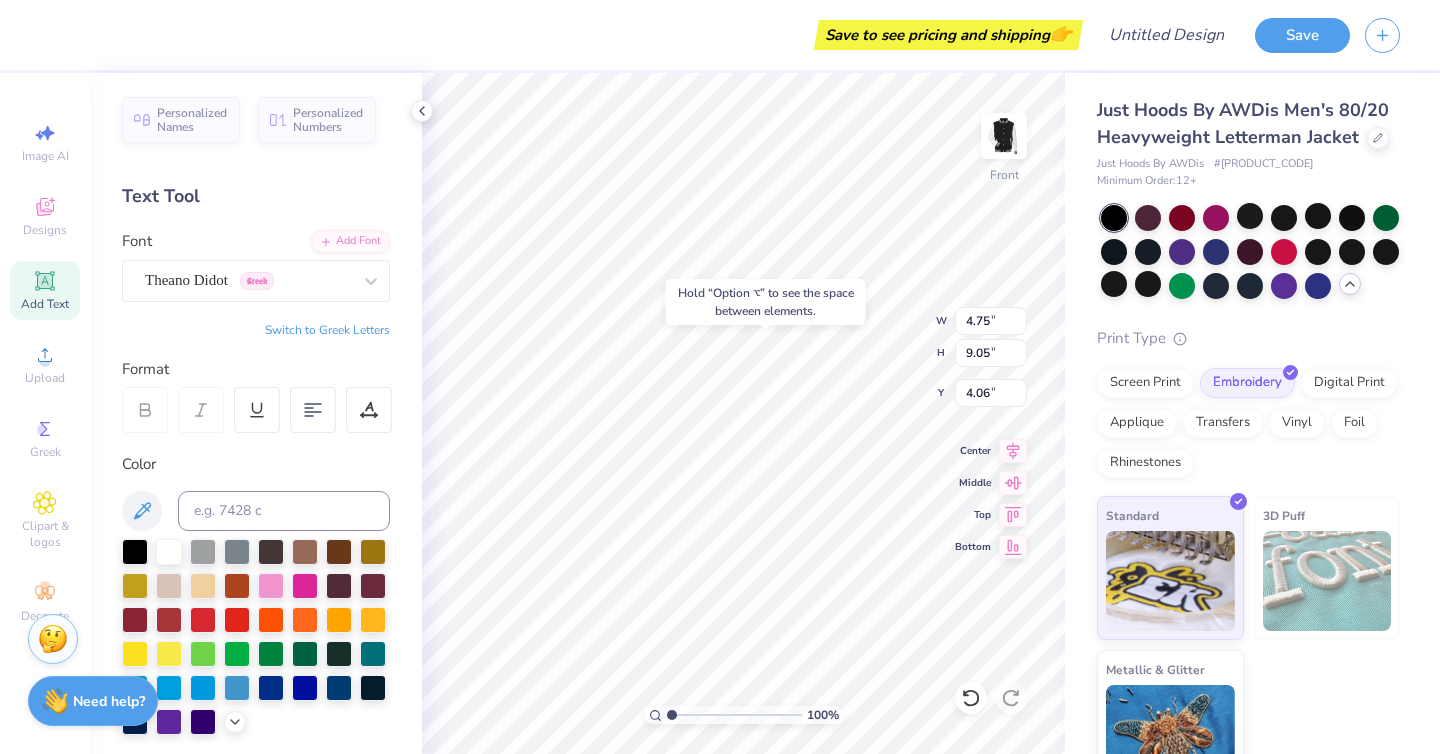 type on "8.84" 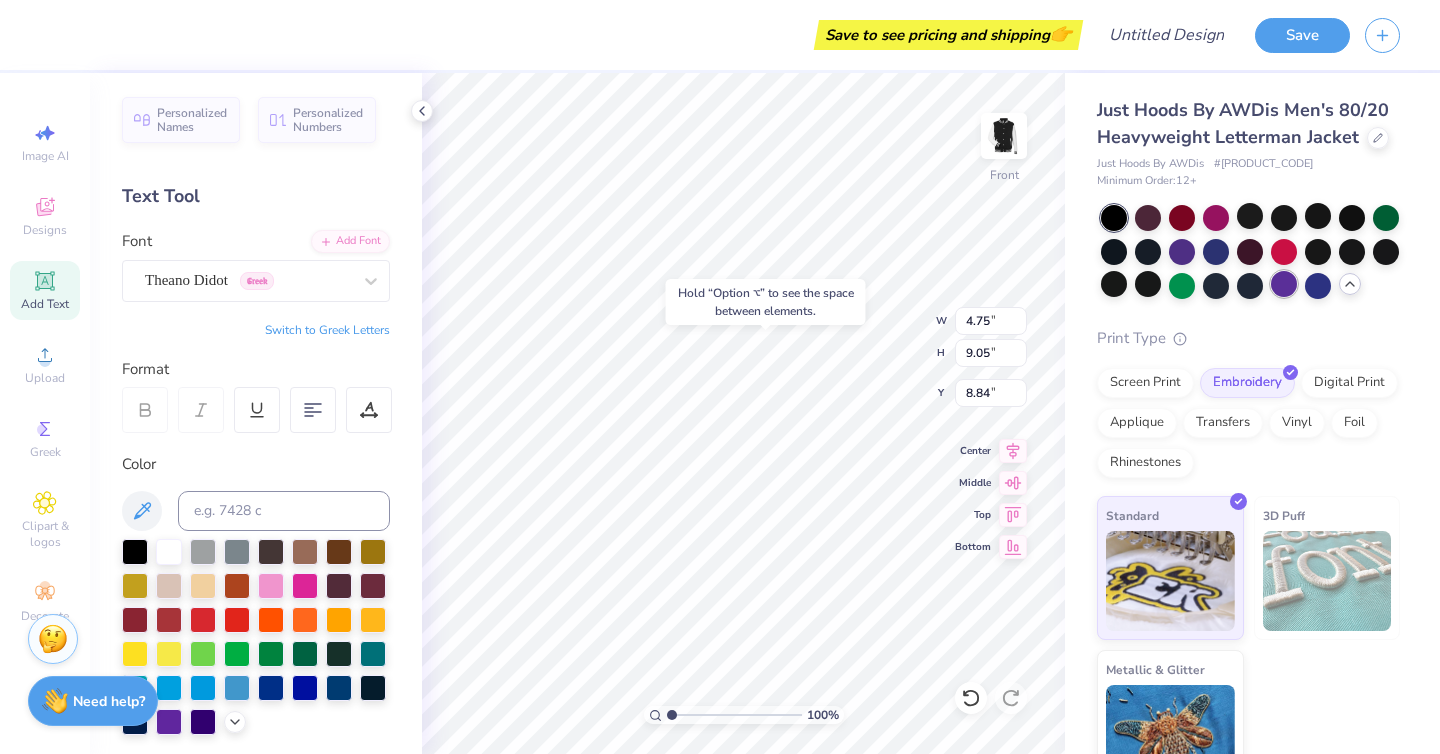 click at bounding box center (1284, 284) 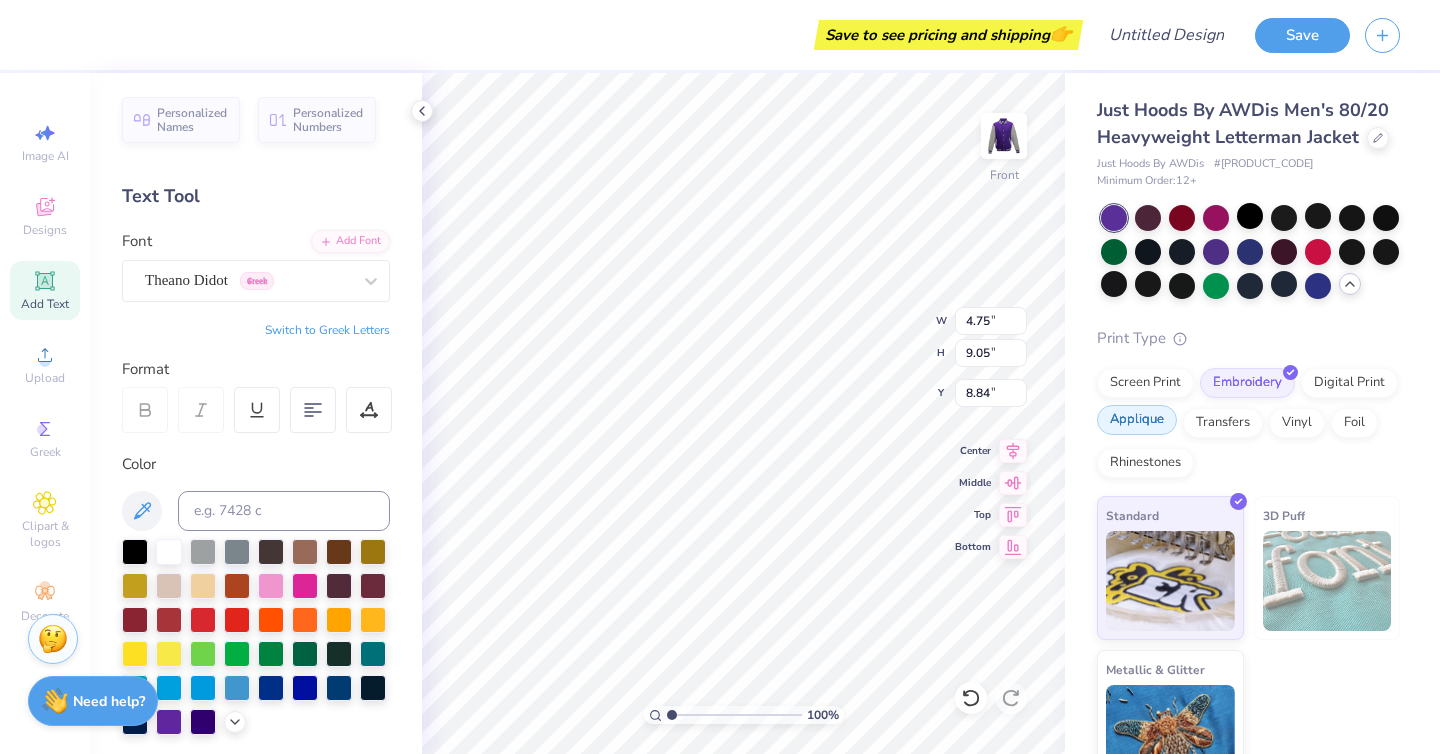 type on "9.90" 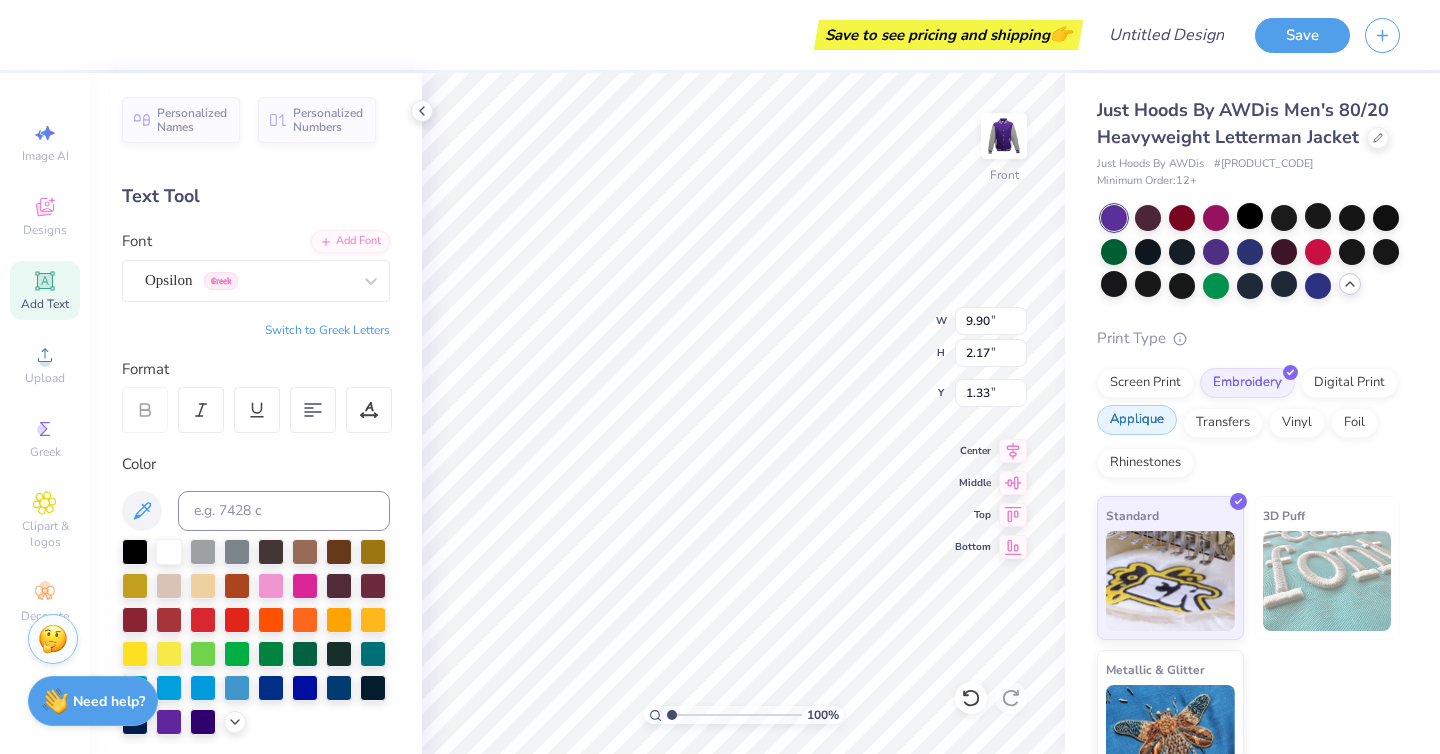type on "9.03" 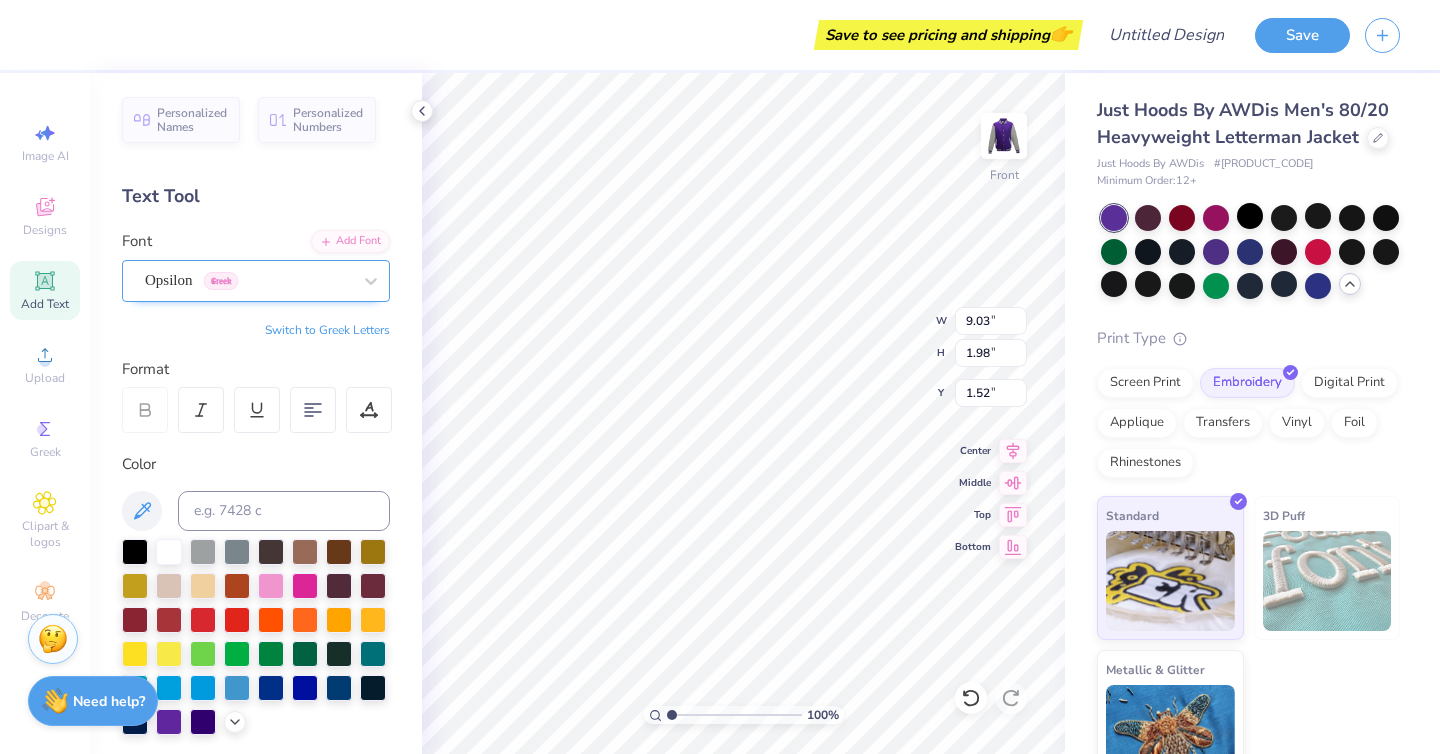 click on "Opsilon Greek" at bounding box center [248, 280] 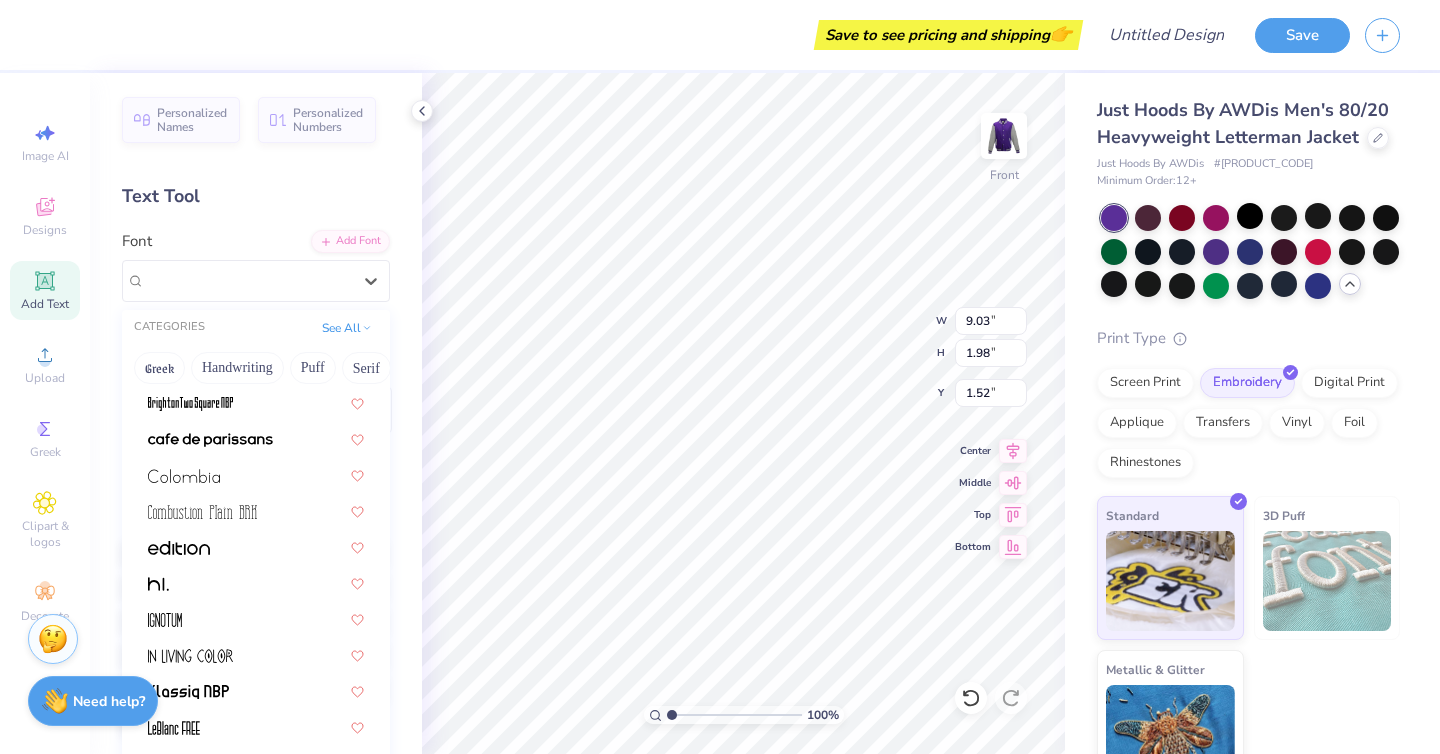 scroll, scrollTop: 237, scrollLeft: 0, axis: vertical 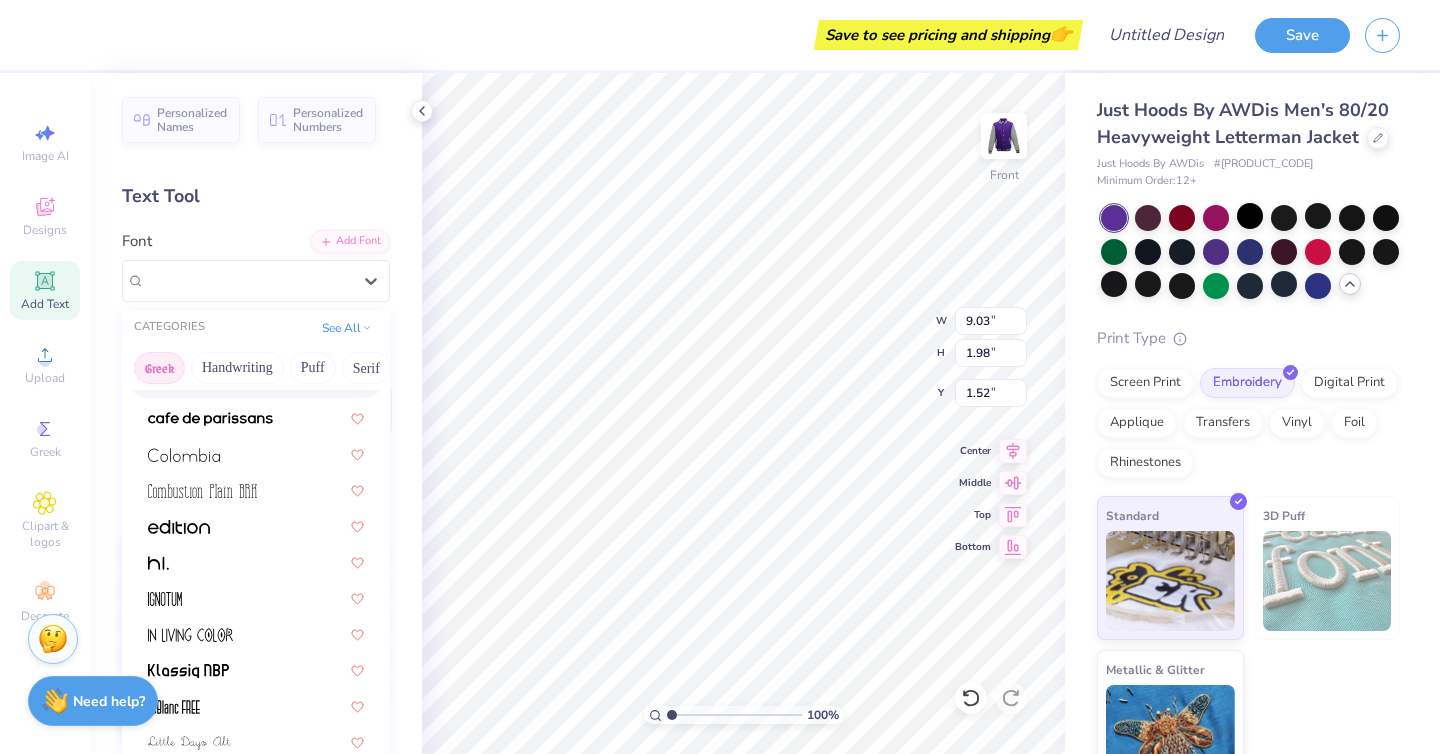 click on "Greek" at bounding box center [159, 368] 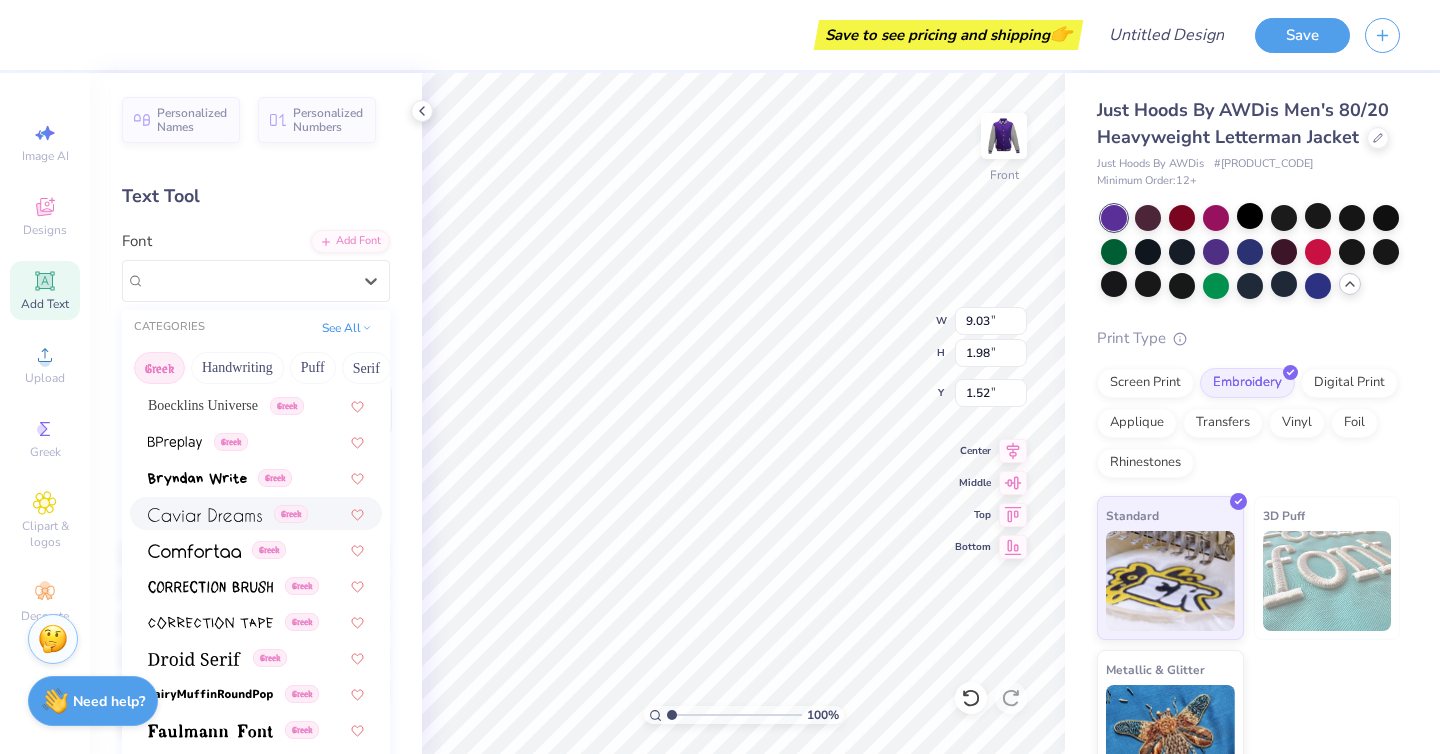 scroll, scrollTop: 536, scrollLeft: 0, axis: vertical 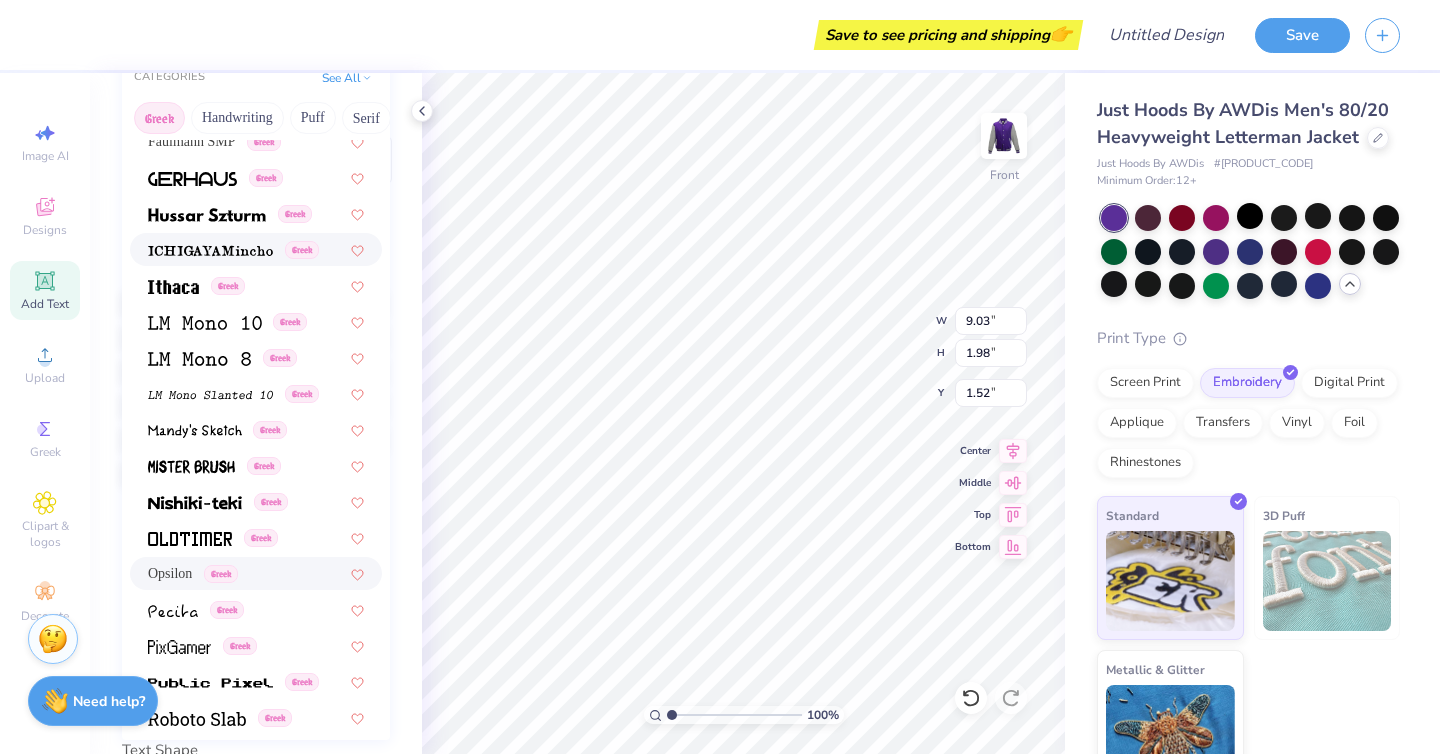 click at bounding box center (210, 251) 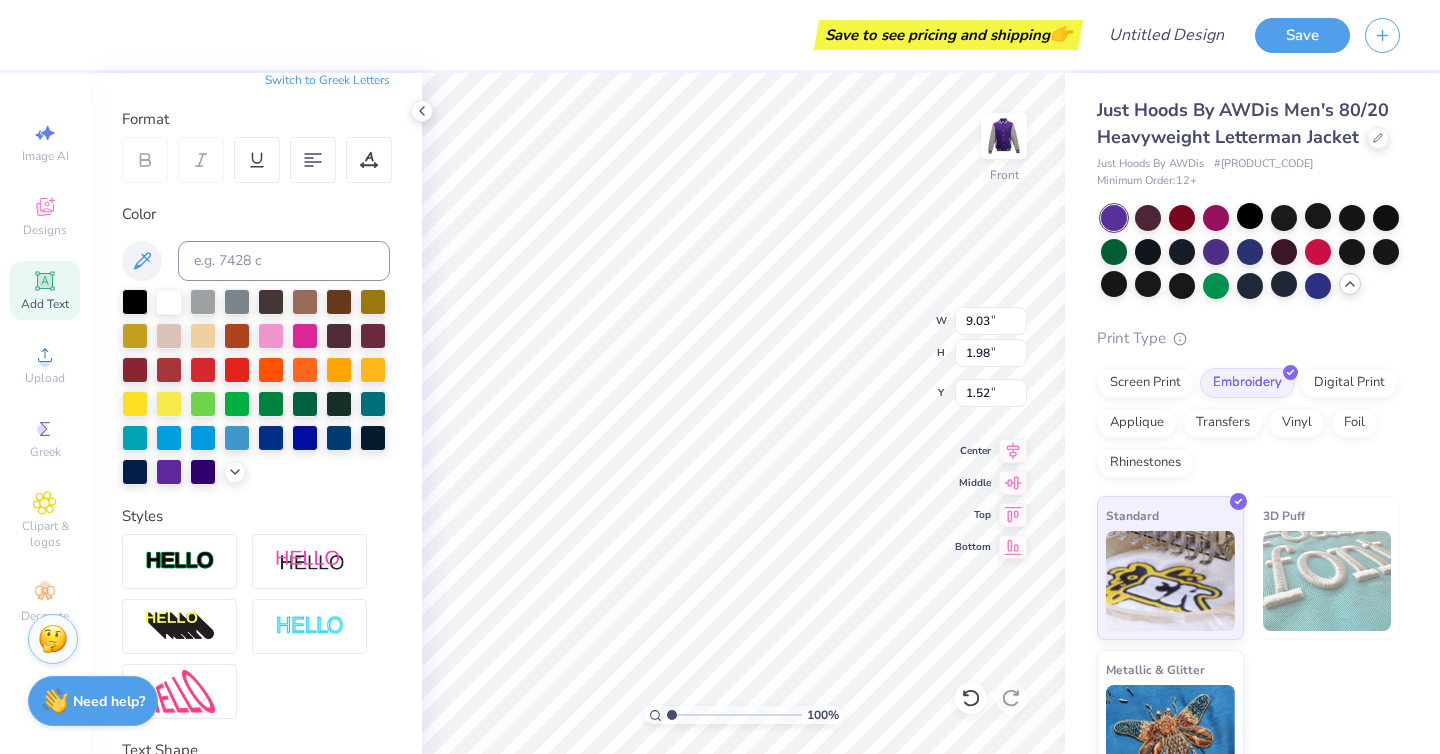 type on "10.51" 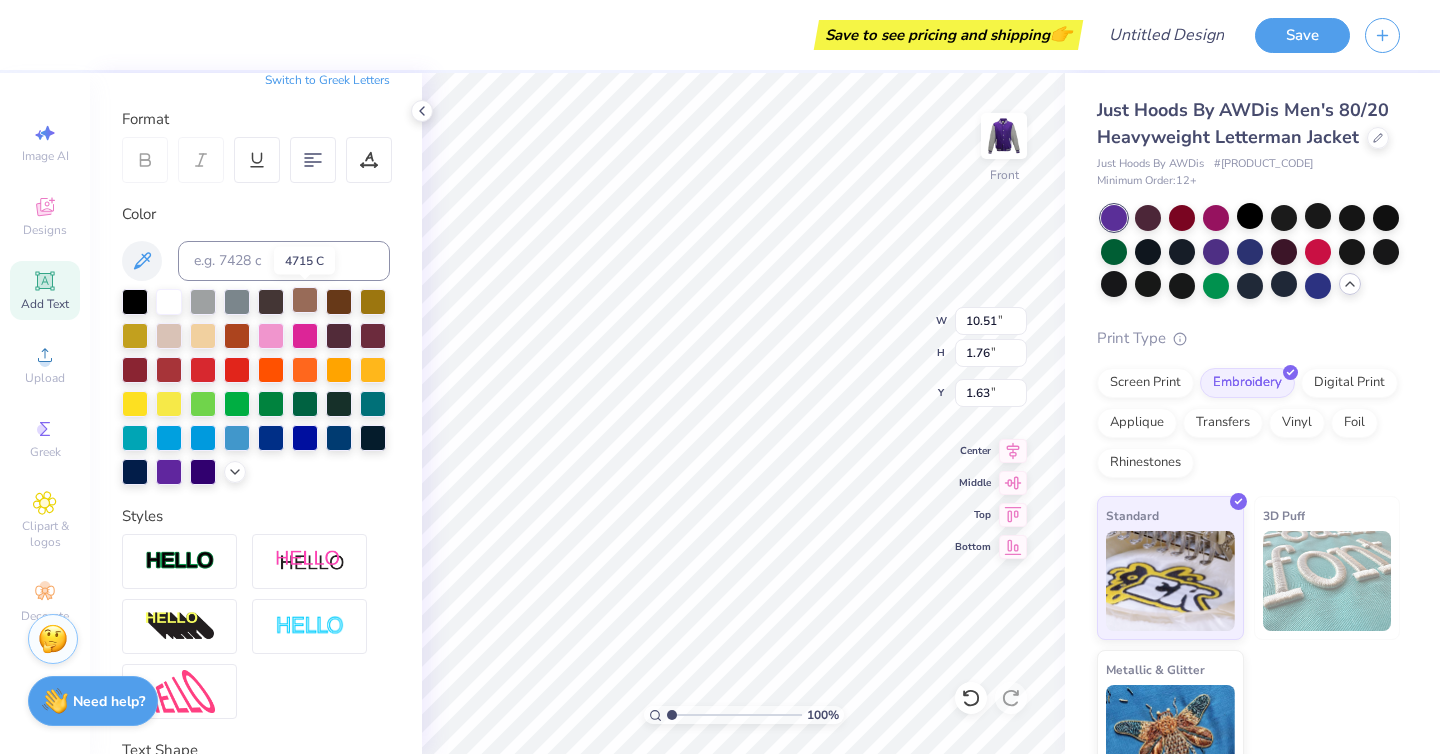 type on "9.03" 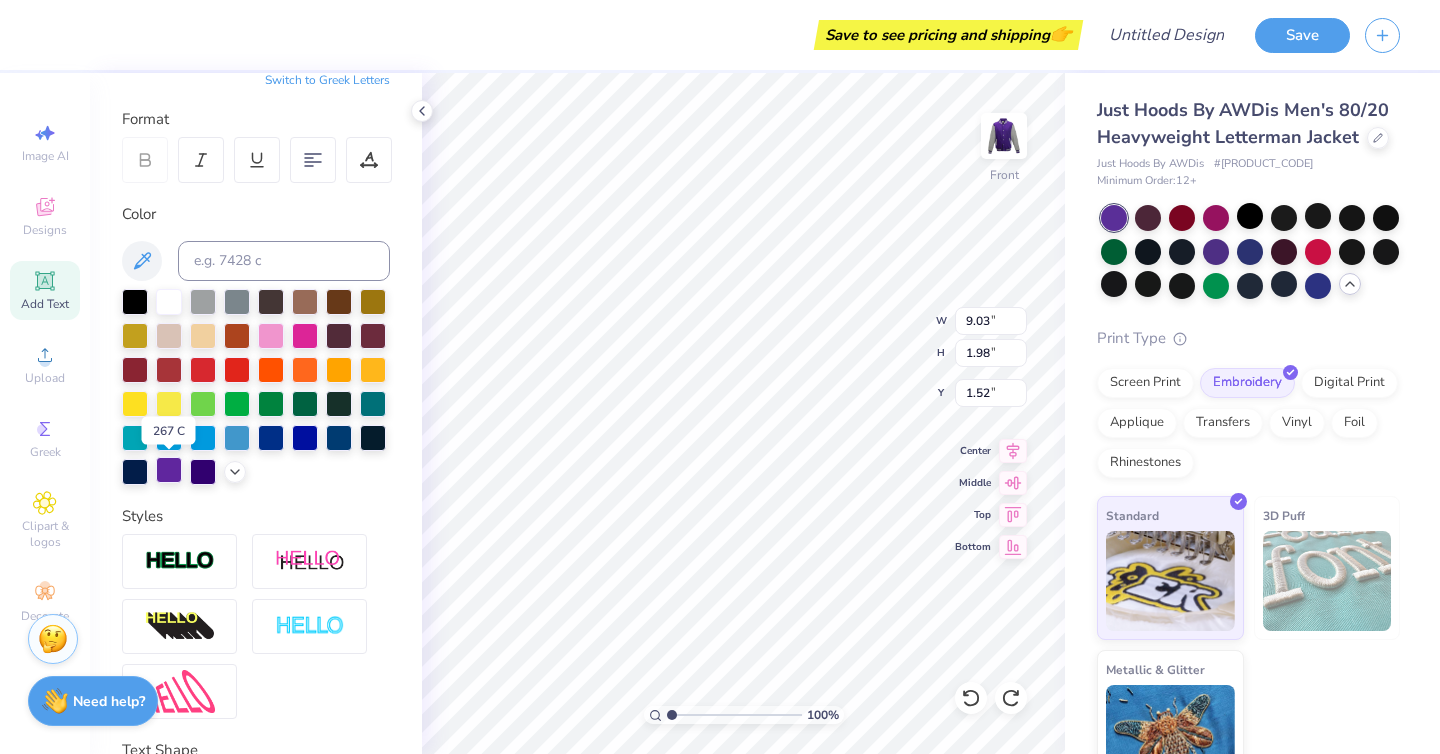 click at bounding box center [169, 470] 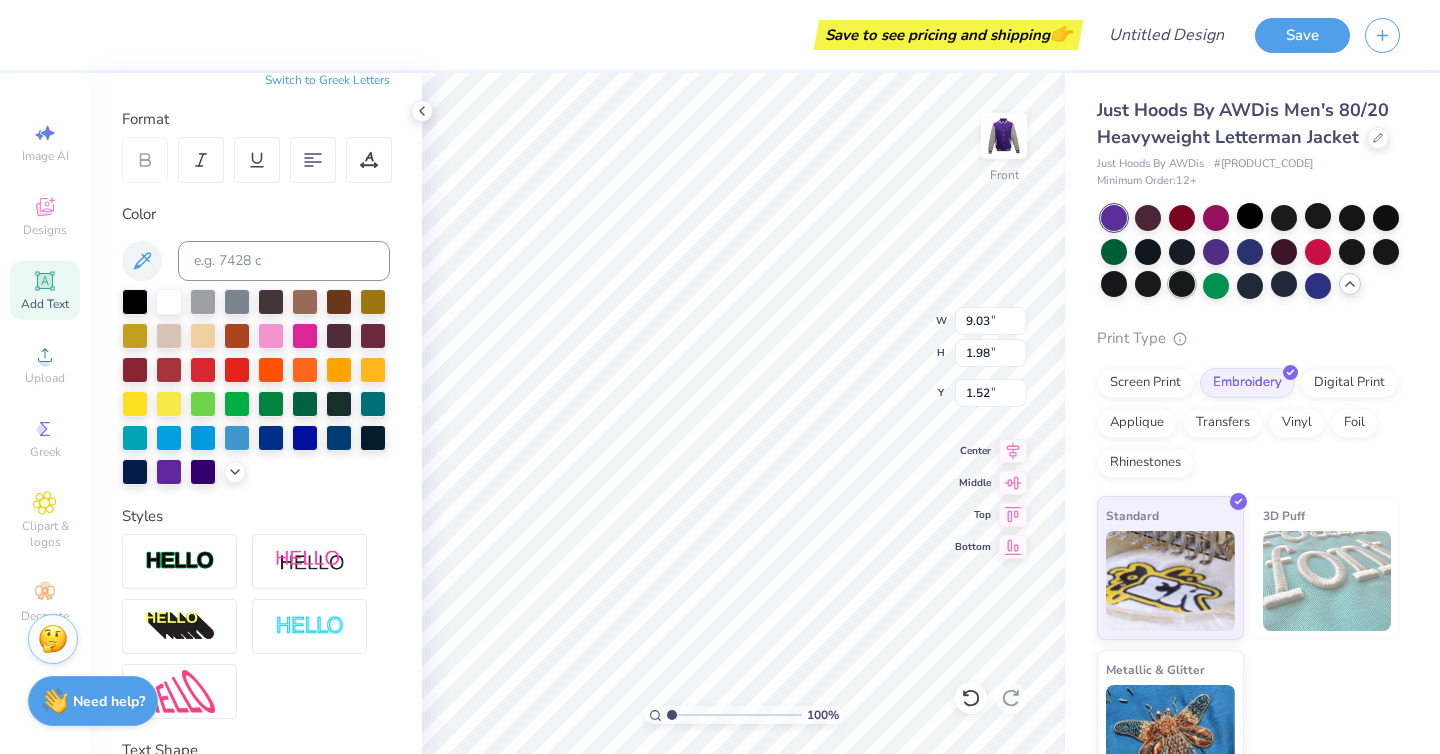 click at bounding box center [1182, 284] 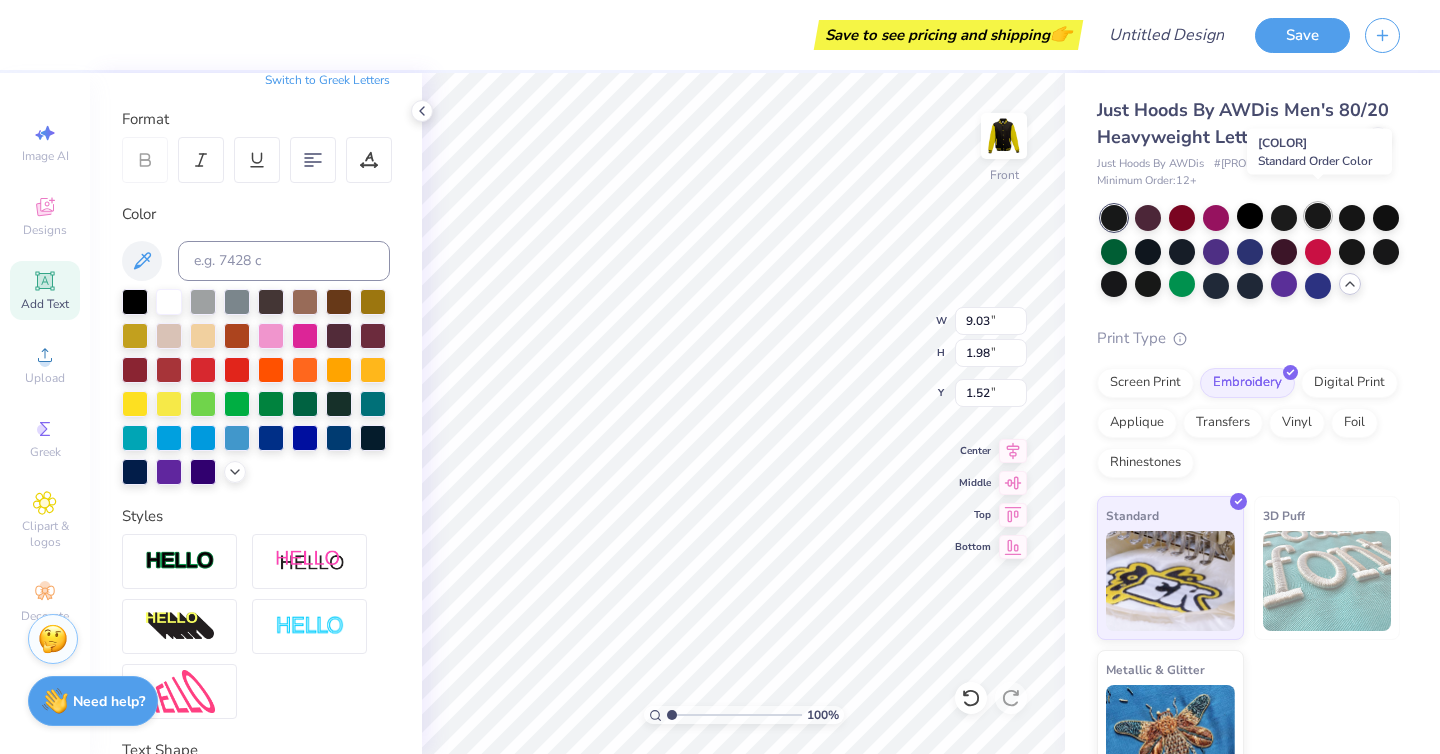 click at bounding box center [1318, 216] 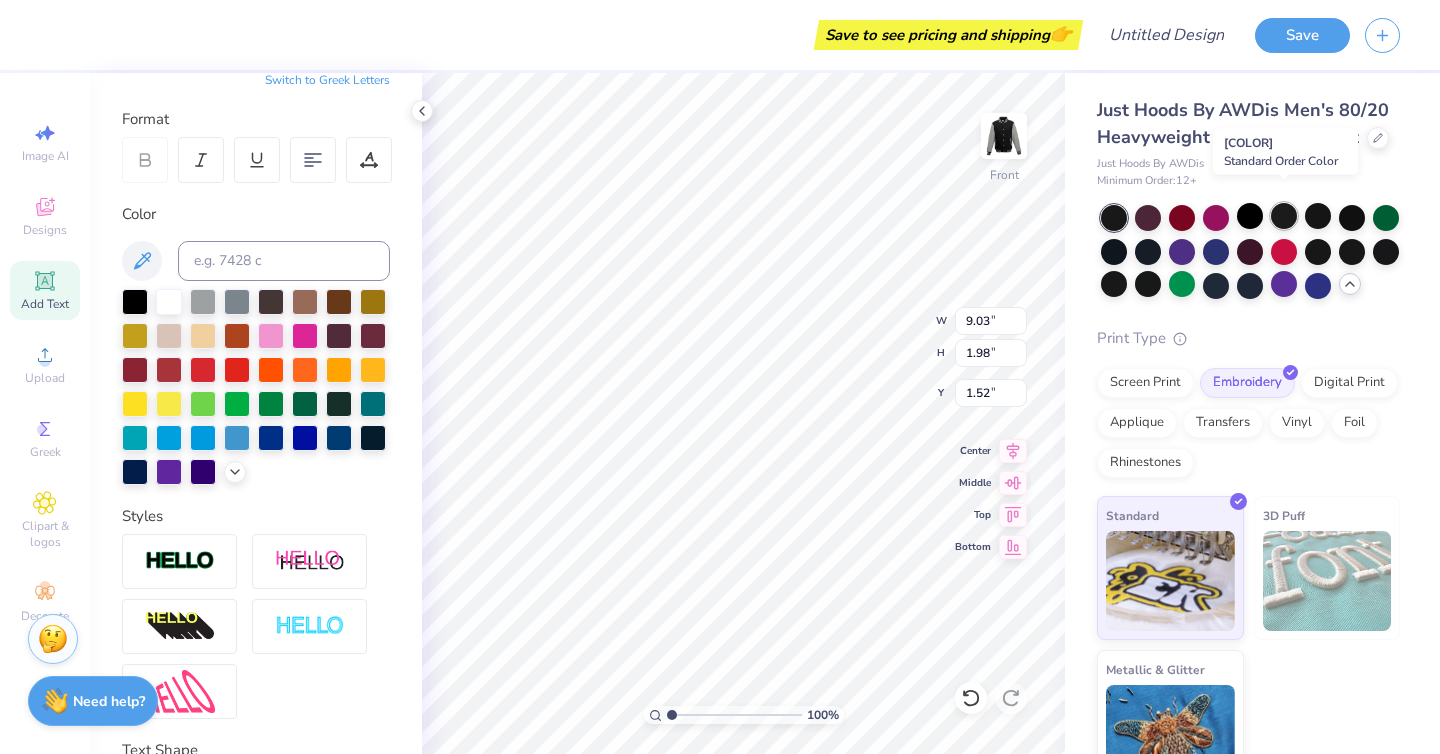 click at bounding box center [1284, 216] 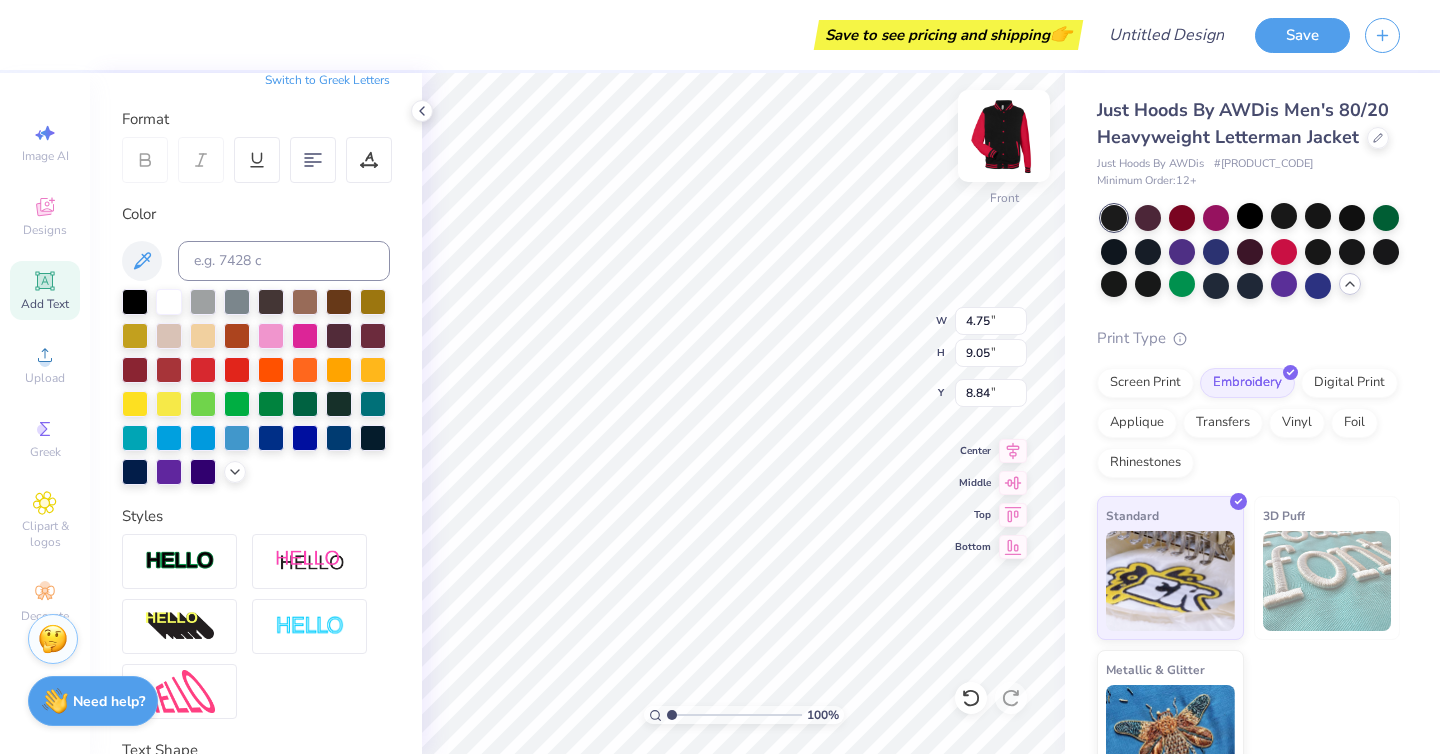 click at bounding box center (1004, 136) 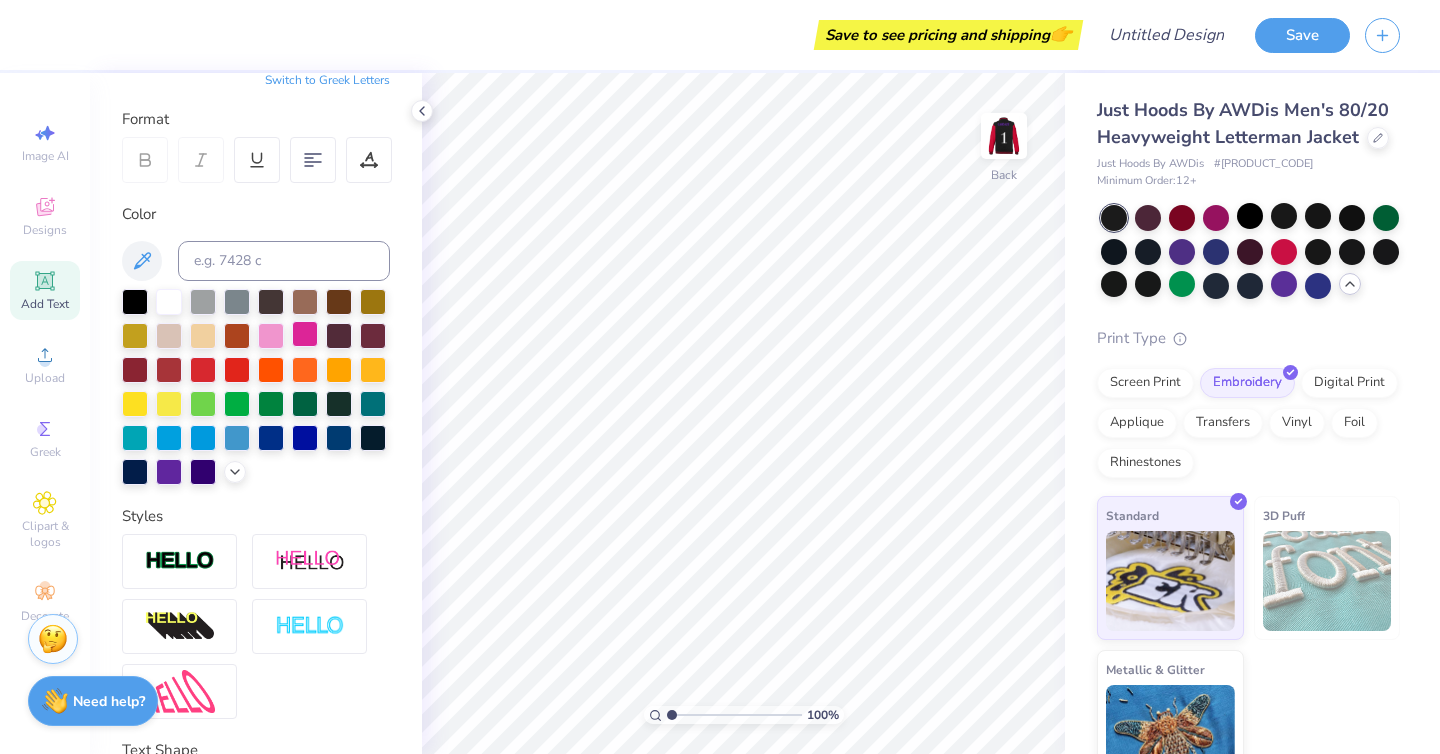 scroll, scrollTop: 0, scrollLeft: 0, axis: both 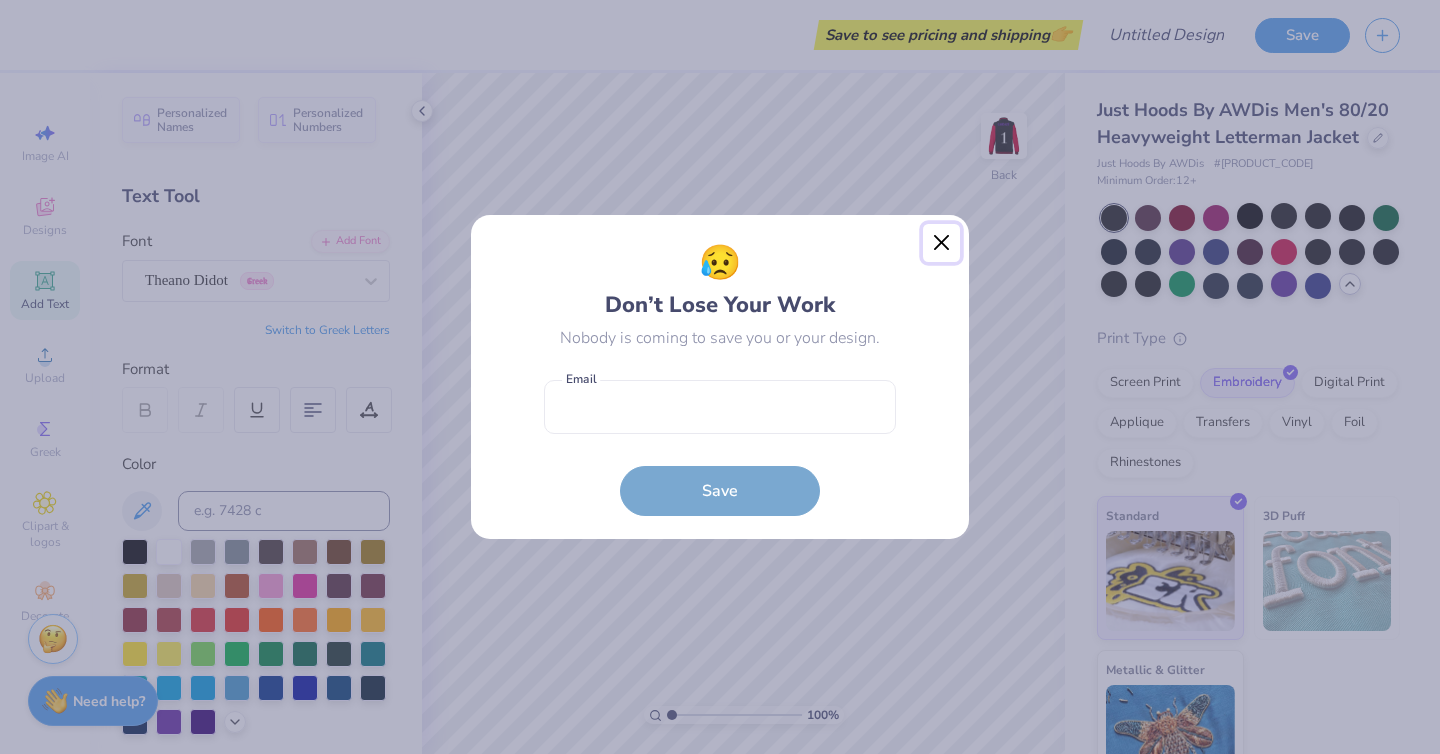 click at bounding box center [942, 243] 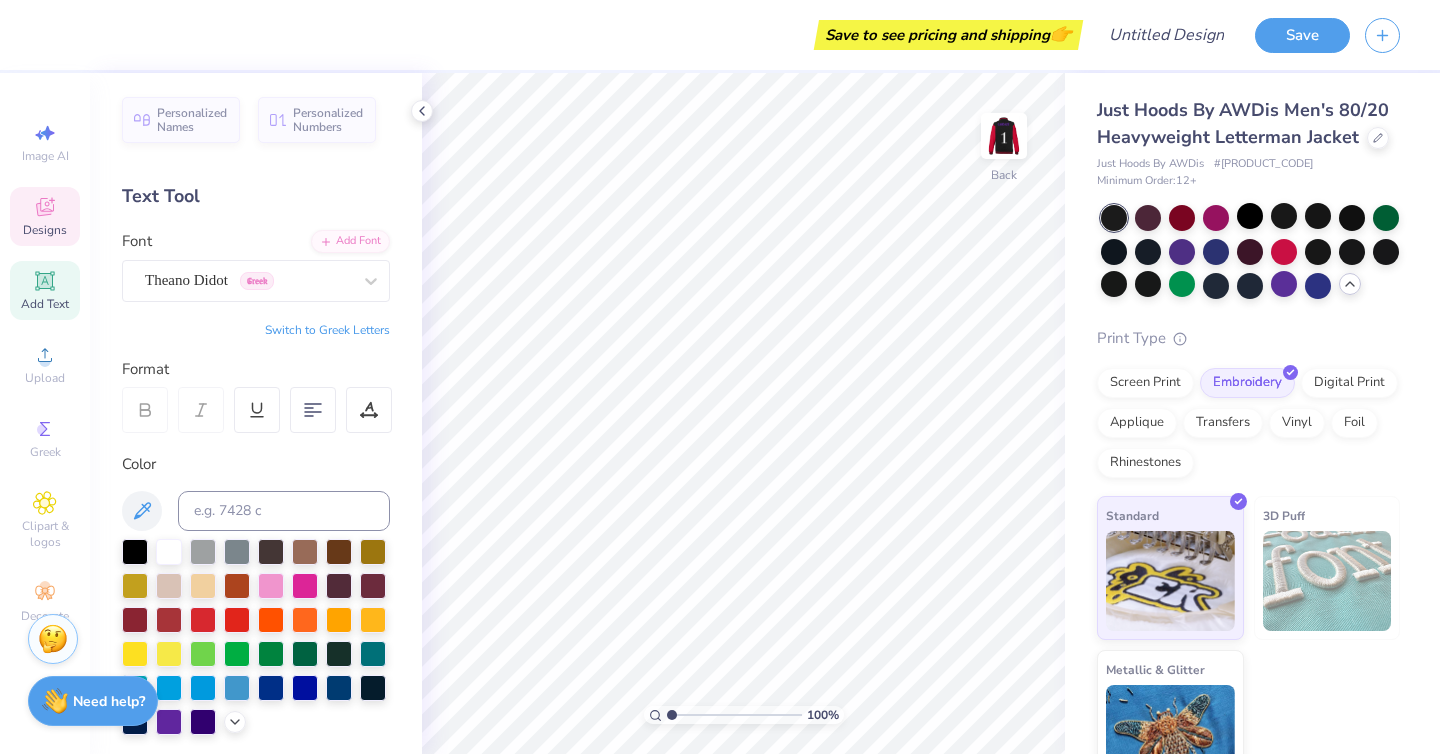 click 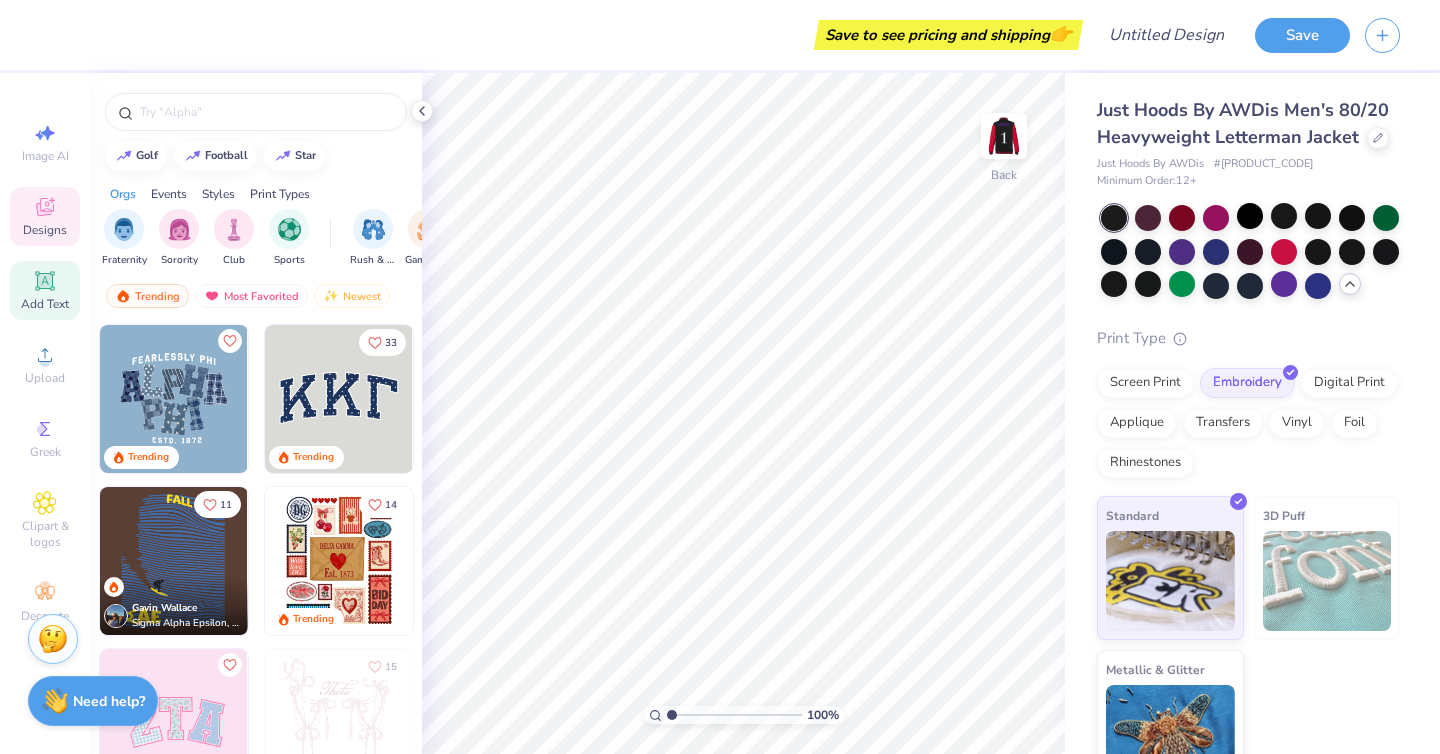click on "Add Text" at bounding box center [45, 304] 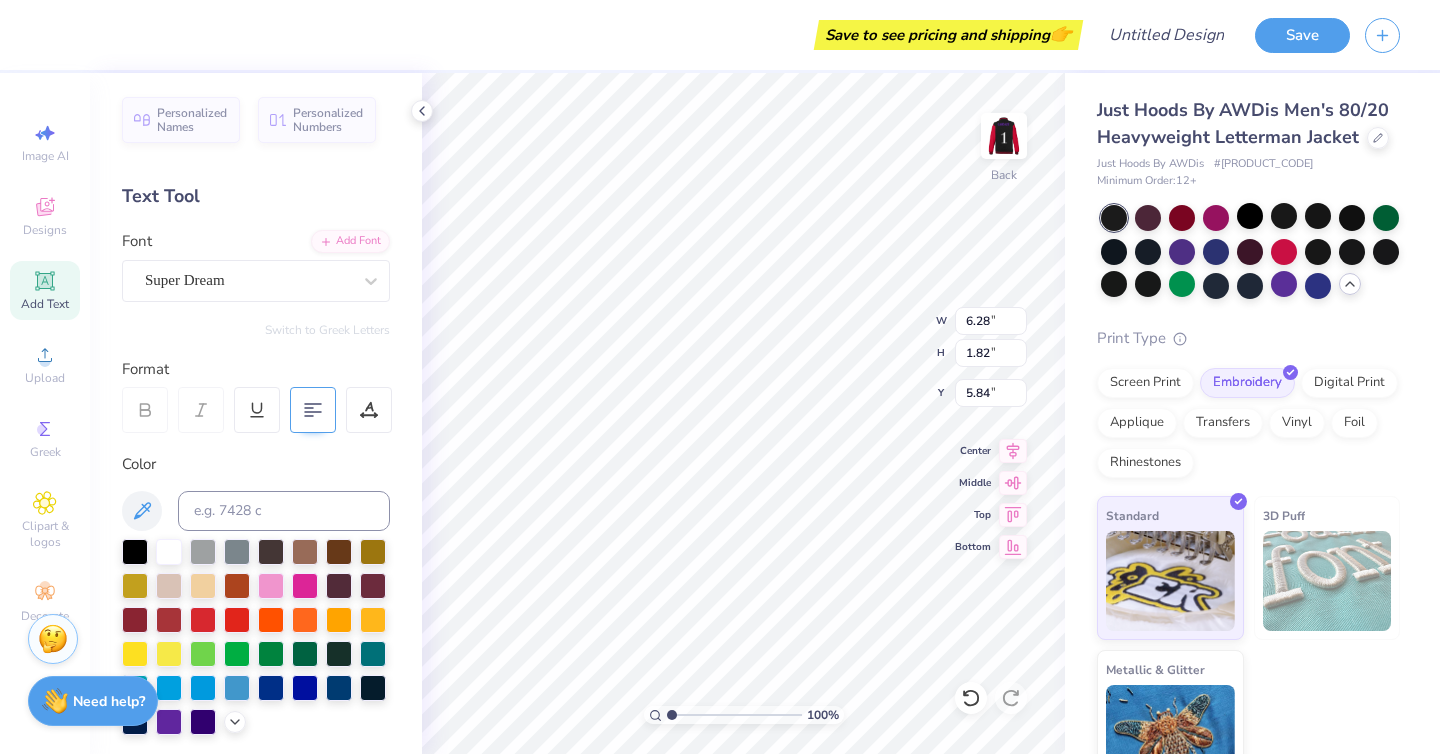 click at bounding box center [313, 410] 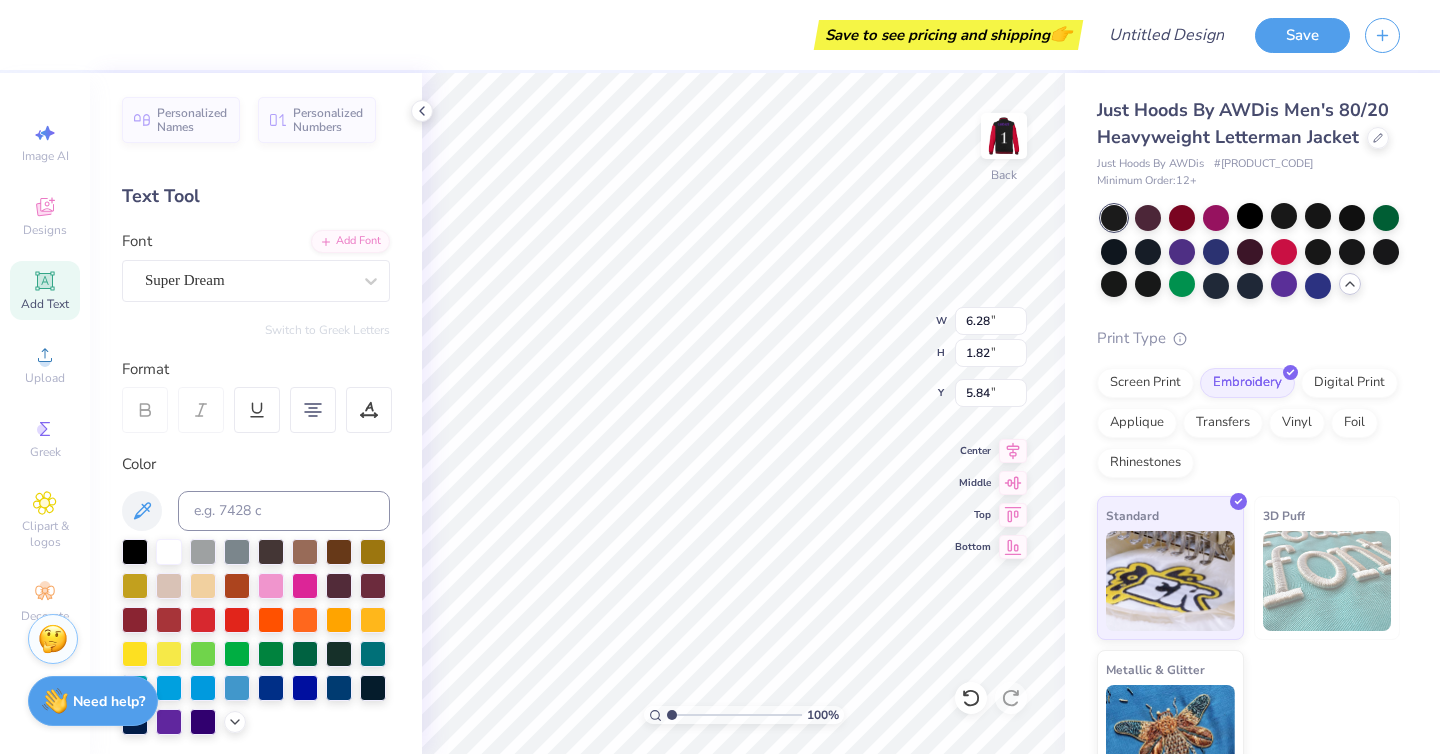 scroll, scrollTop: 3, scrollLeft: 0, axis: vertical 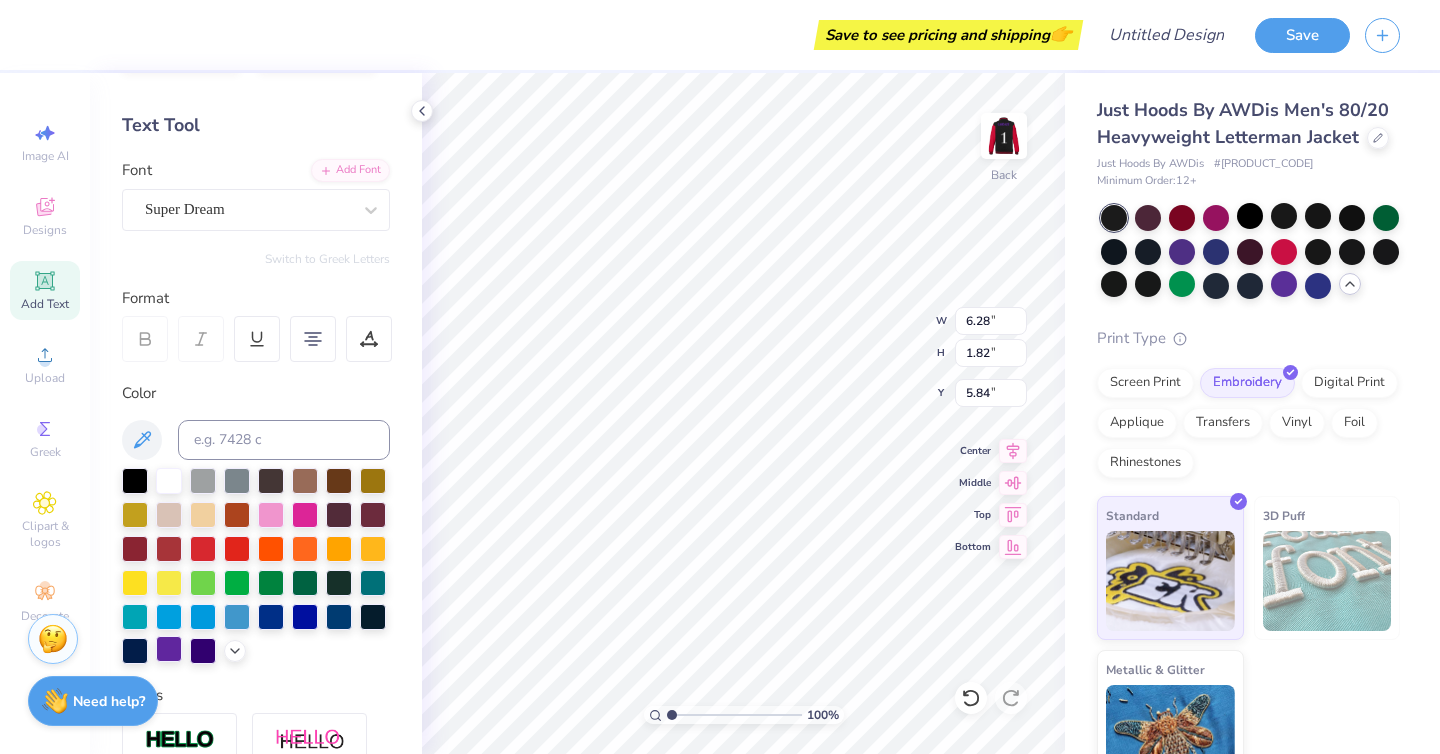 type on "[INITIALS]" 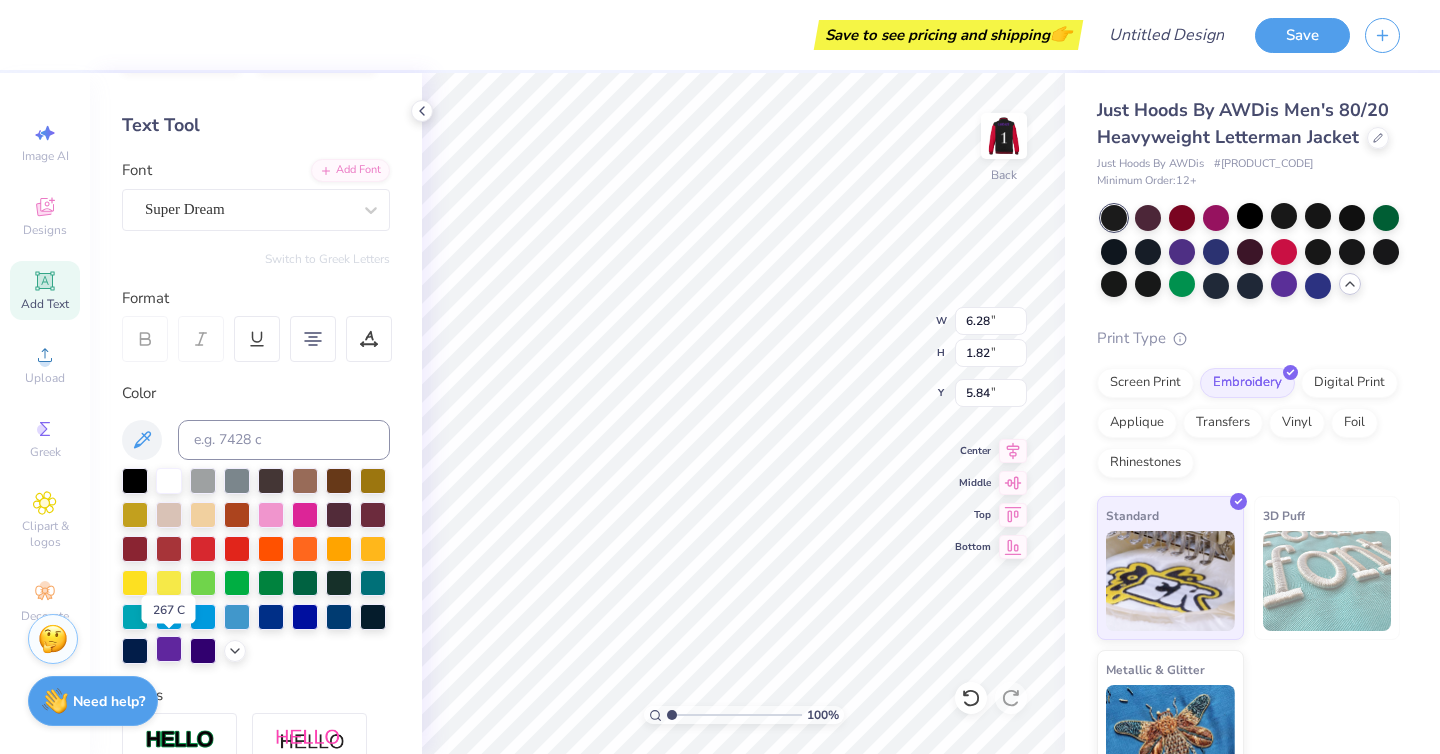 click at bounding box center [169, 649] 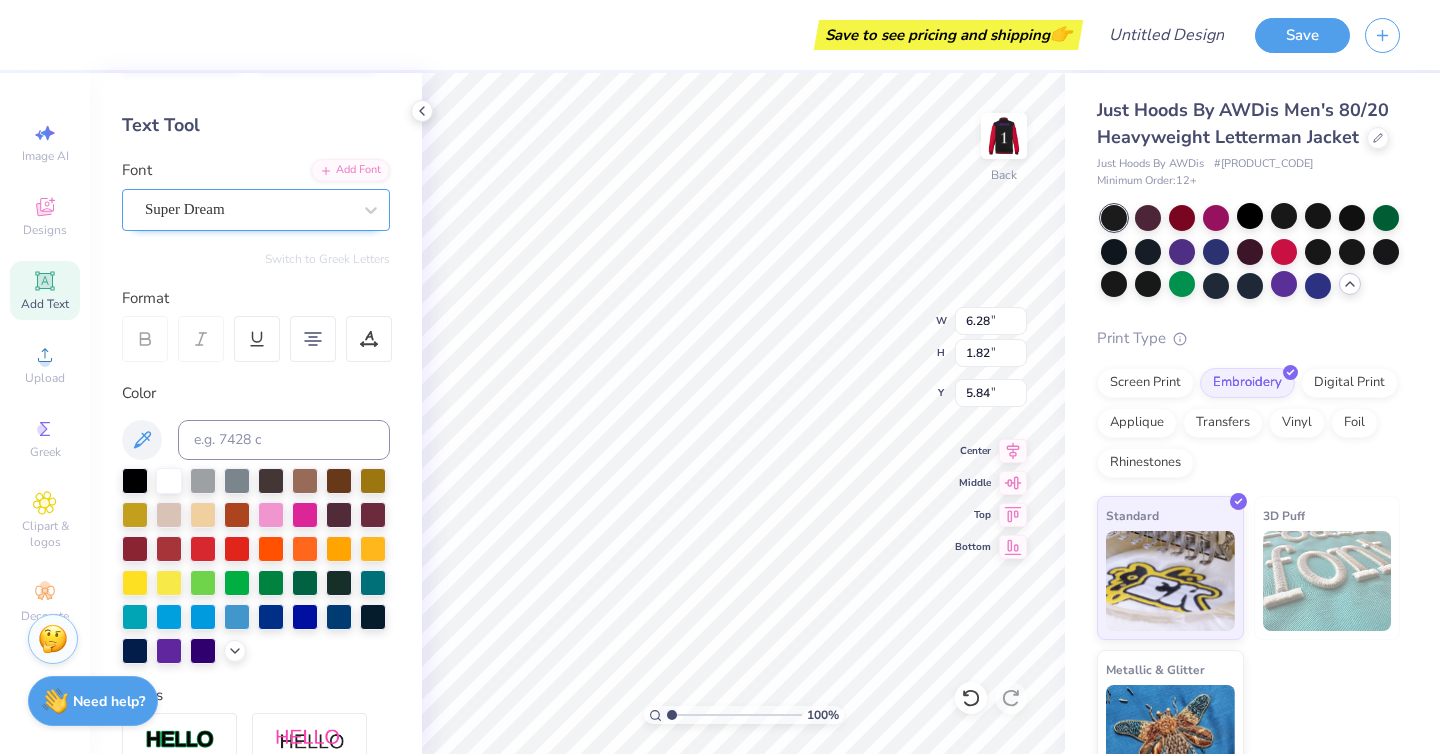 click on "Super Dream" at bounding box center [248, 209] 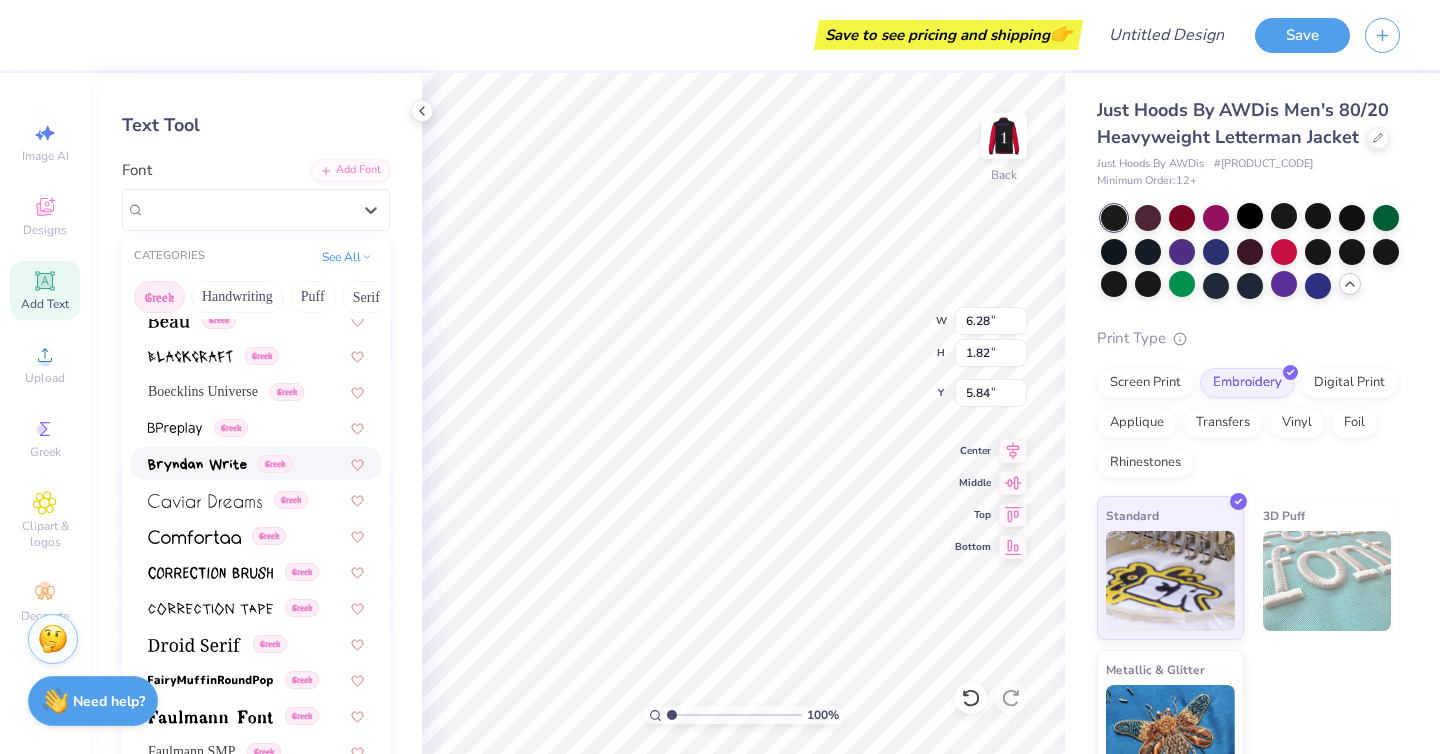 scroll, scrollTop: 317, scrollLeft: 0, axis: vertical 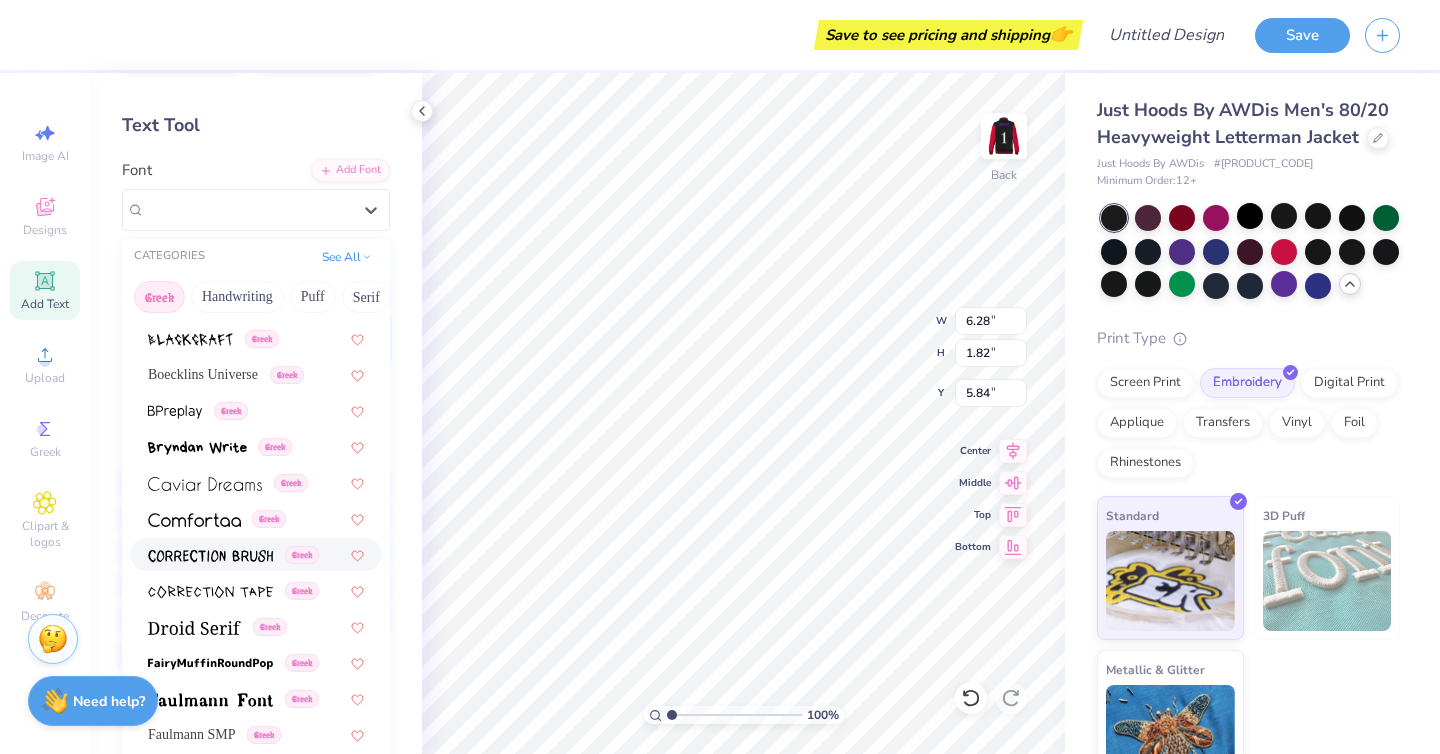 click at bounding box center (210, 556) 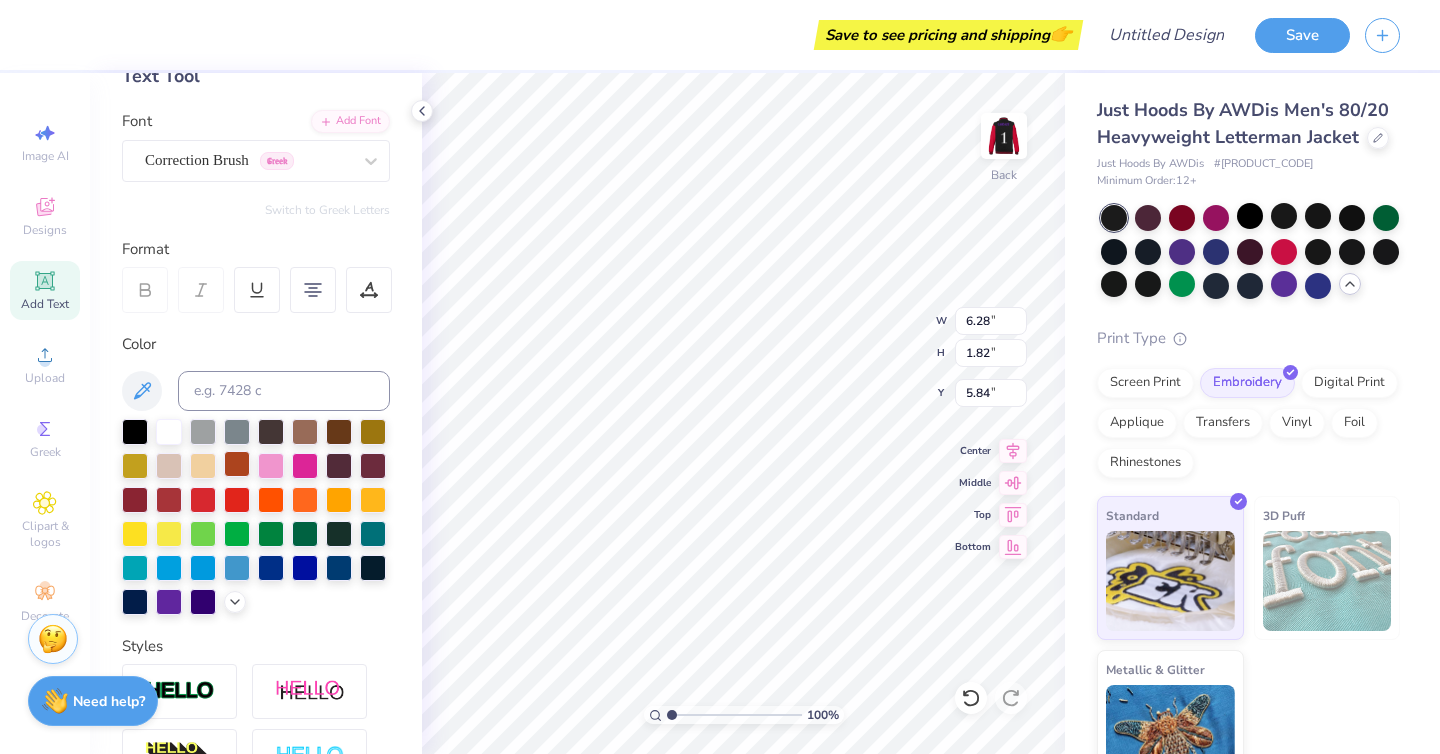 scroll, scrollTop: 129, scrollLeft: 0, axis: vertical 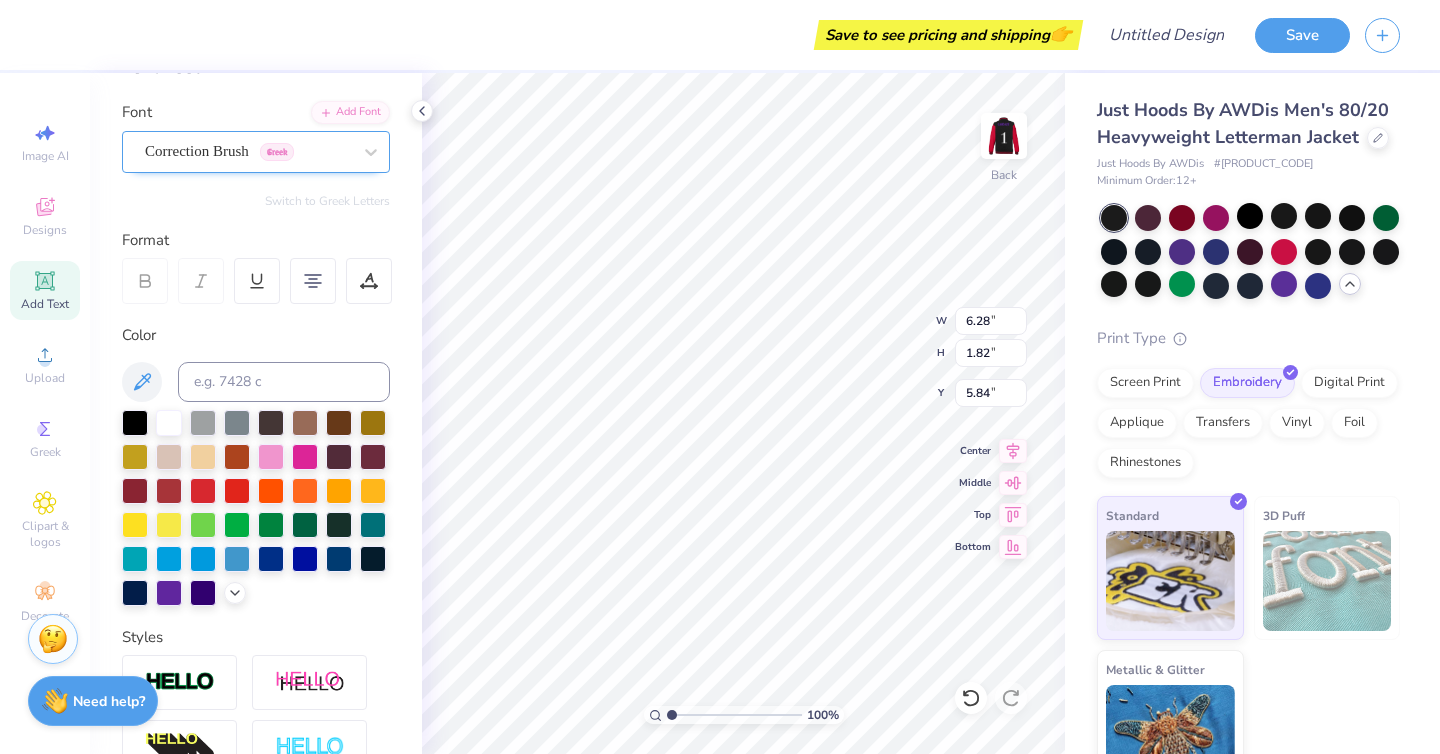 click on "Correction Brush Greek" at bounding box center [248, 151] 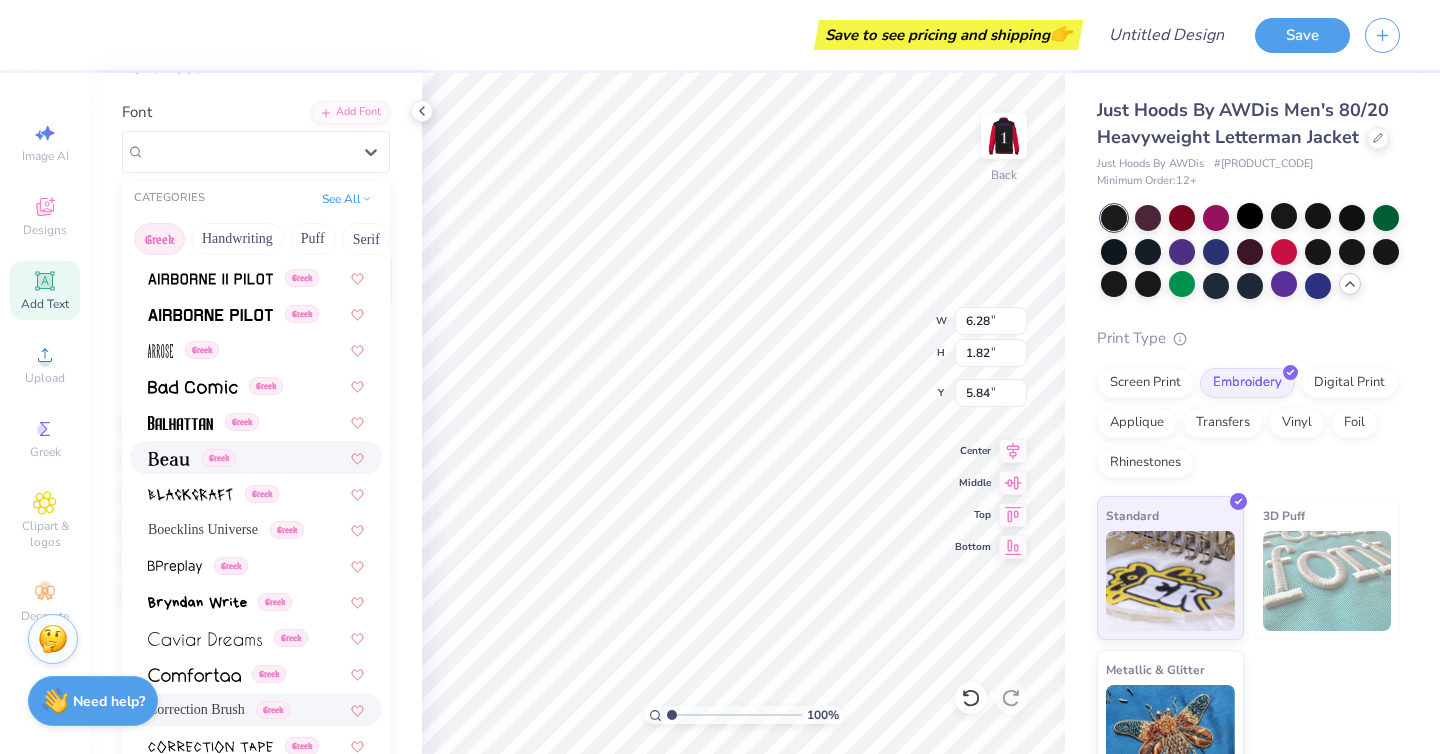 scroll, scrollTop: 0, scrollLeft: 0, axis: both 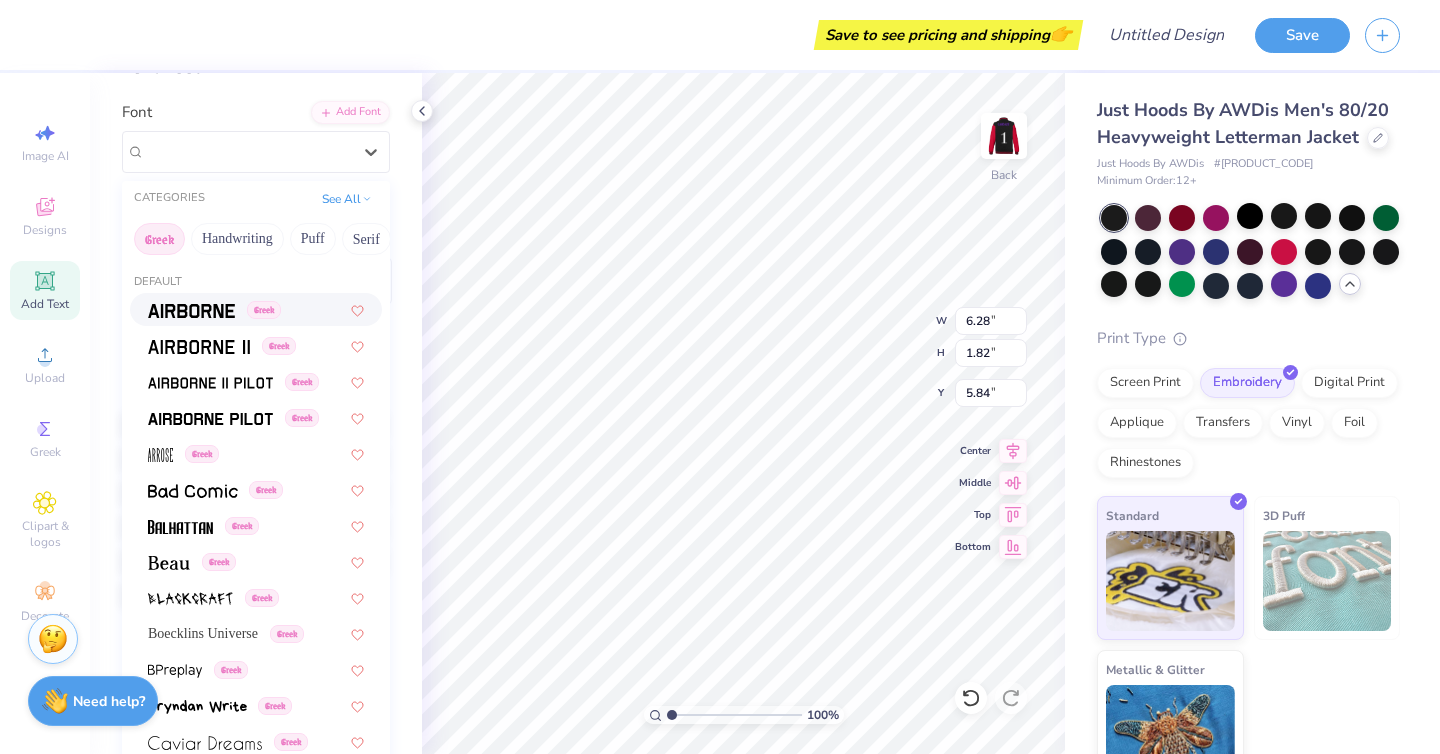 click on "Greek" at bounding box center (256, 309) 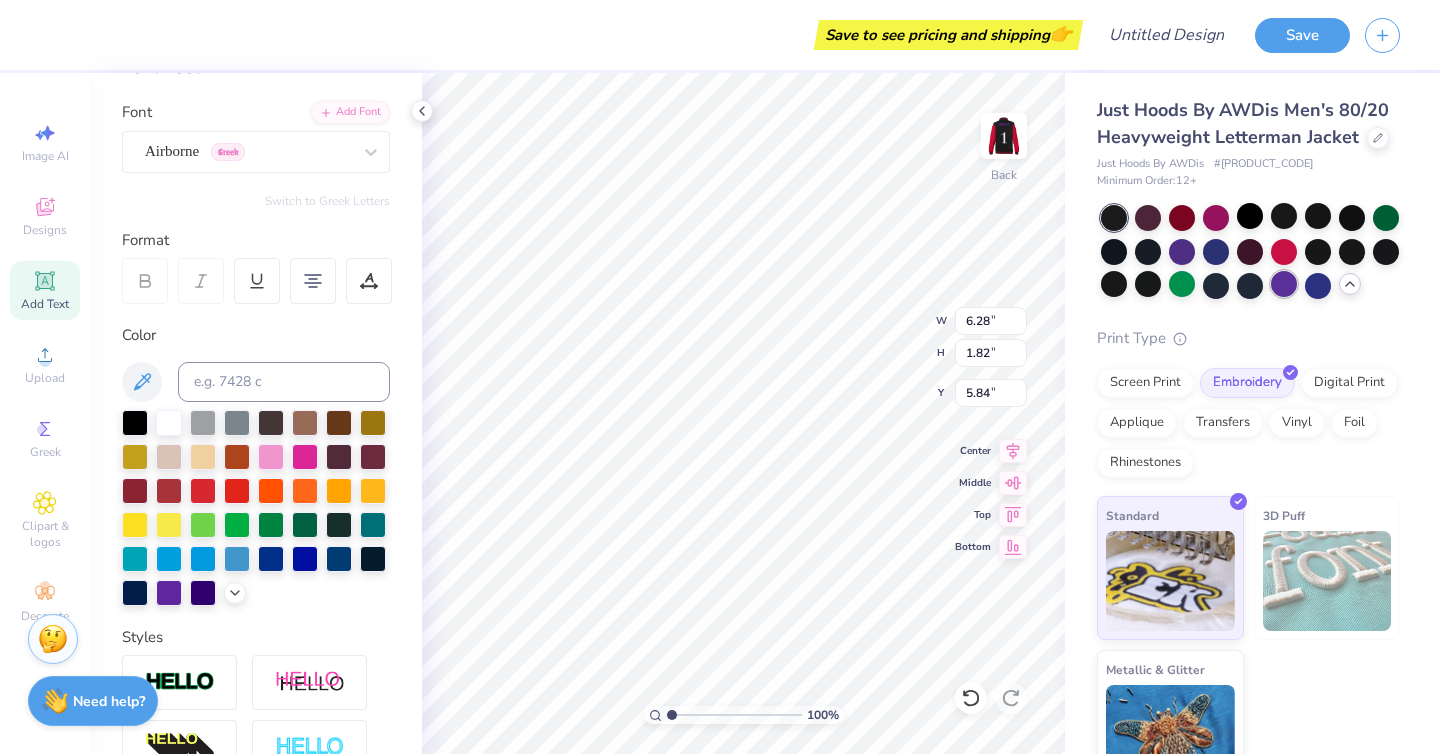click at bounding box center (1284, 284) 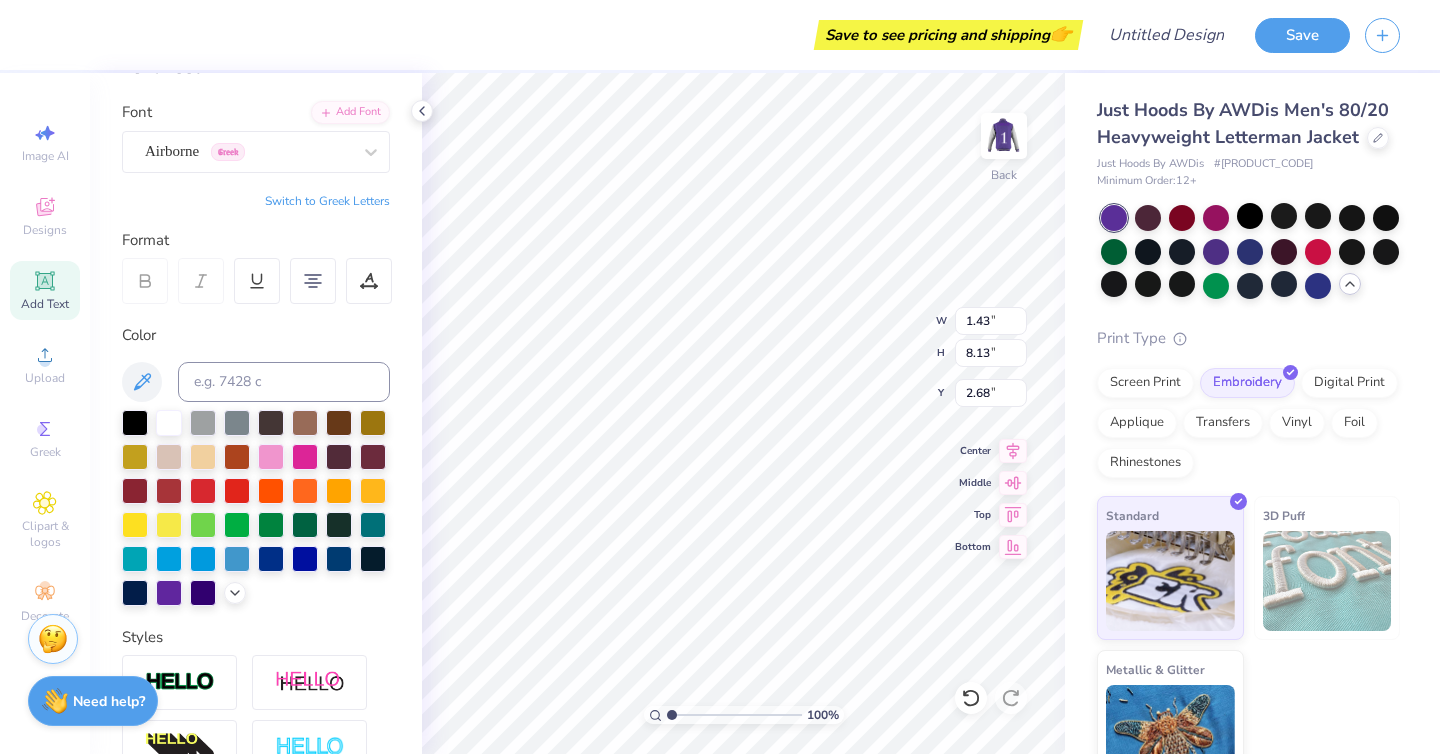 type on "1.43" 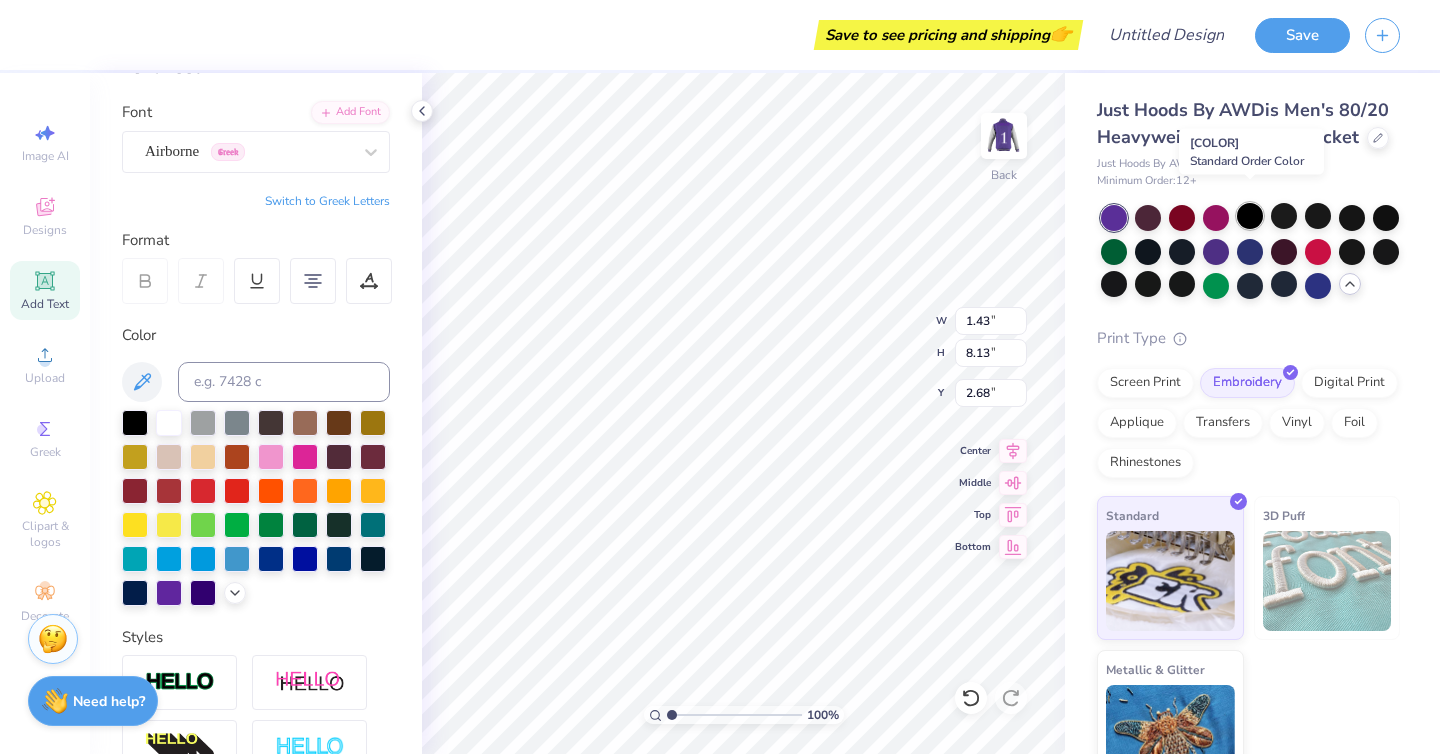 click at bounding box center (1250, 216) 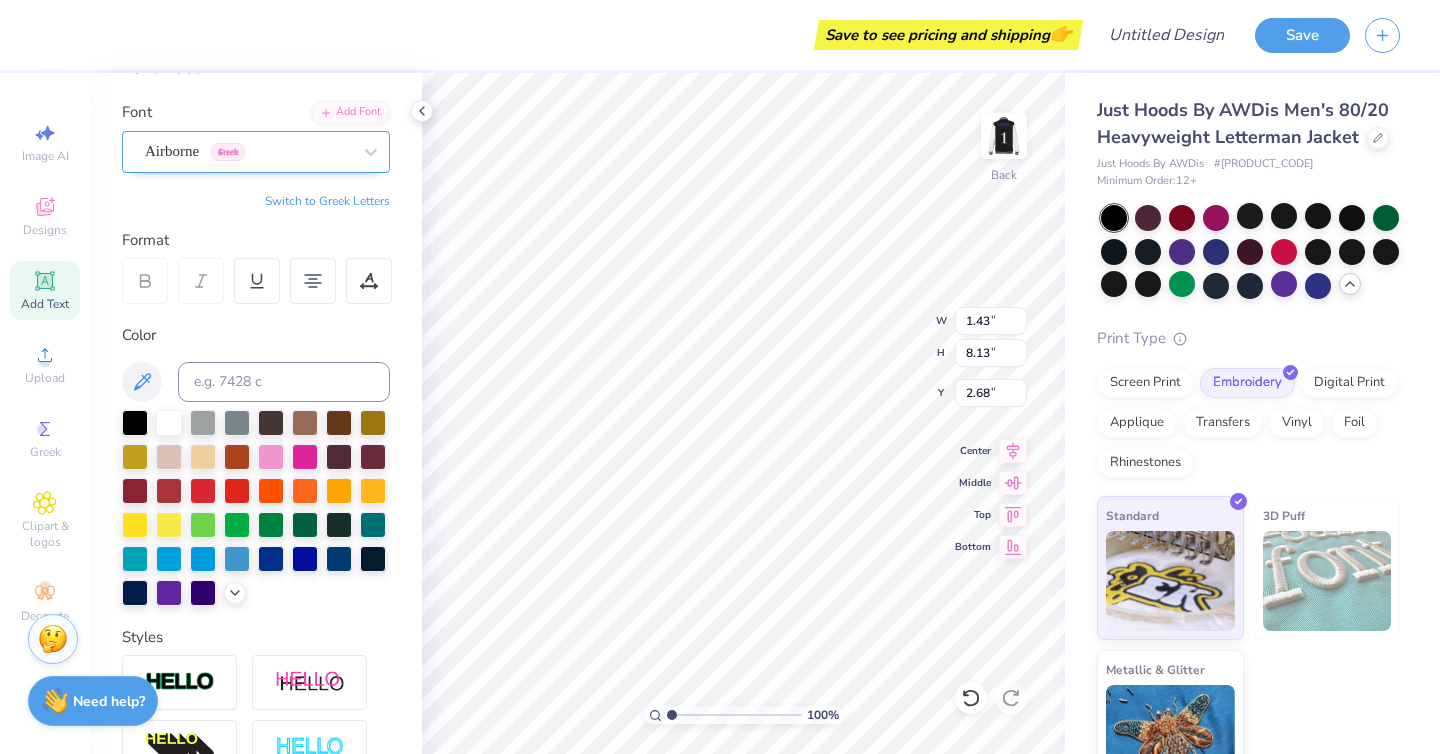 click on "Airborne Greek" at bounding box center (248, 151) 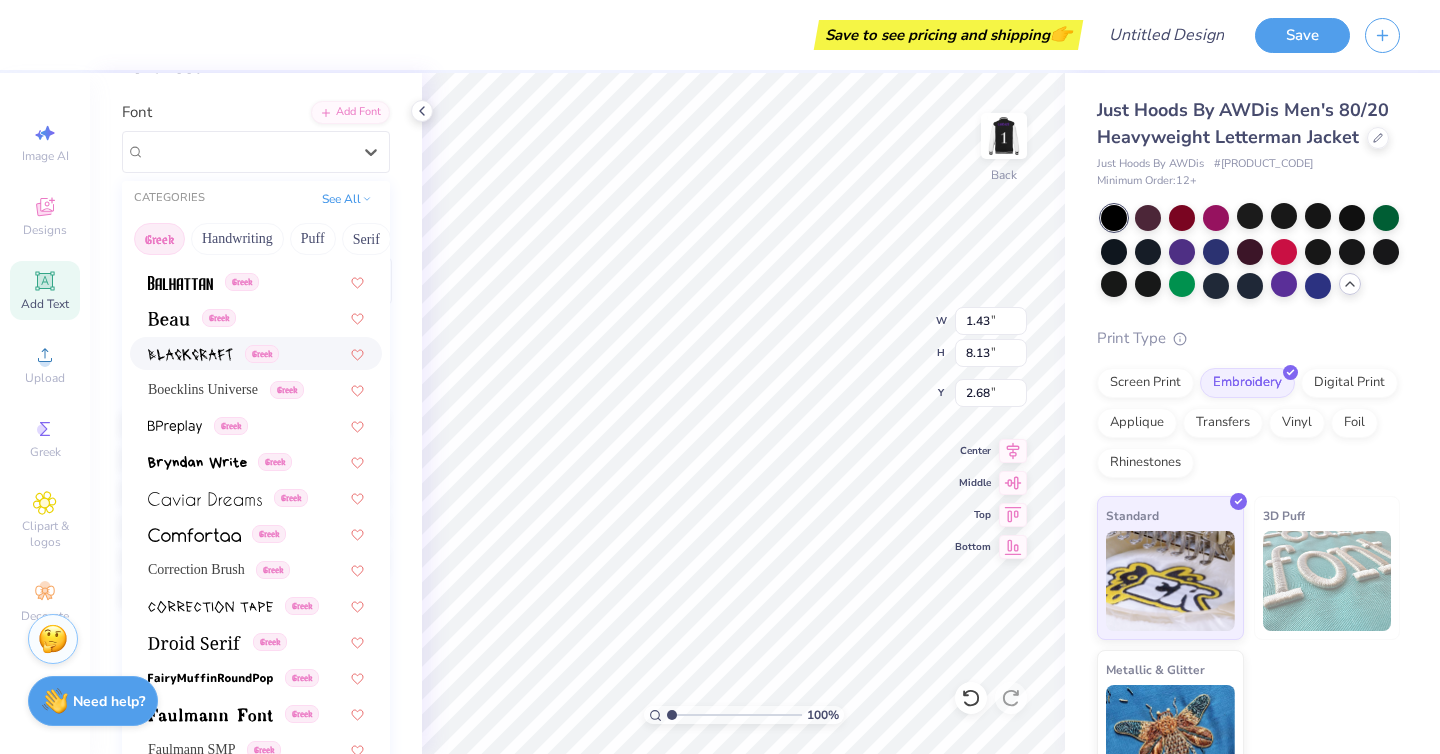 scroll, scrollTop: 214, scrollLeft: 0, axis: vertical 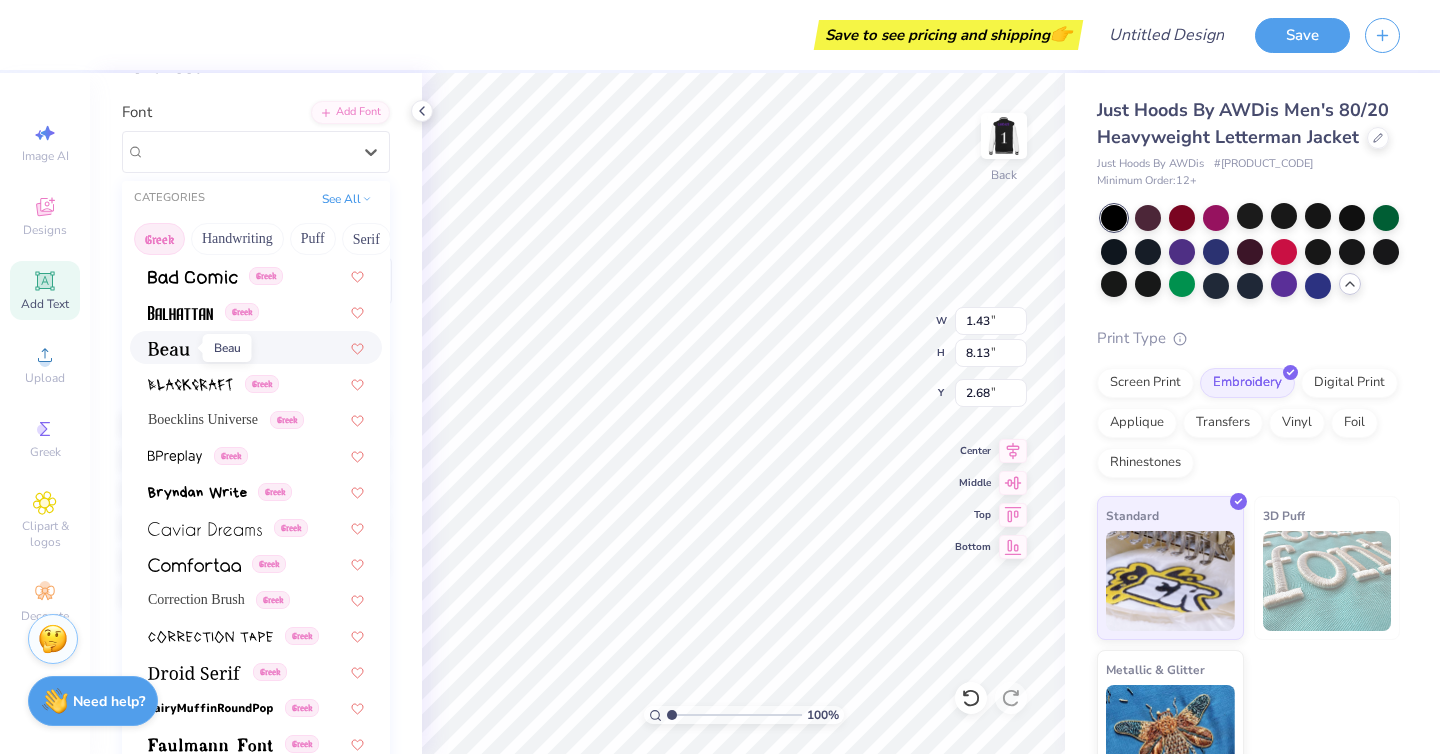 click at bounding box center [169, 349] 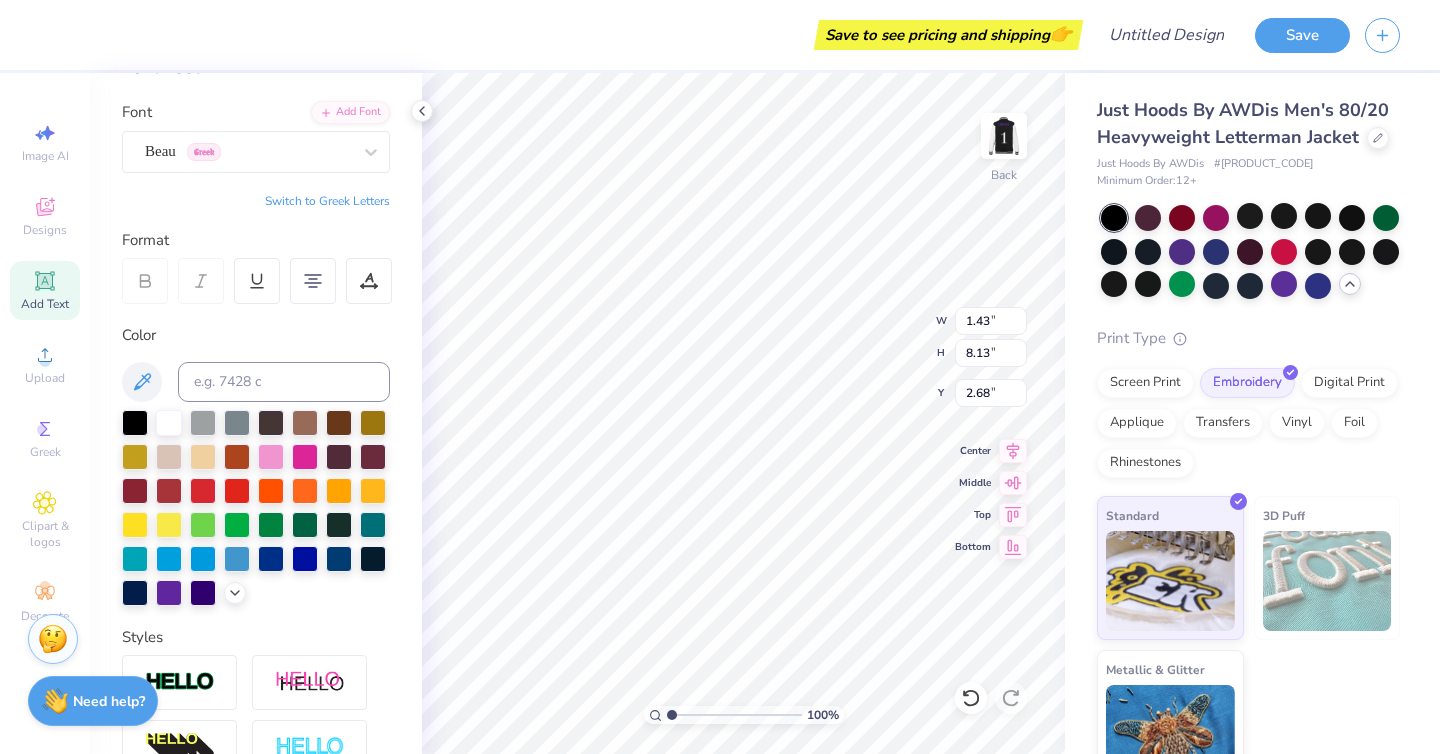 type on "1.65" 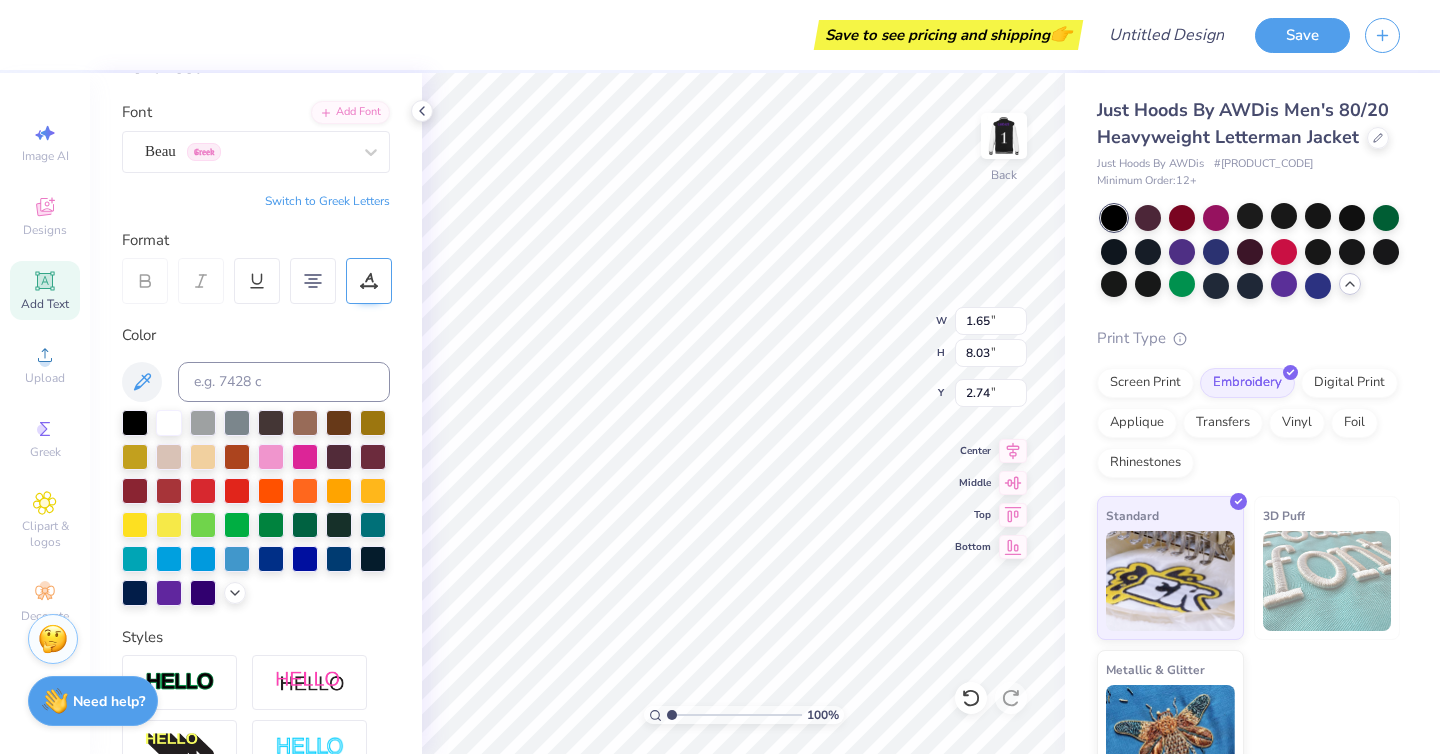click at bounding box center [369, 281] 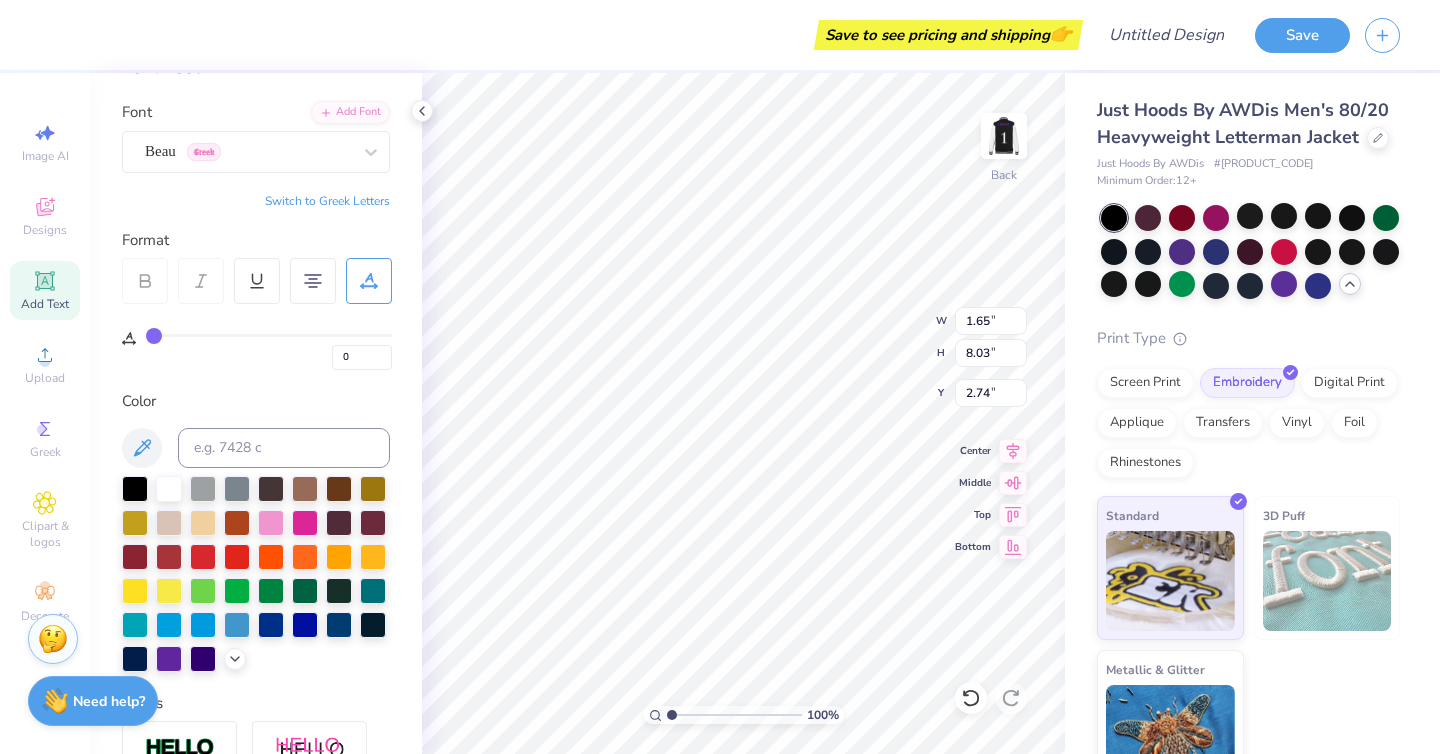 type on "1" 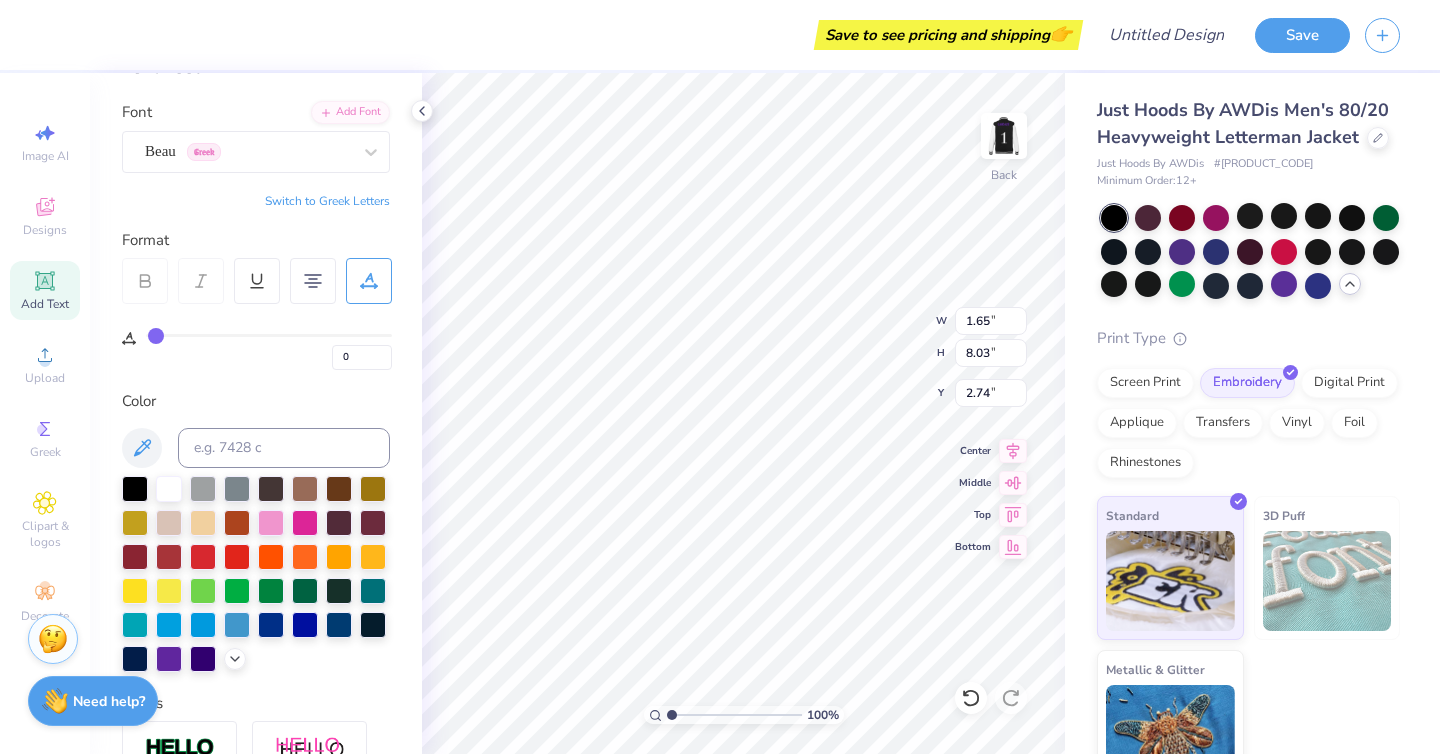 type on "1" 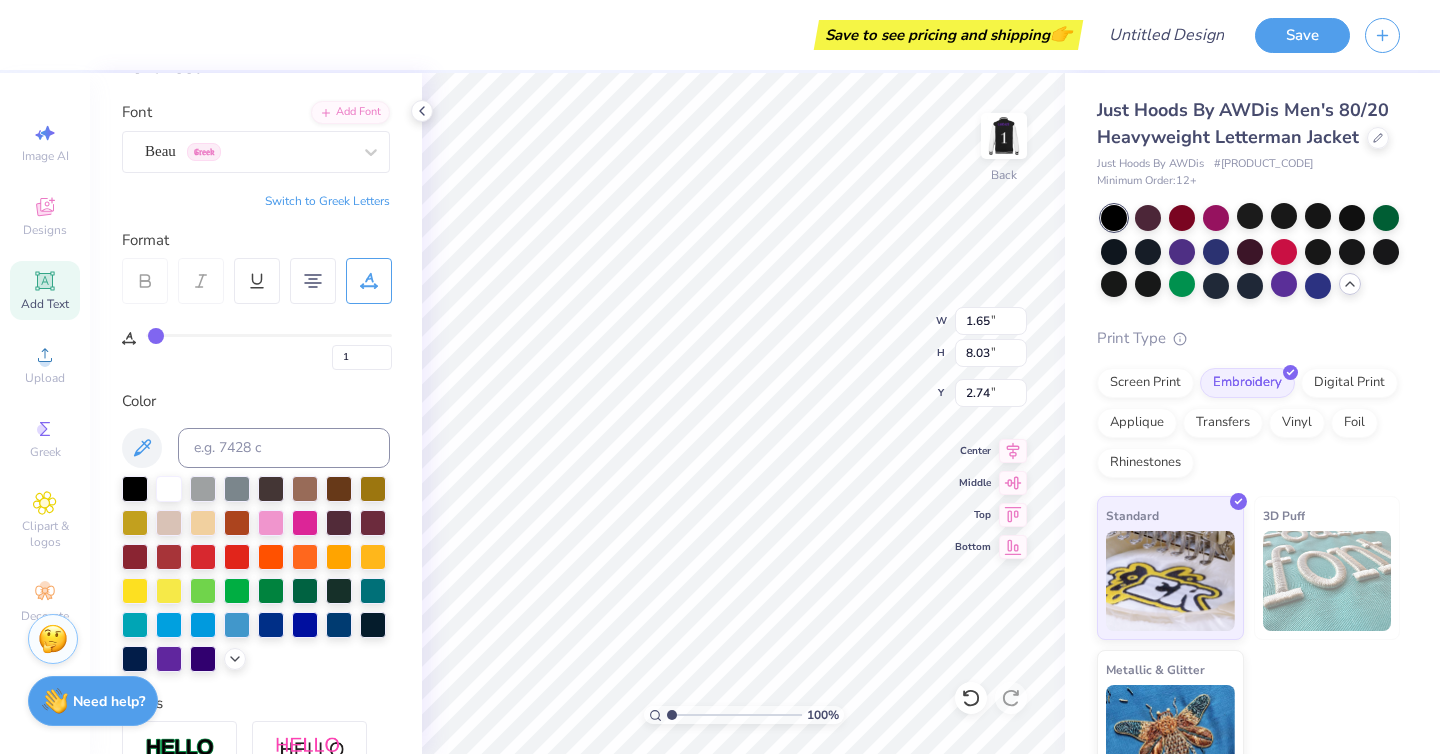 type on "2" 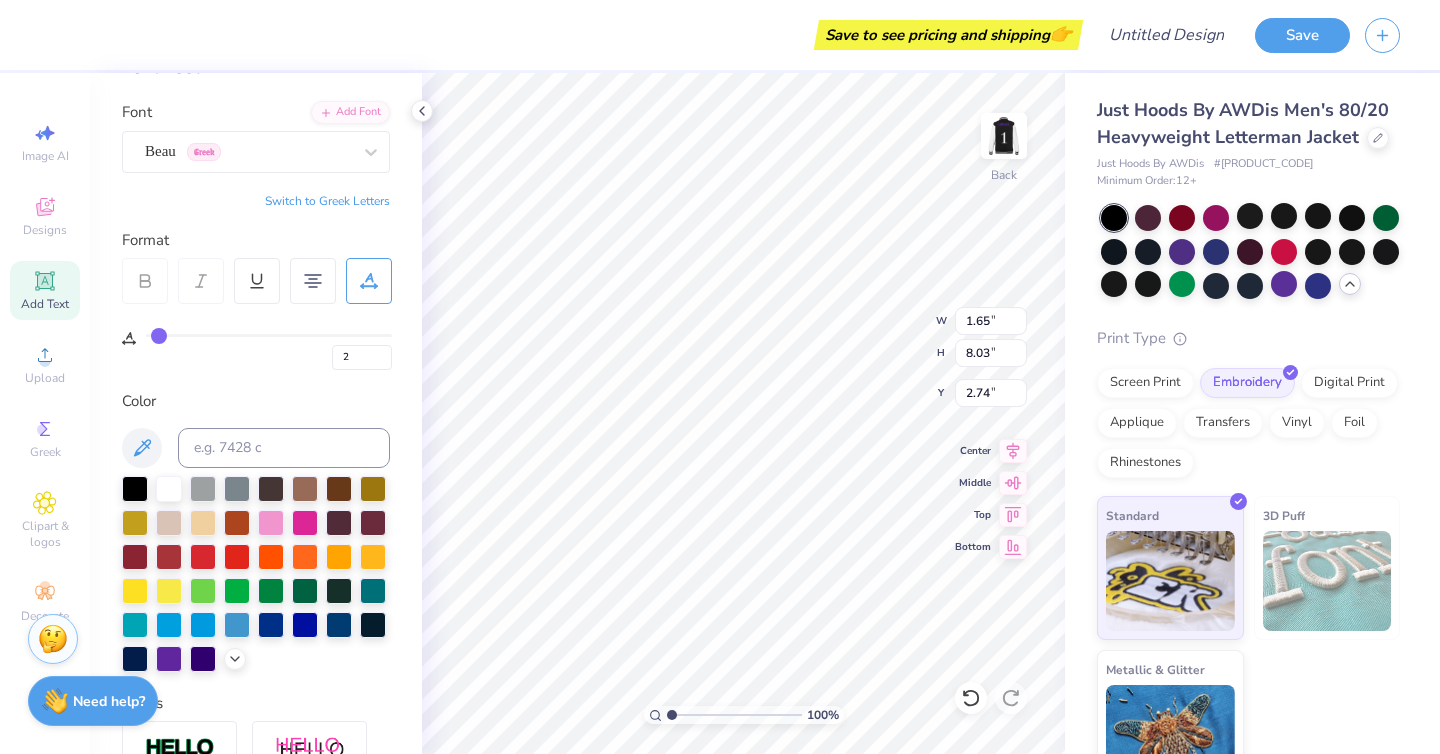 type on "3" 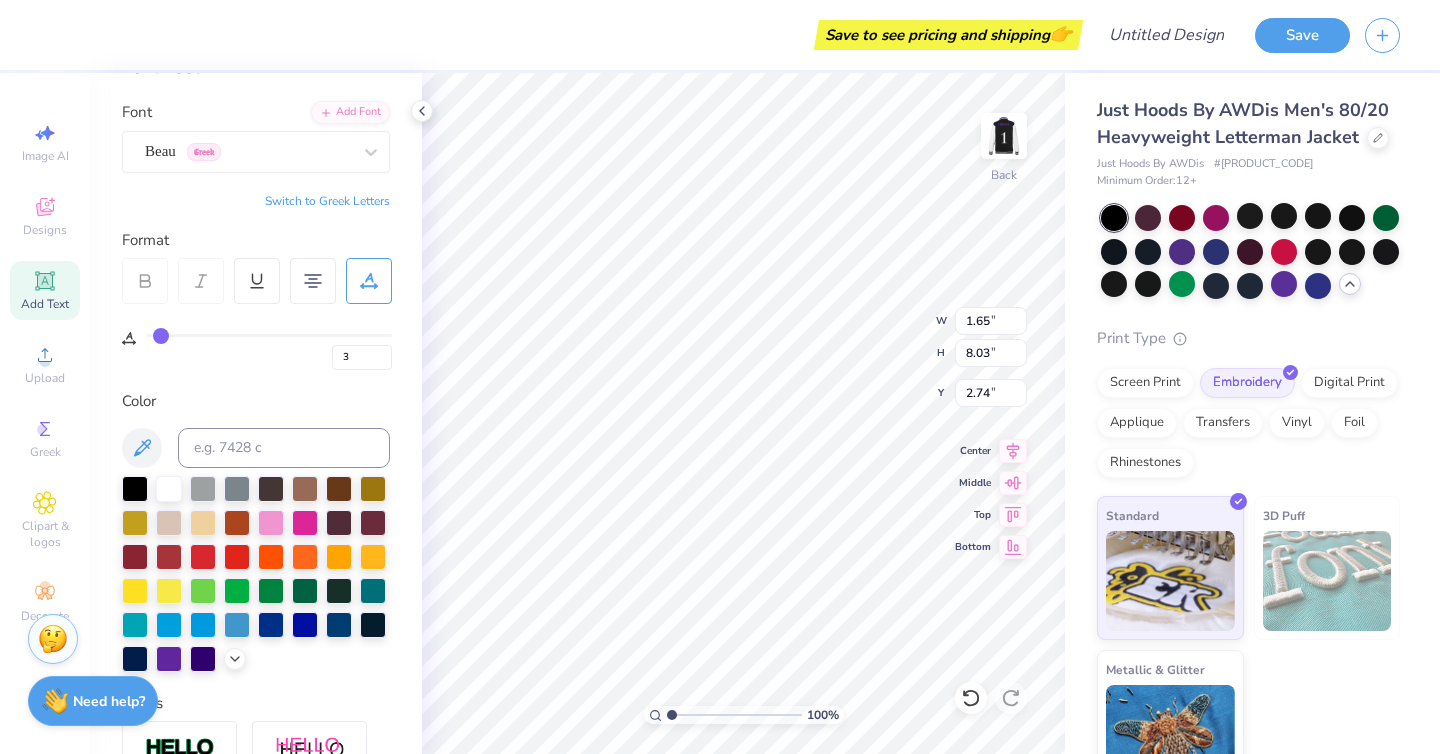 type on "4" 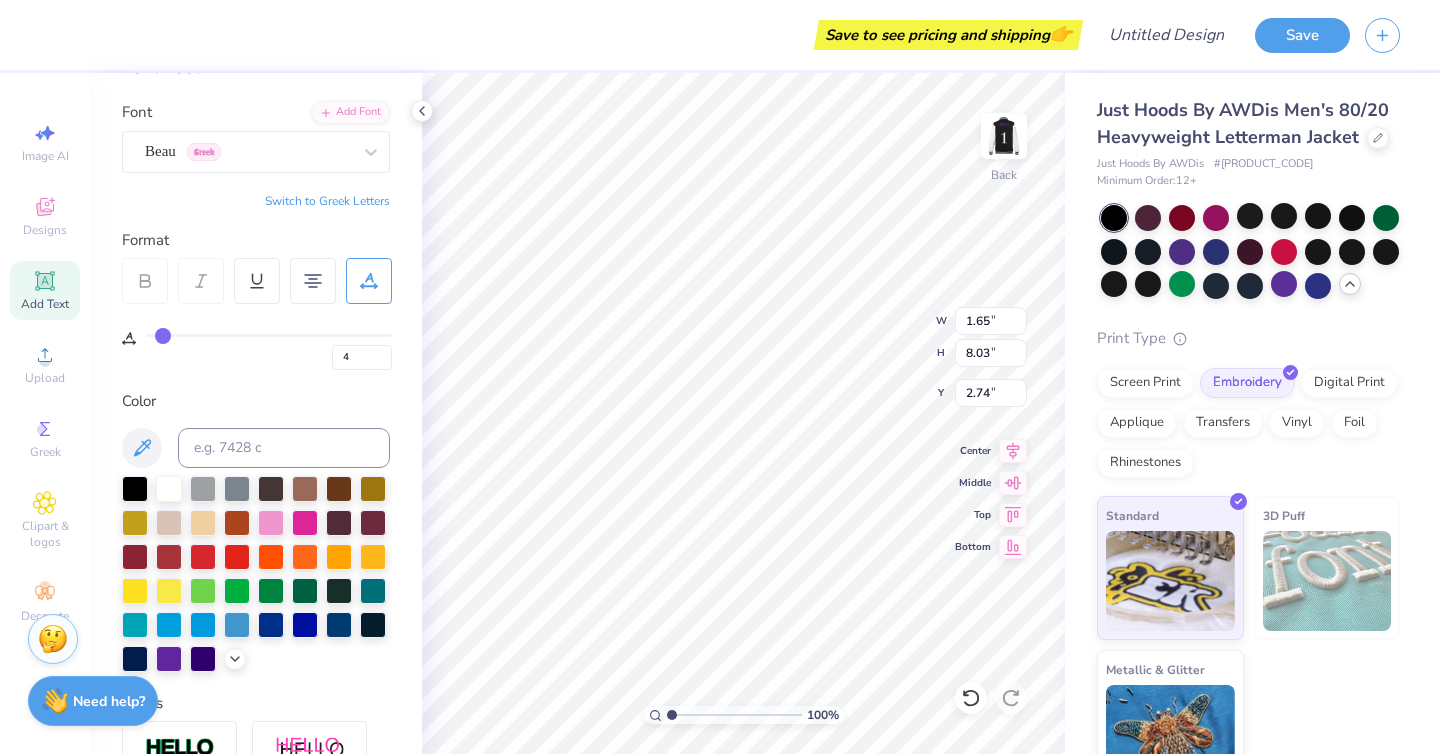 type on "5" 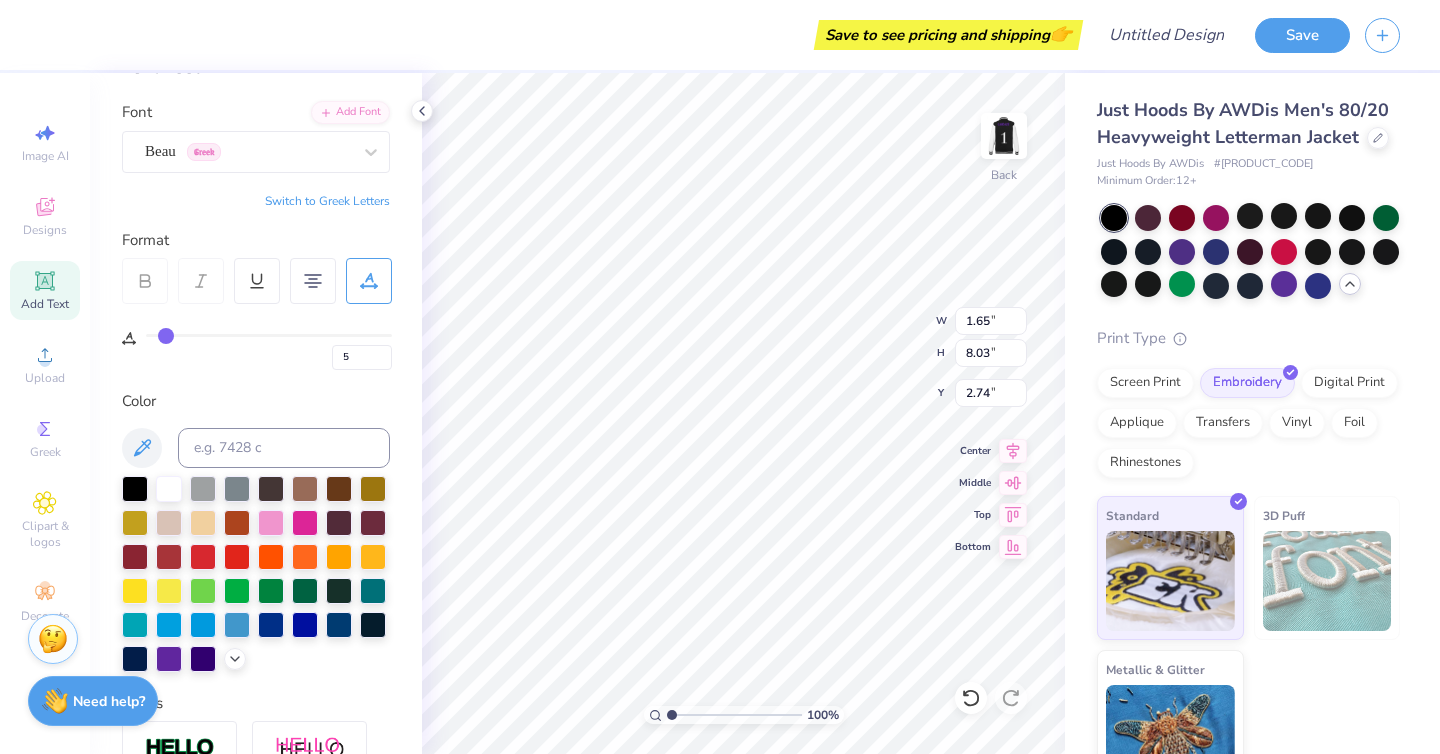 type on "6" 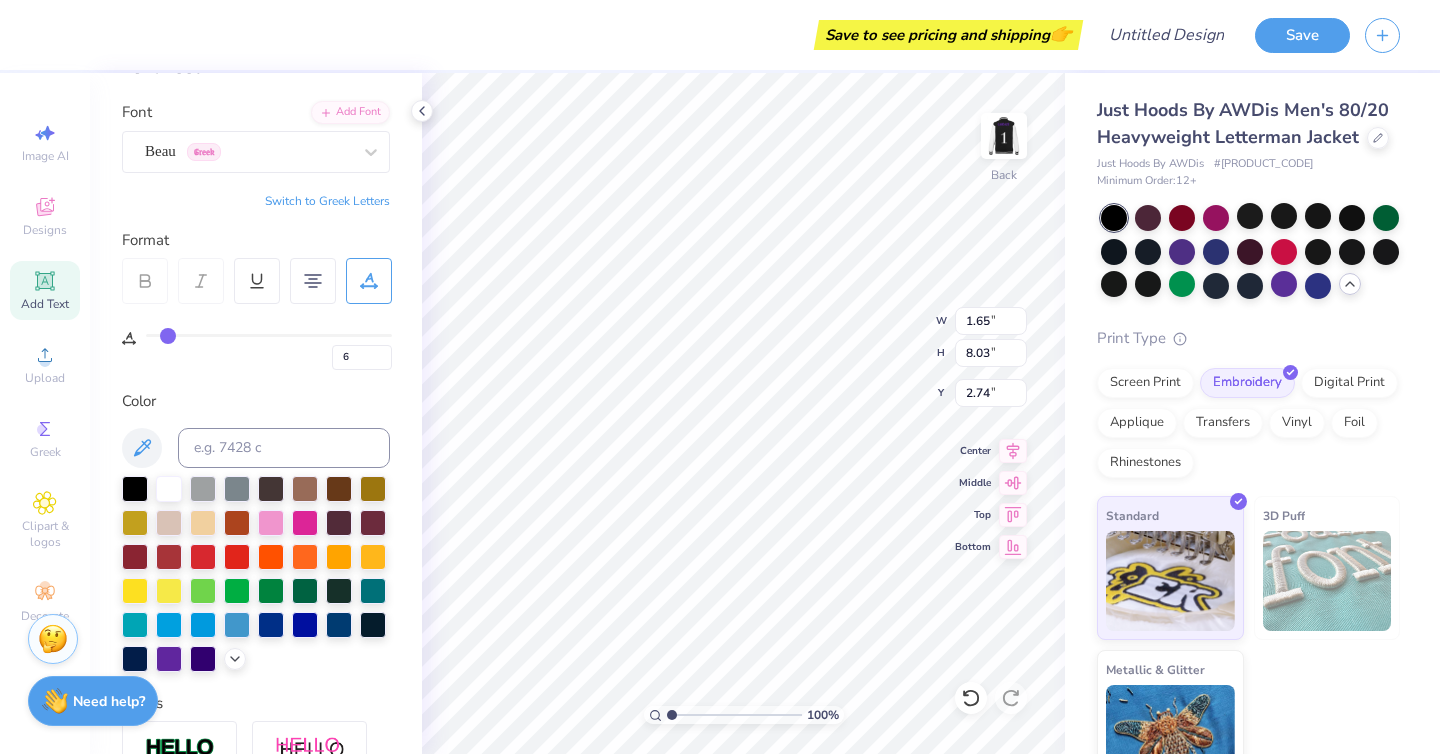 type on "7" 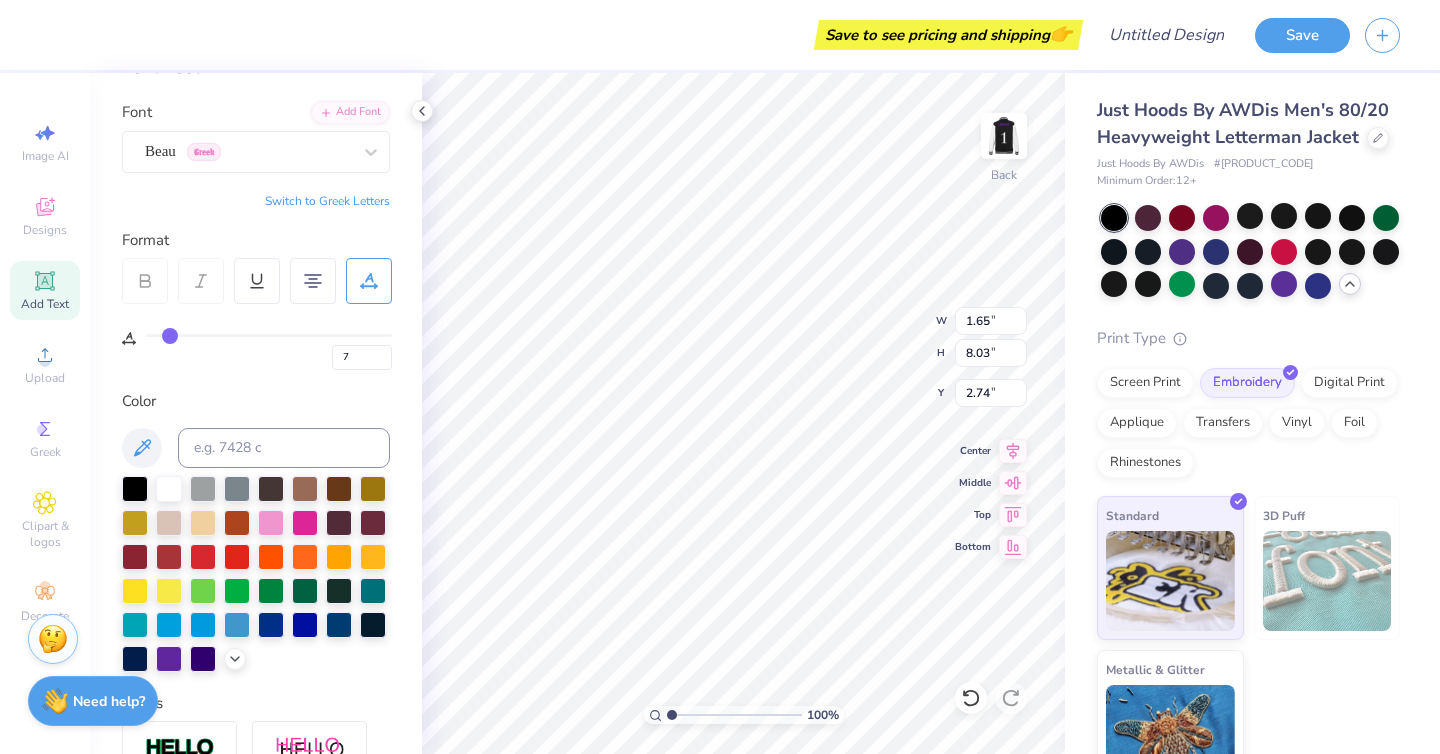 type on "8" 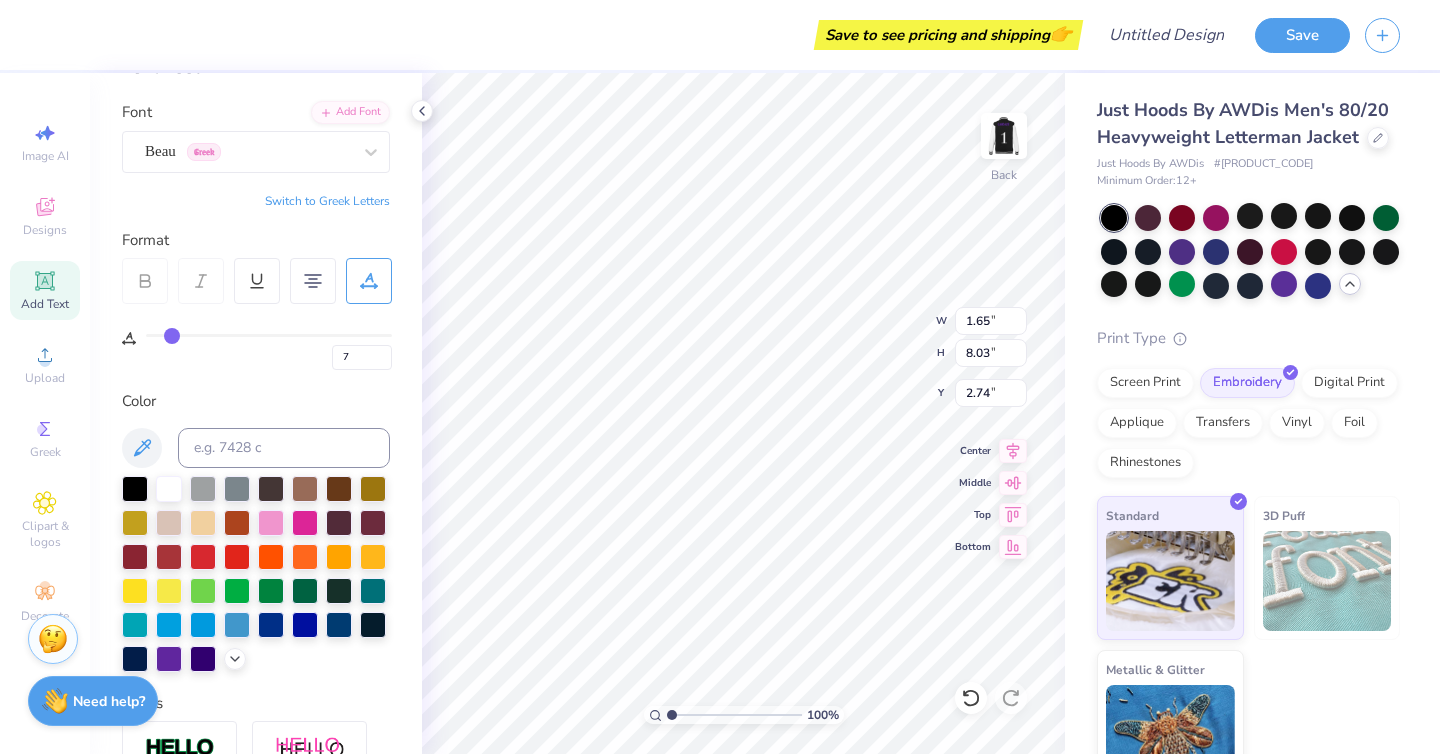 type on "8" 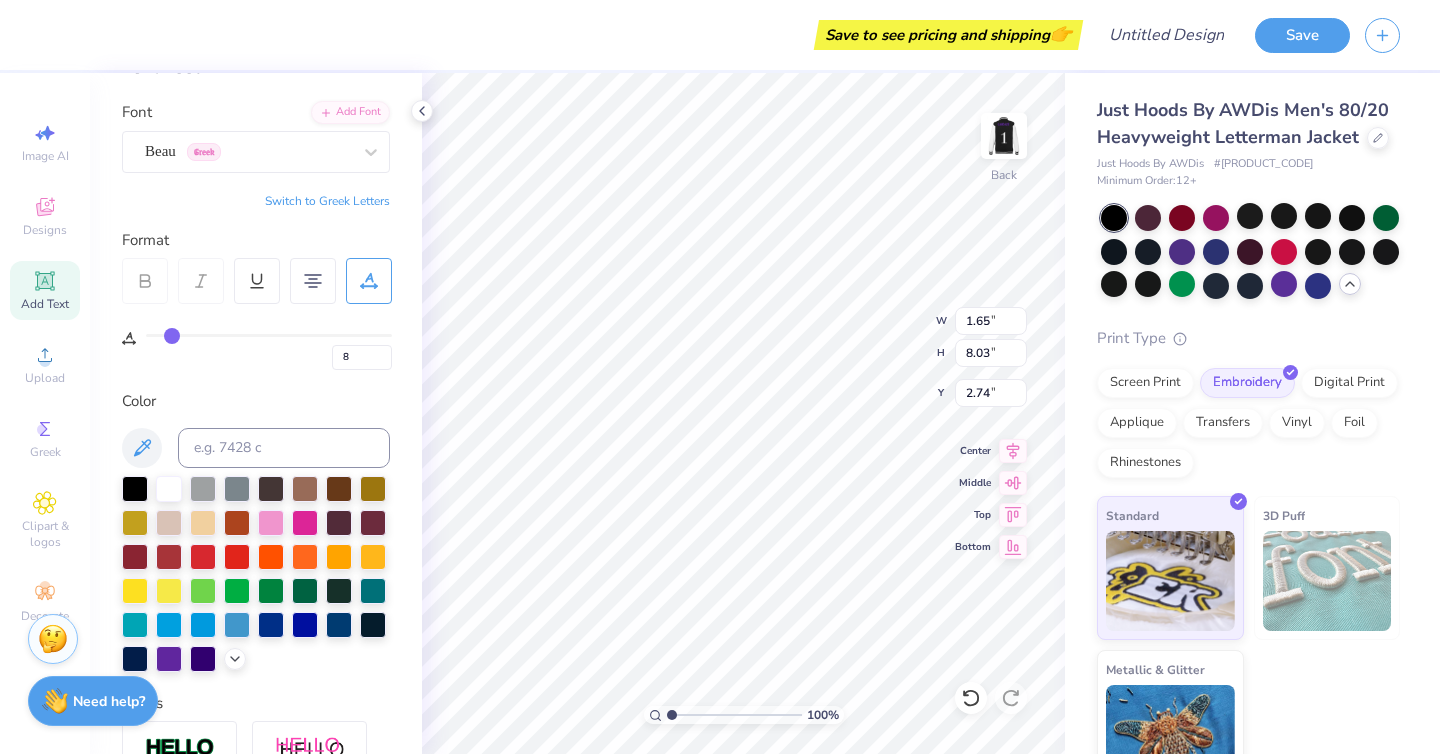 type on "9" 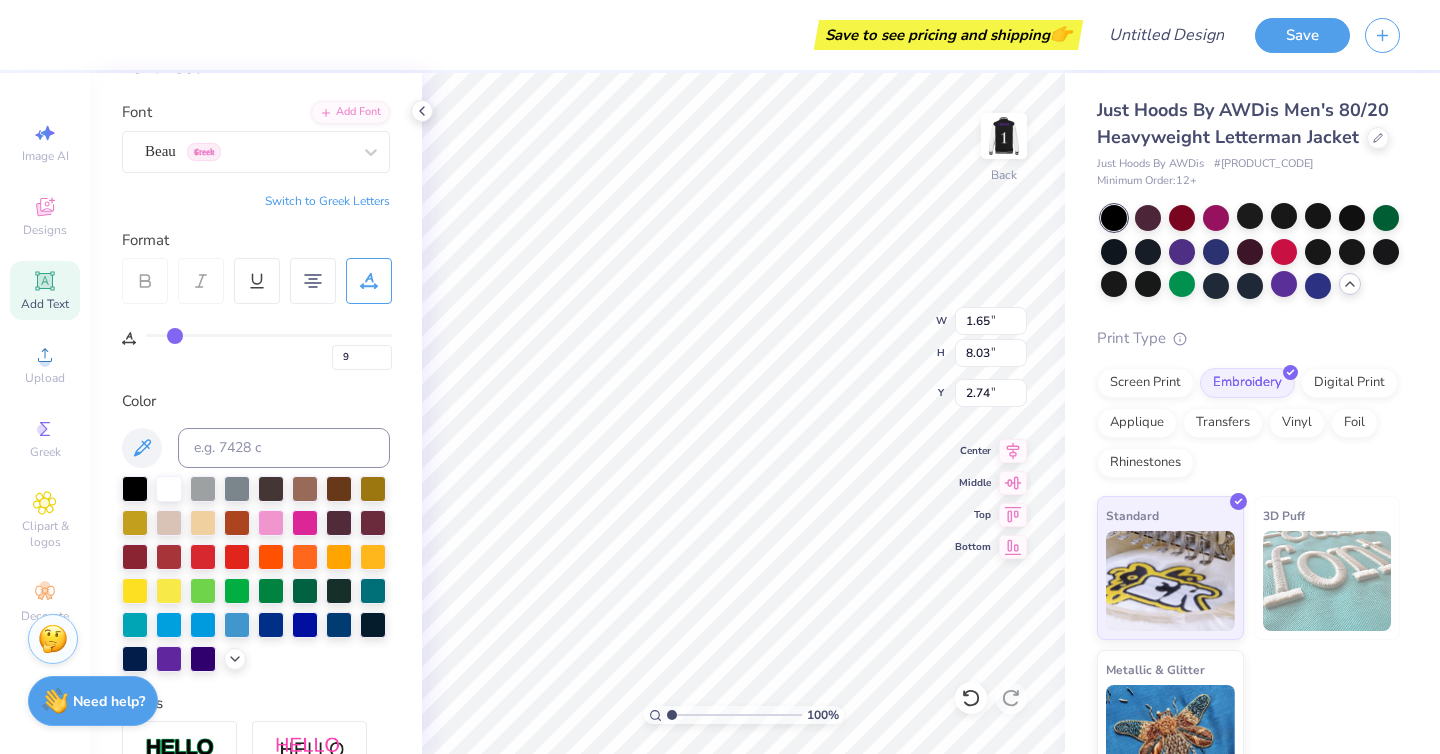 type on "10" 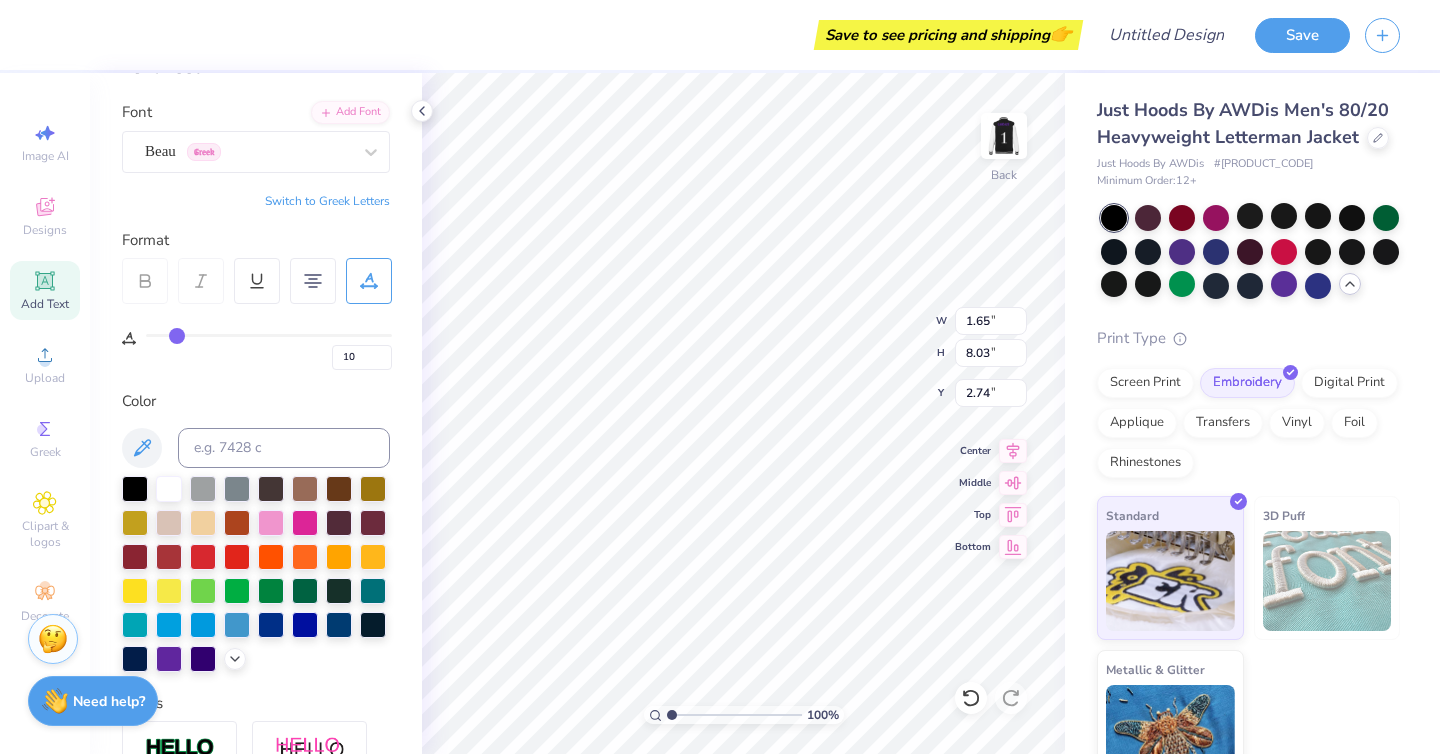type on "11" 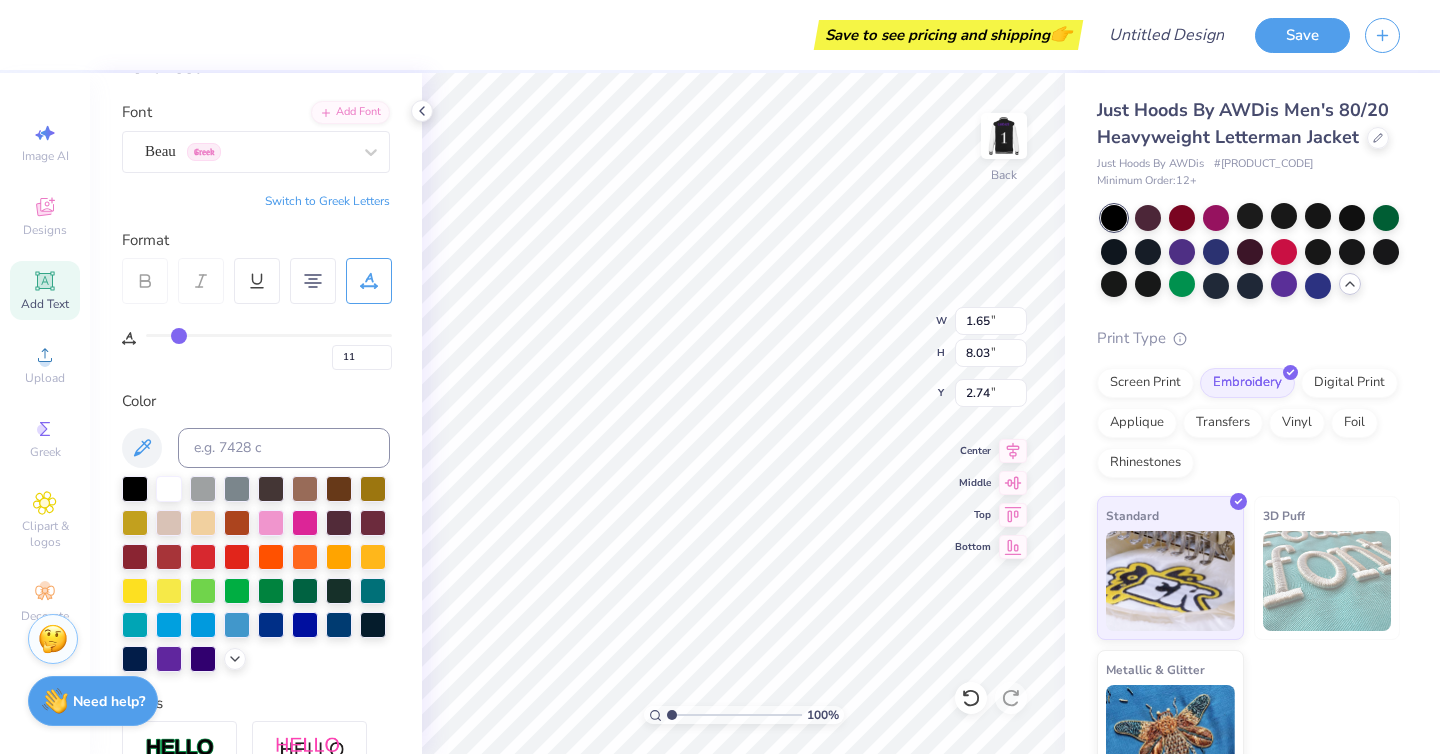 type on "12" 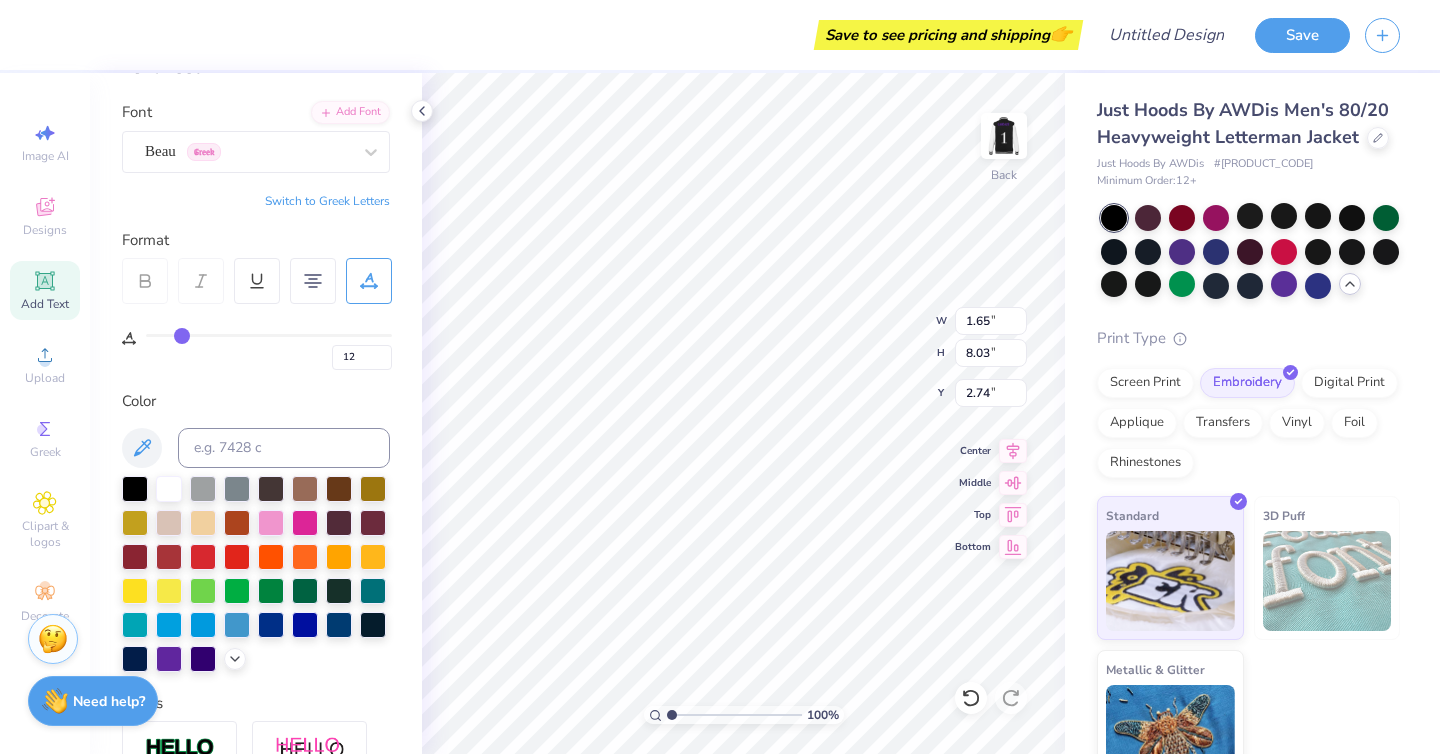 type on "13" 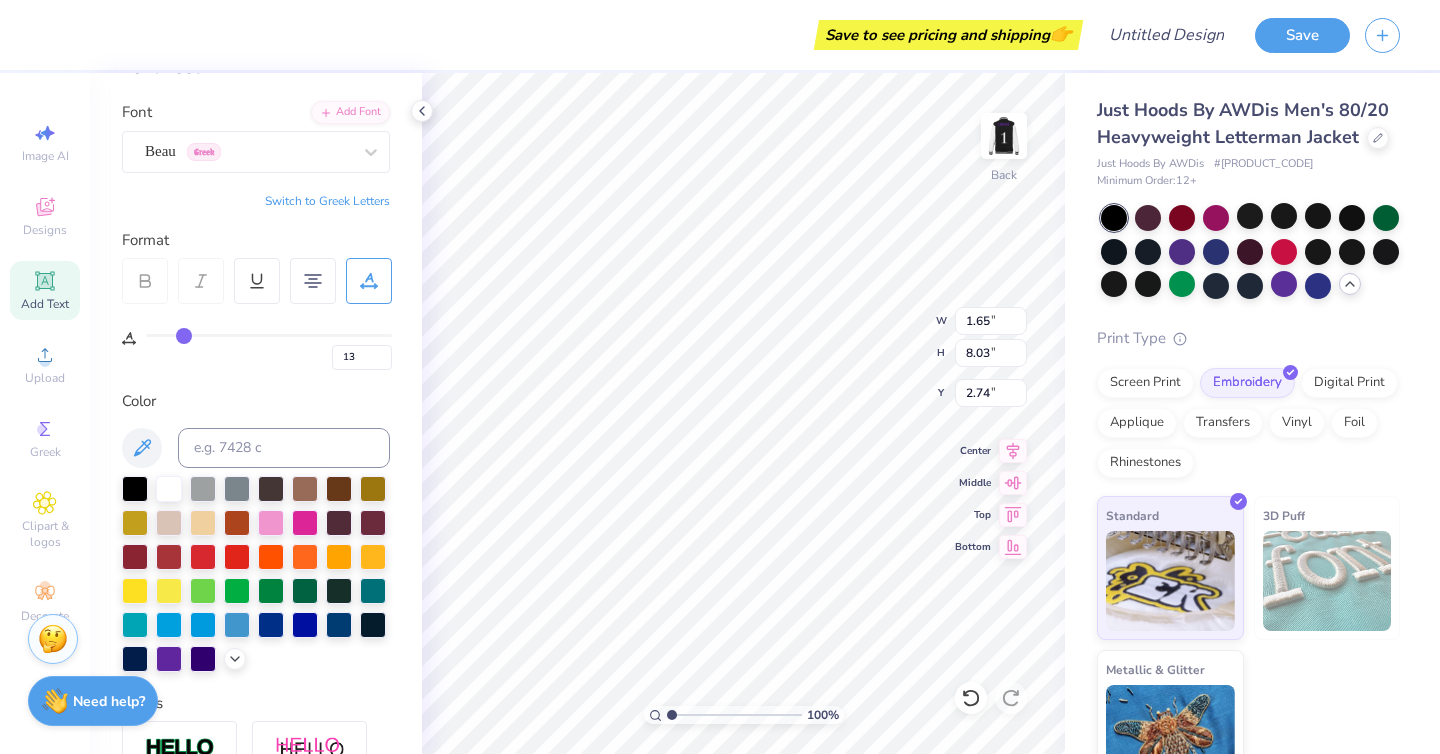 type on "14" 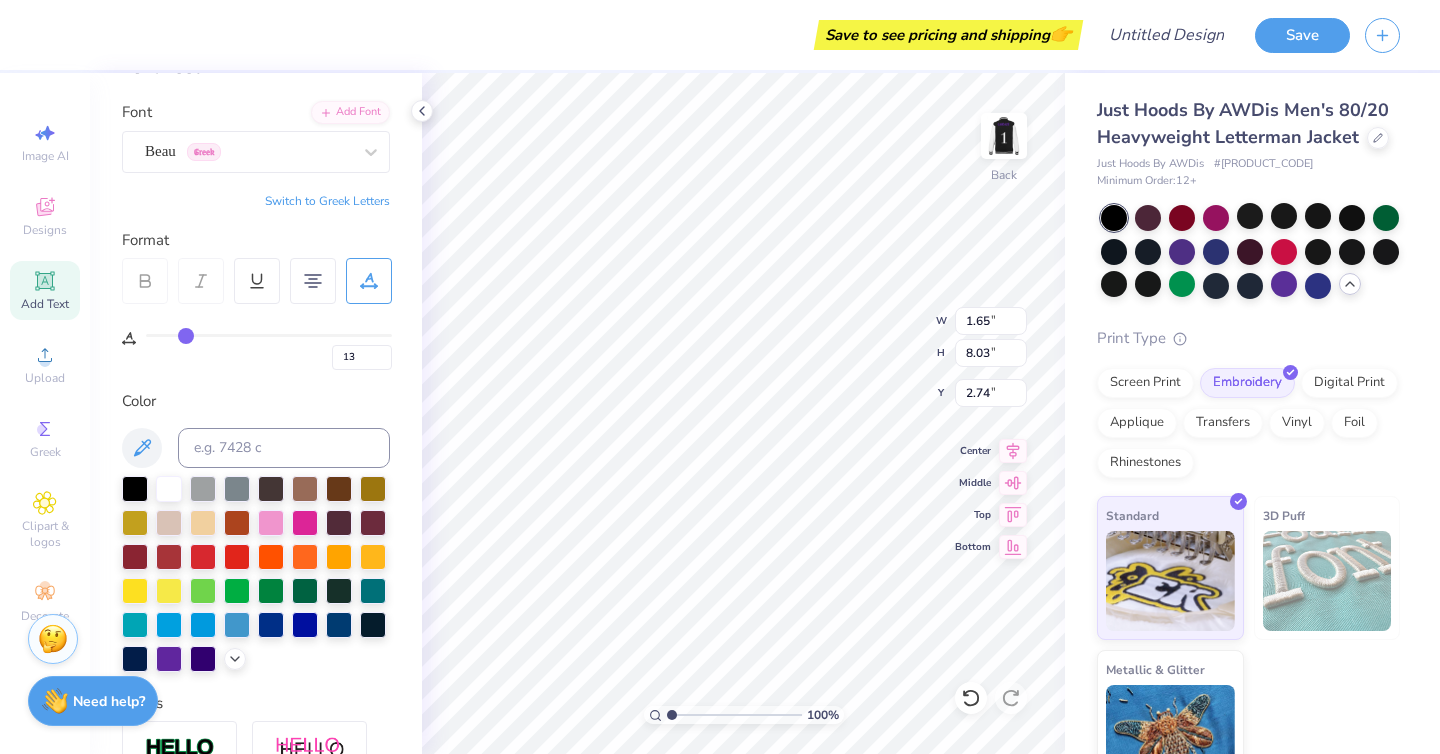 type on "14" 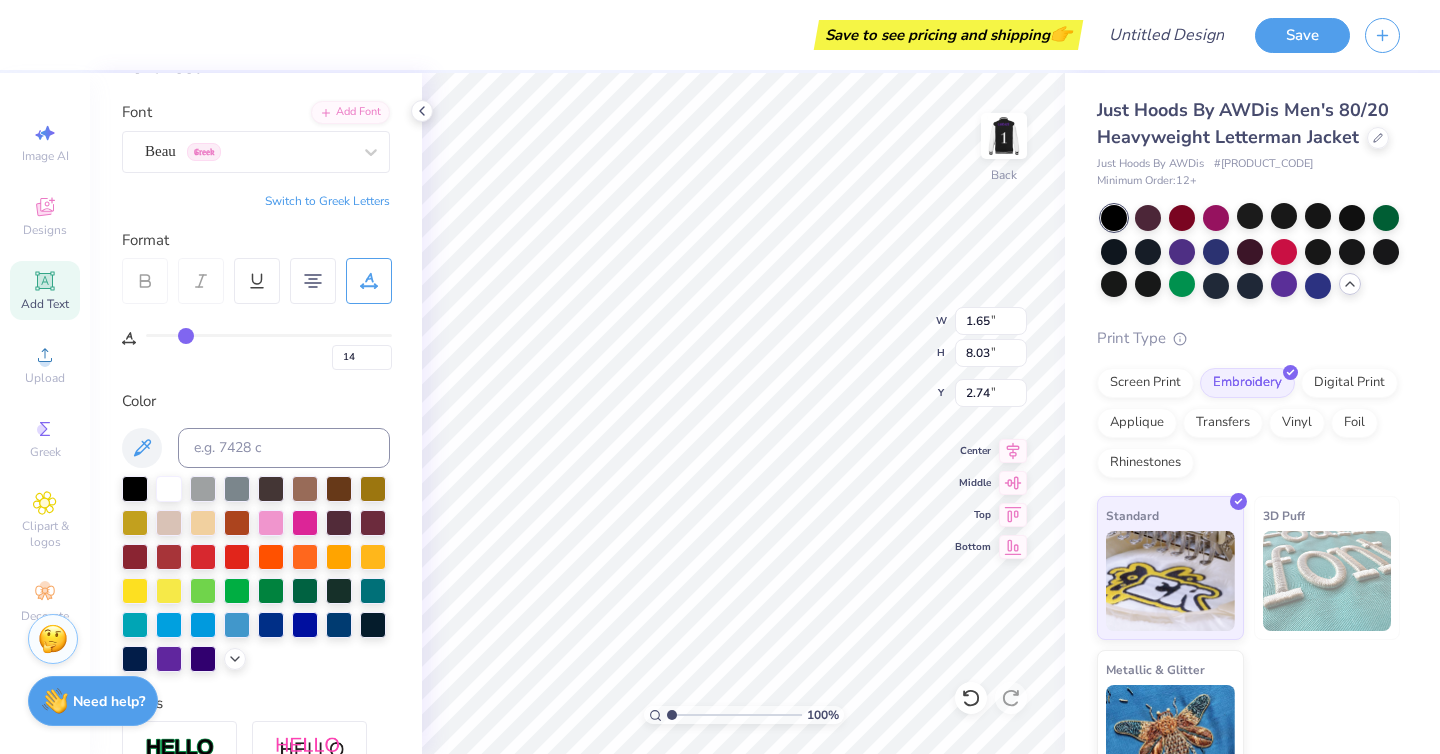 type on "15" 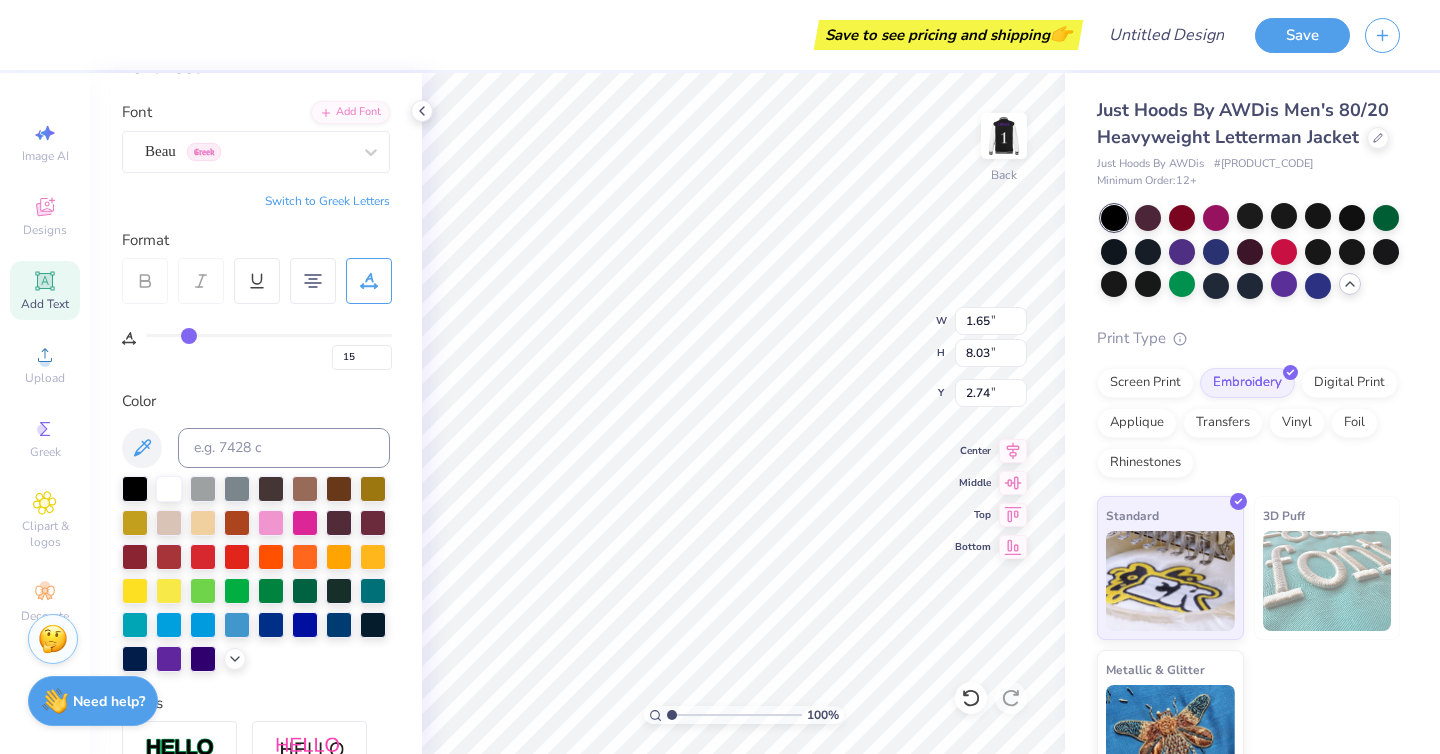 type on "16" 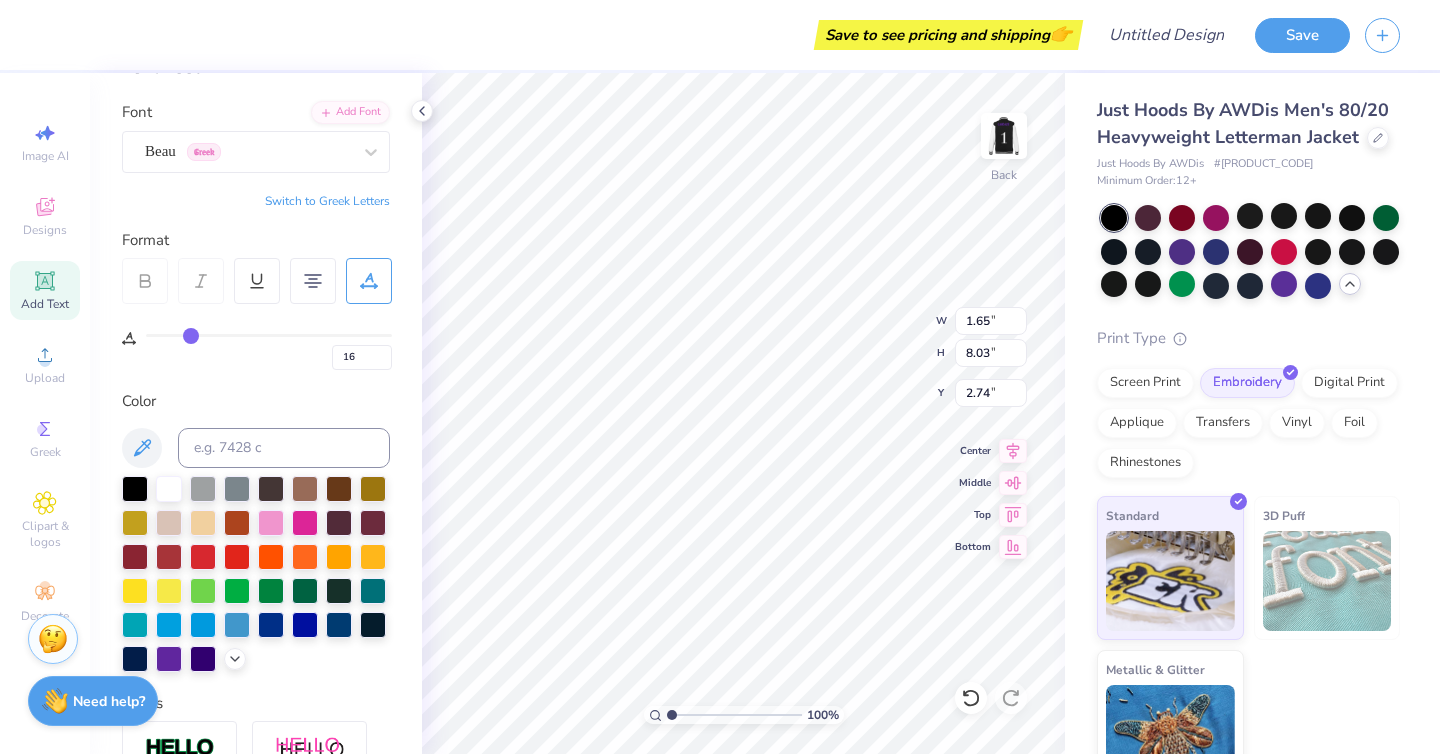 type on "17" 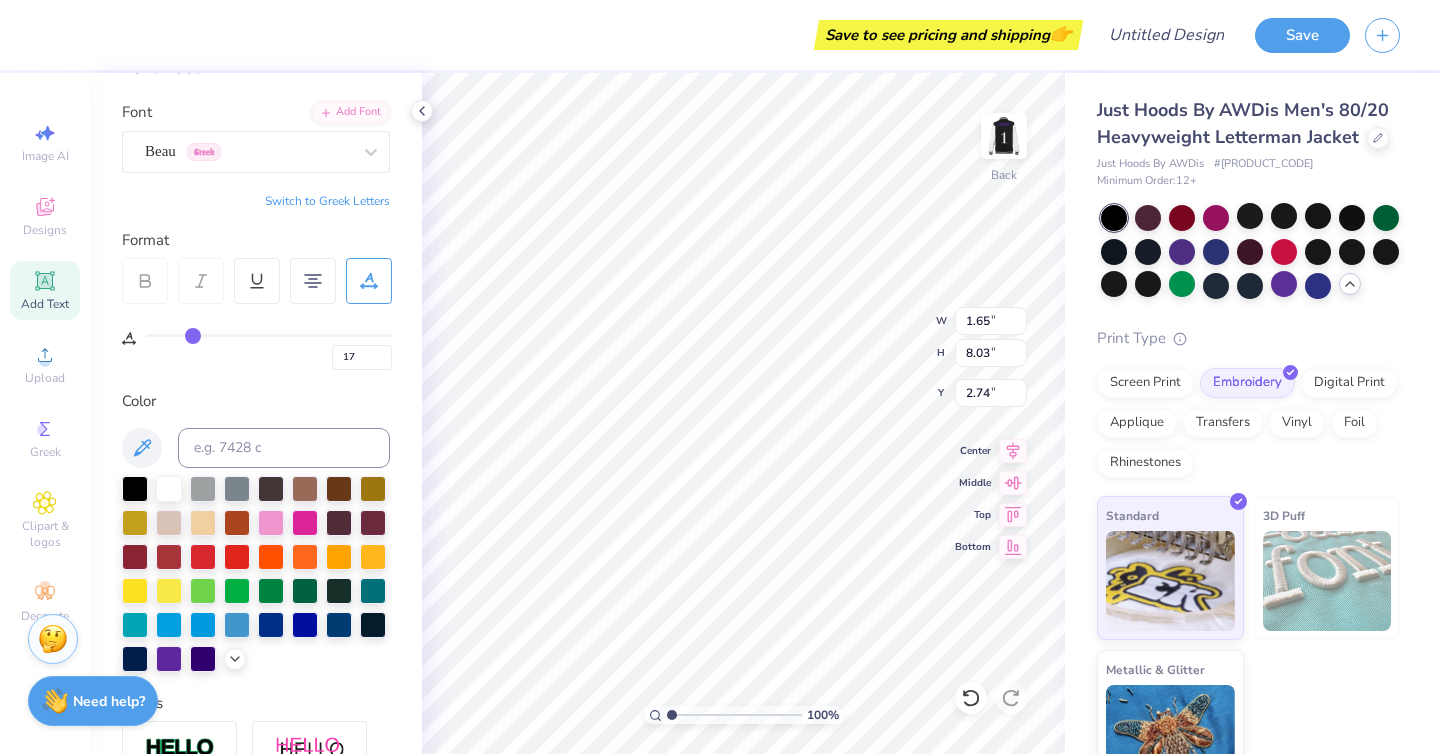 type on "18" 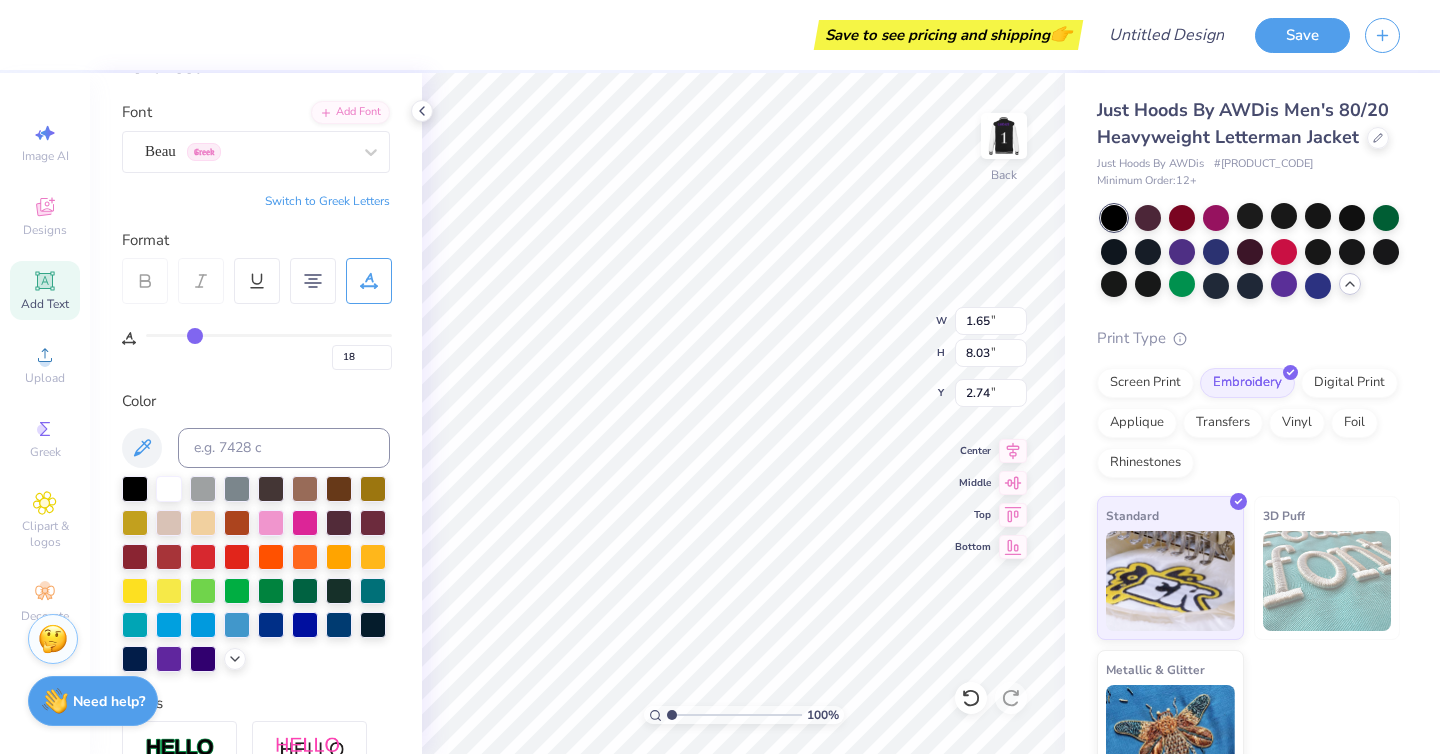 type on "19" 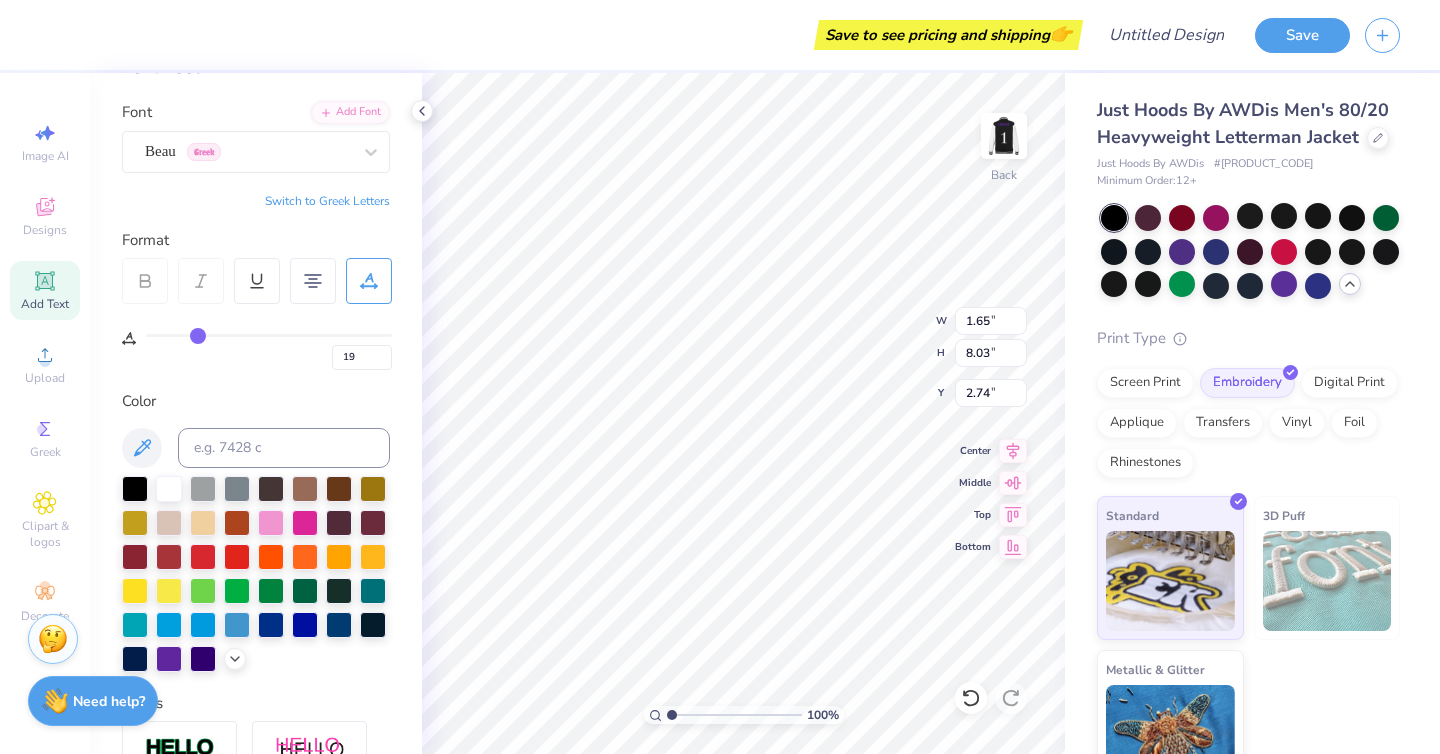 type on "20" 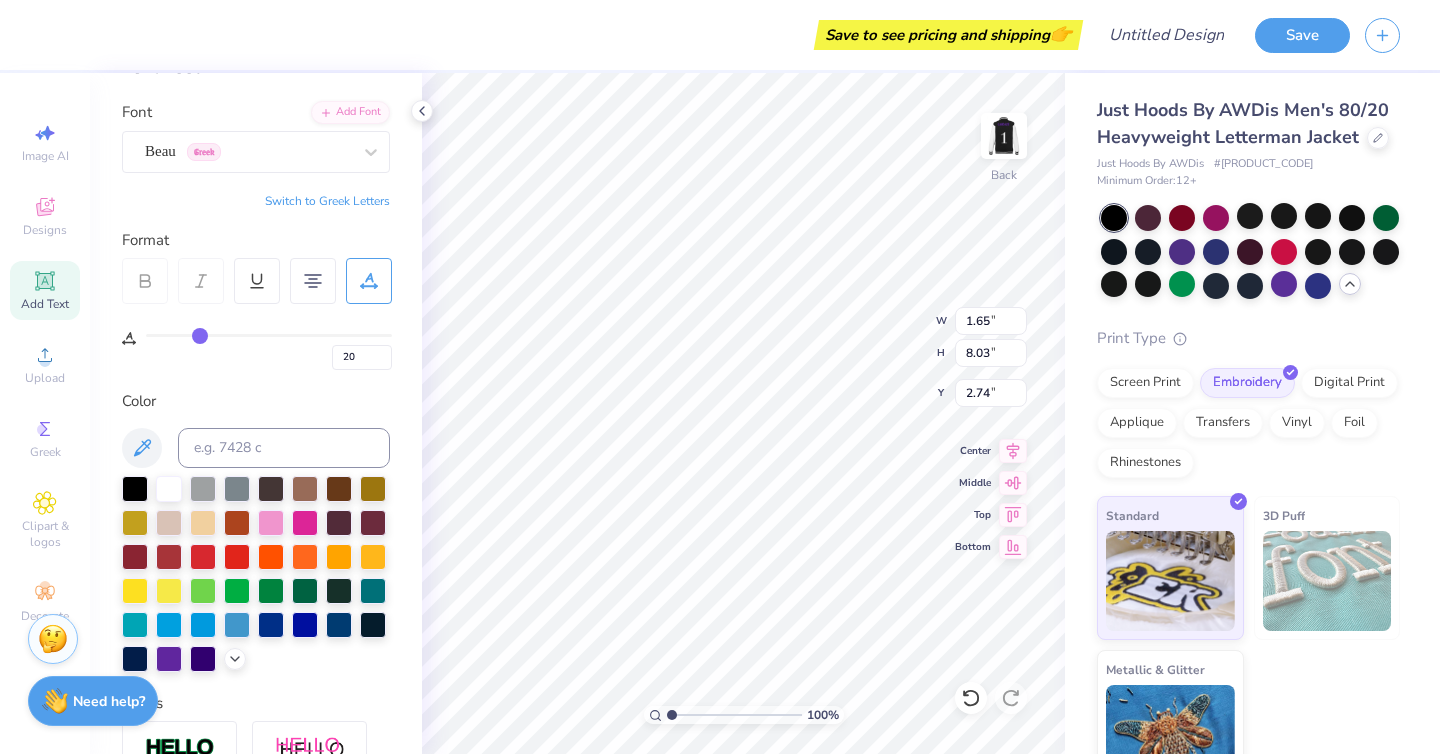 type on "21" 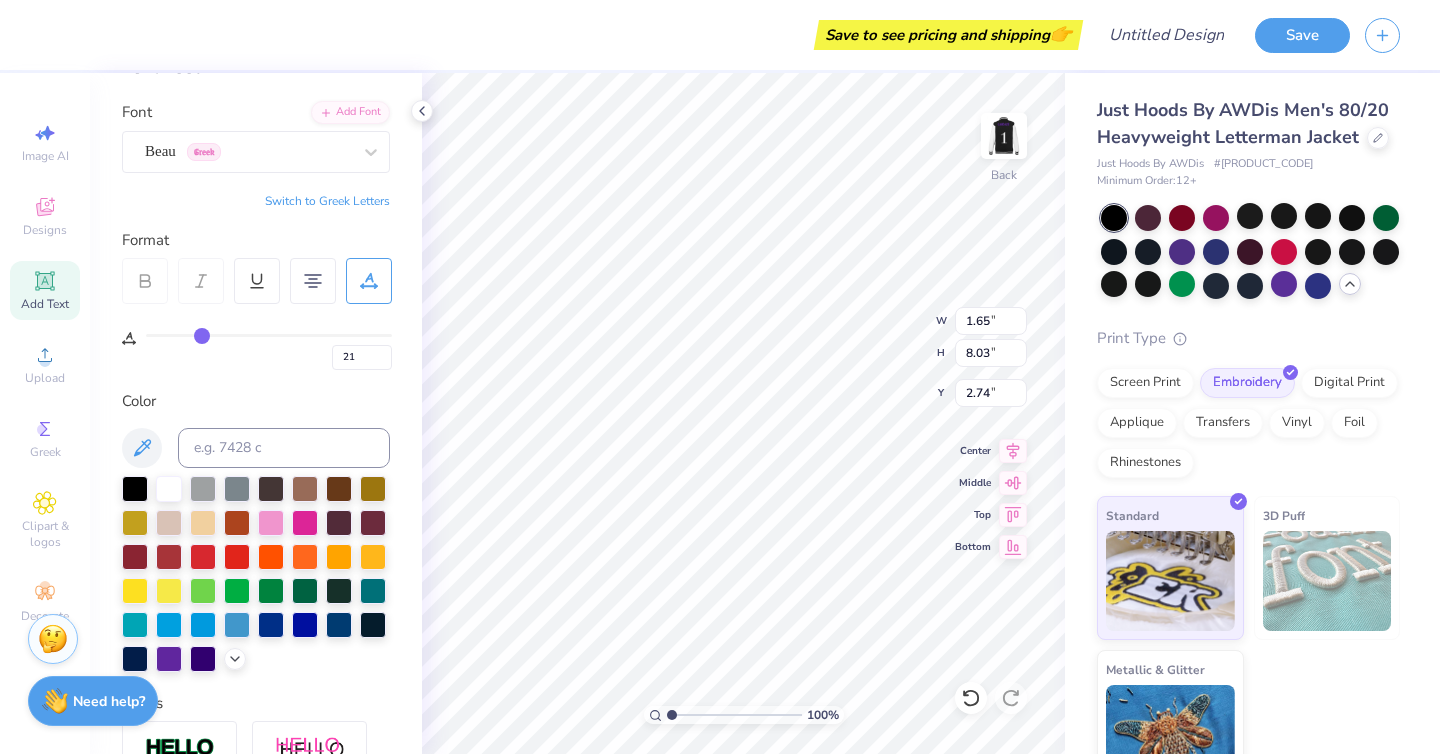 type on "22" 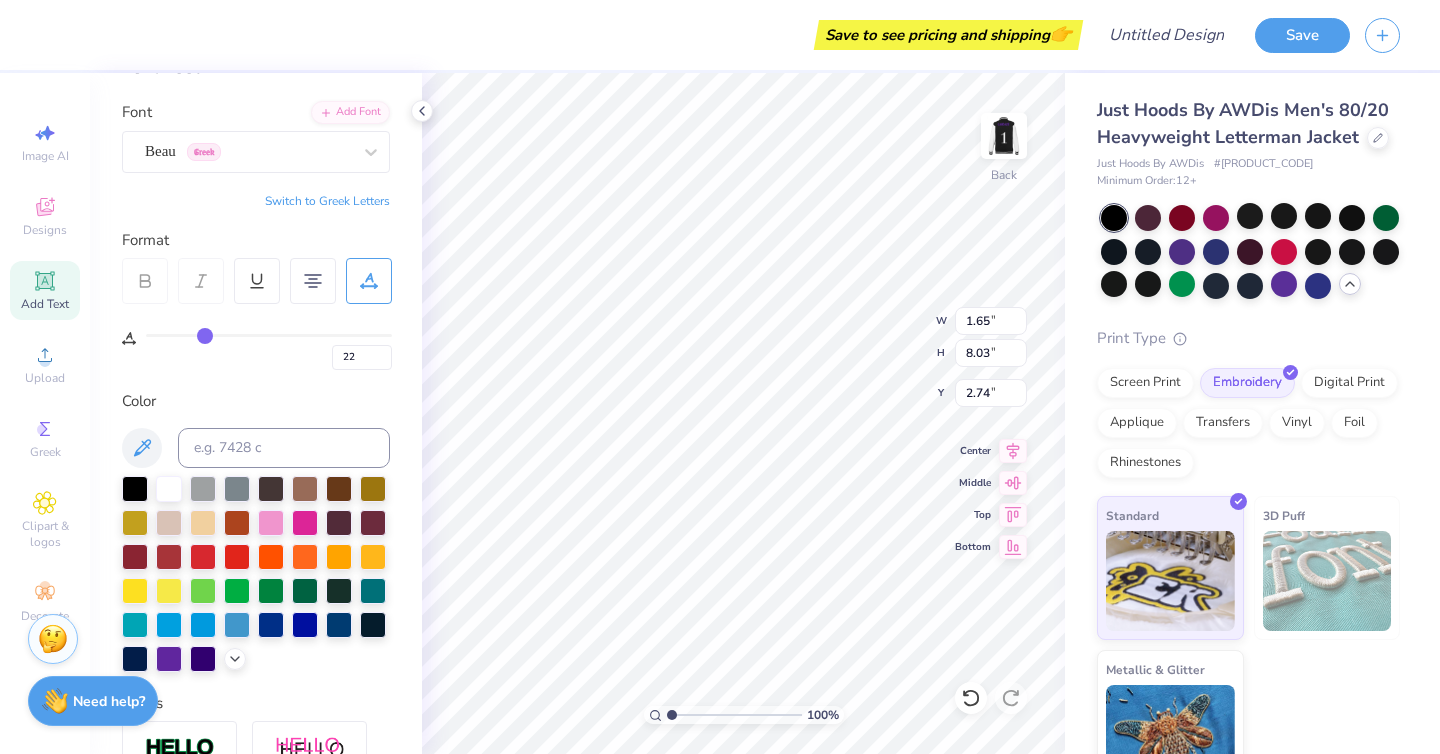 type on "23" 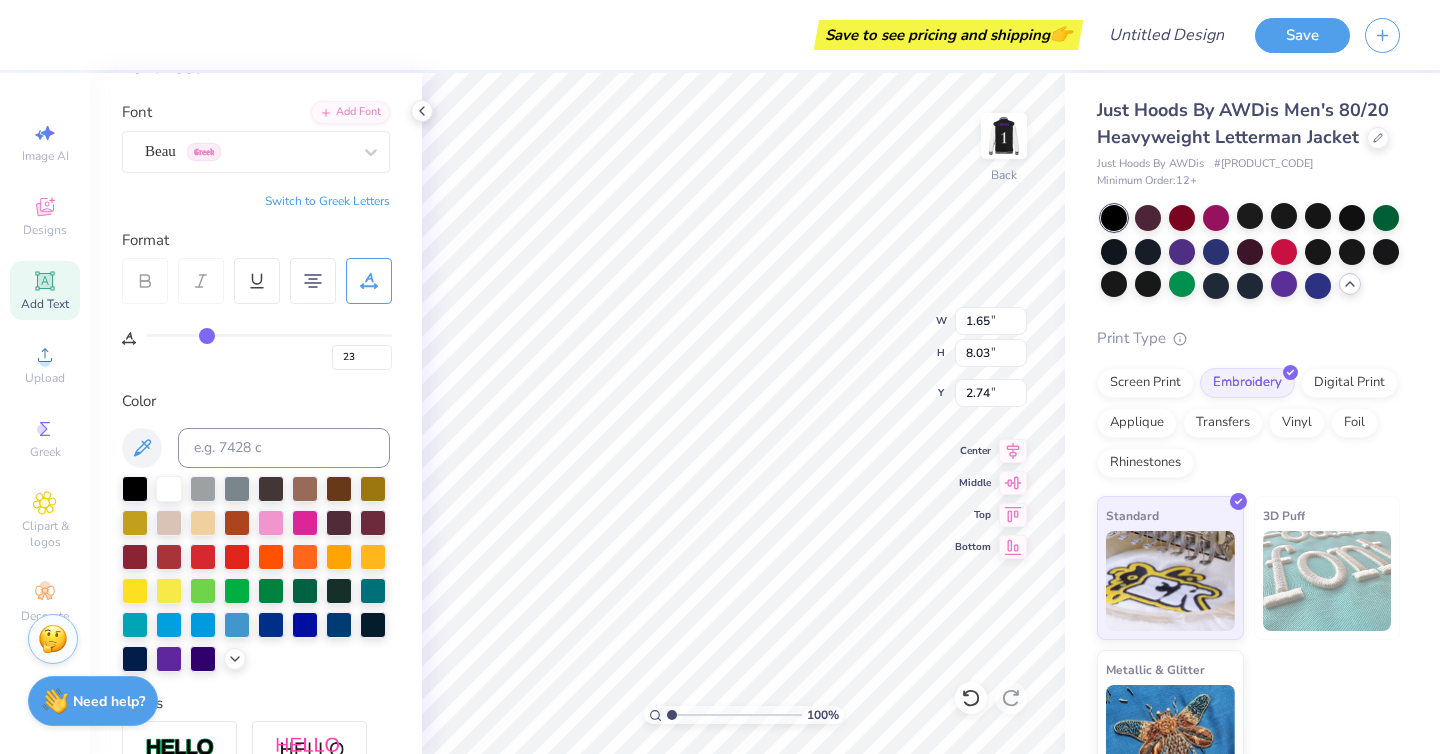type on "24" 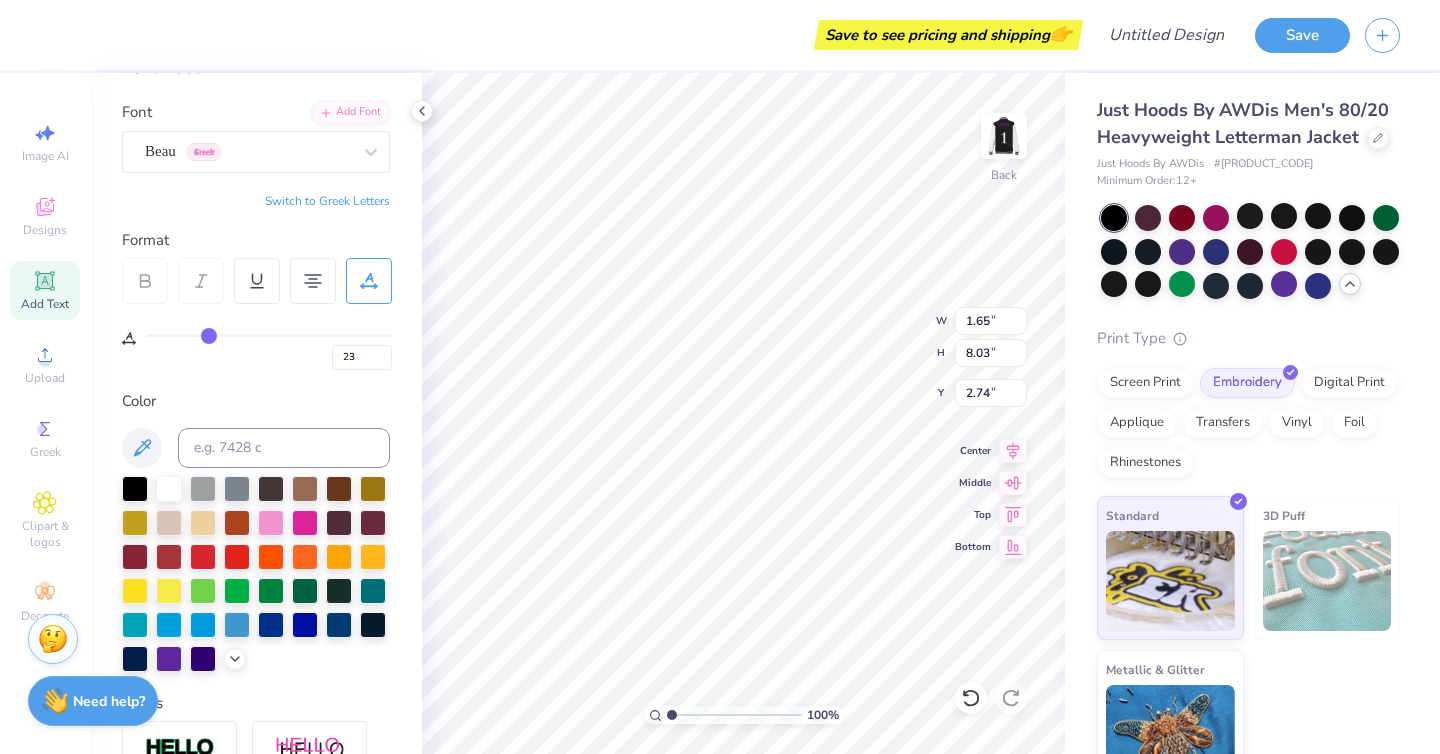 type on "24" 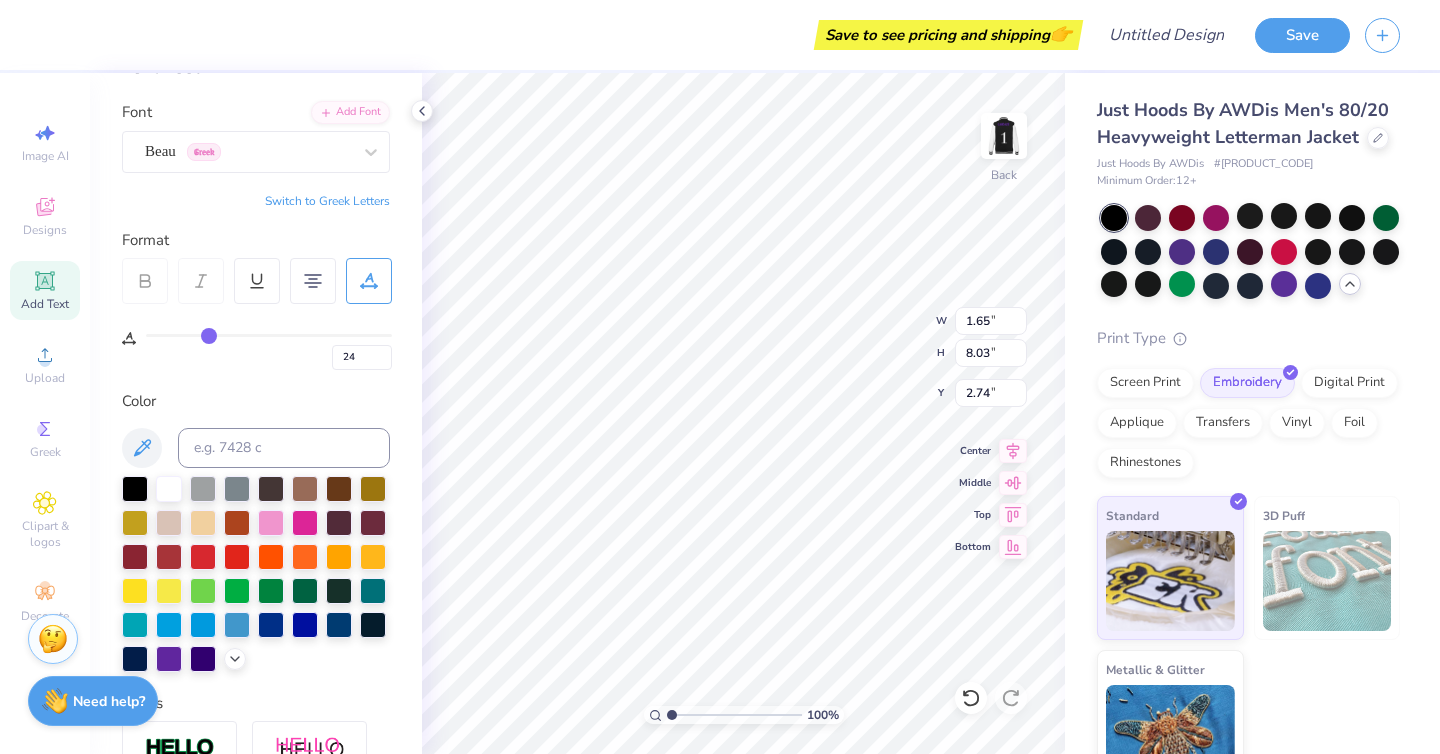 type on "25" 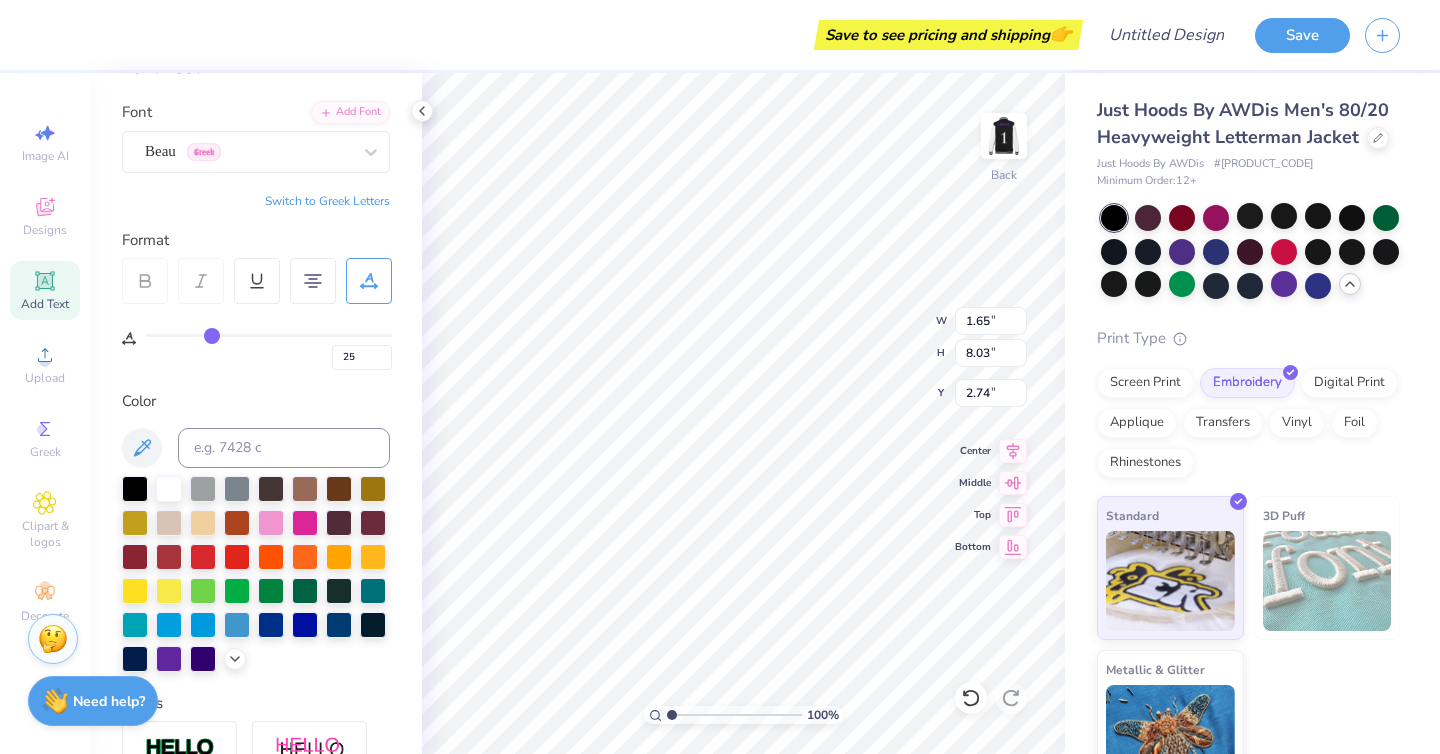 type on "26" 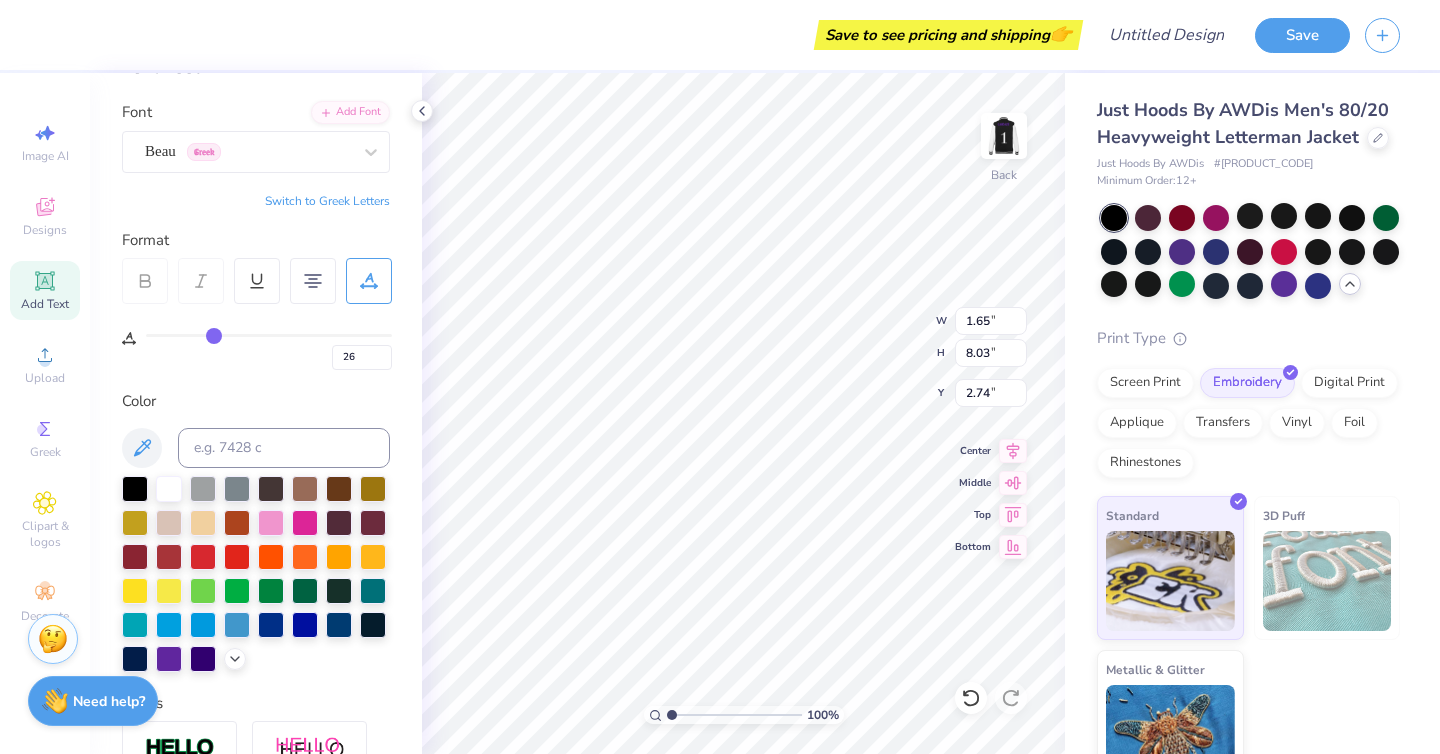 type on "27" 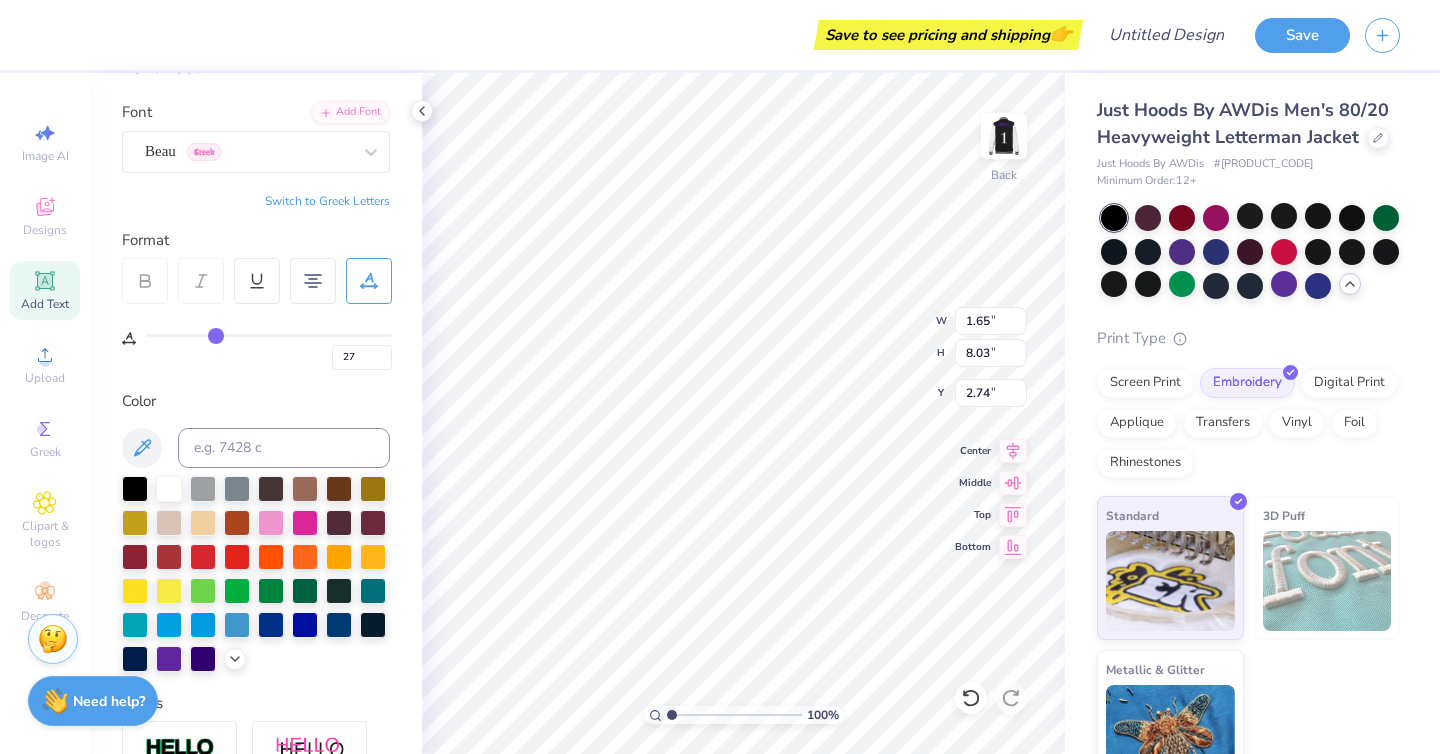 type on "28" 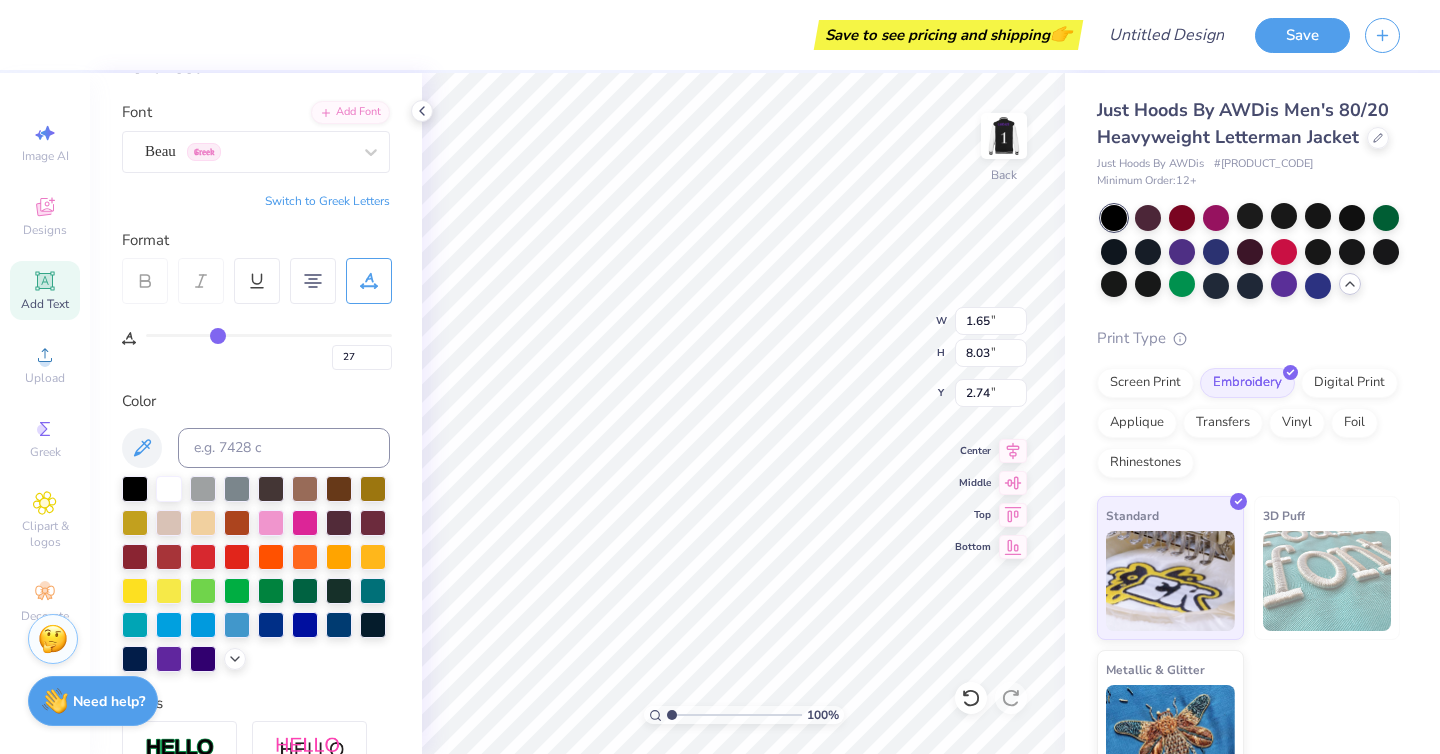 type on "28" 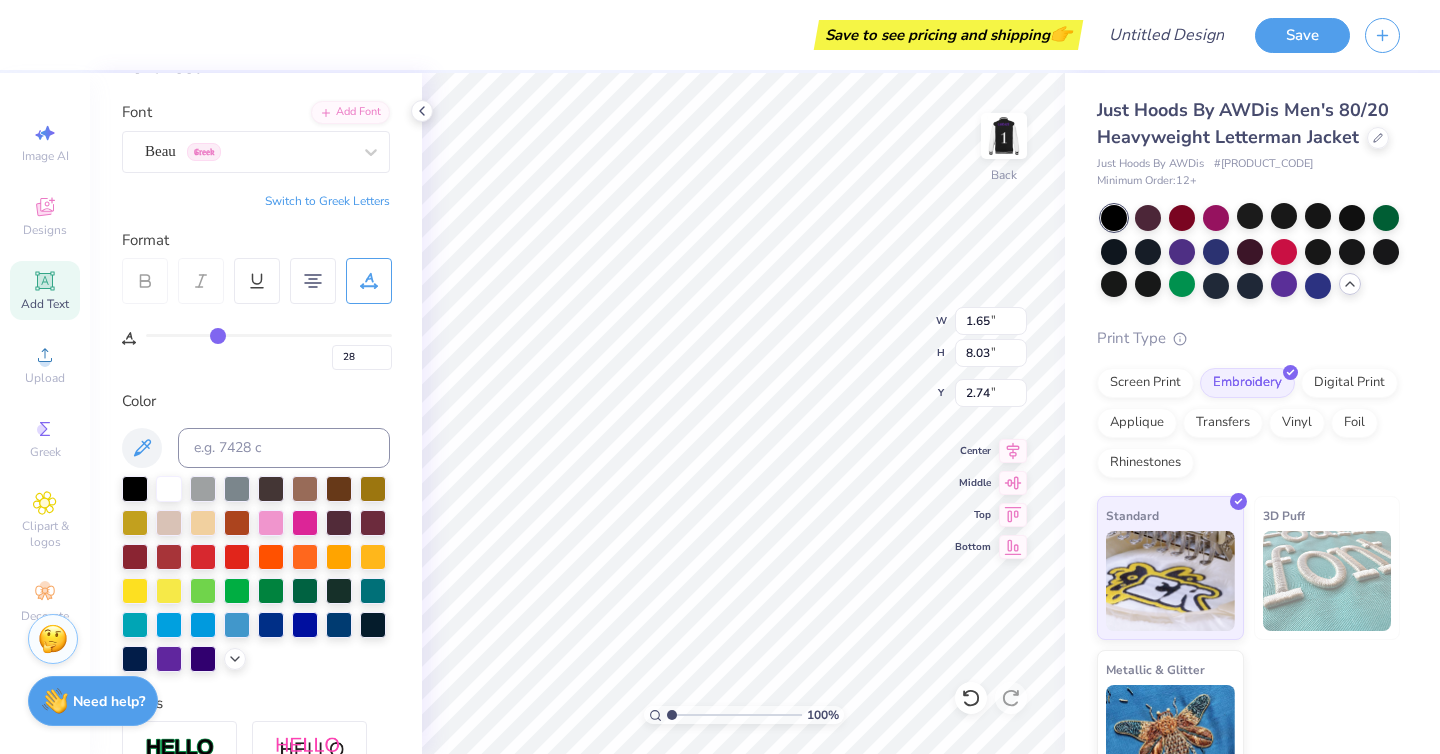 type on "29" 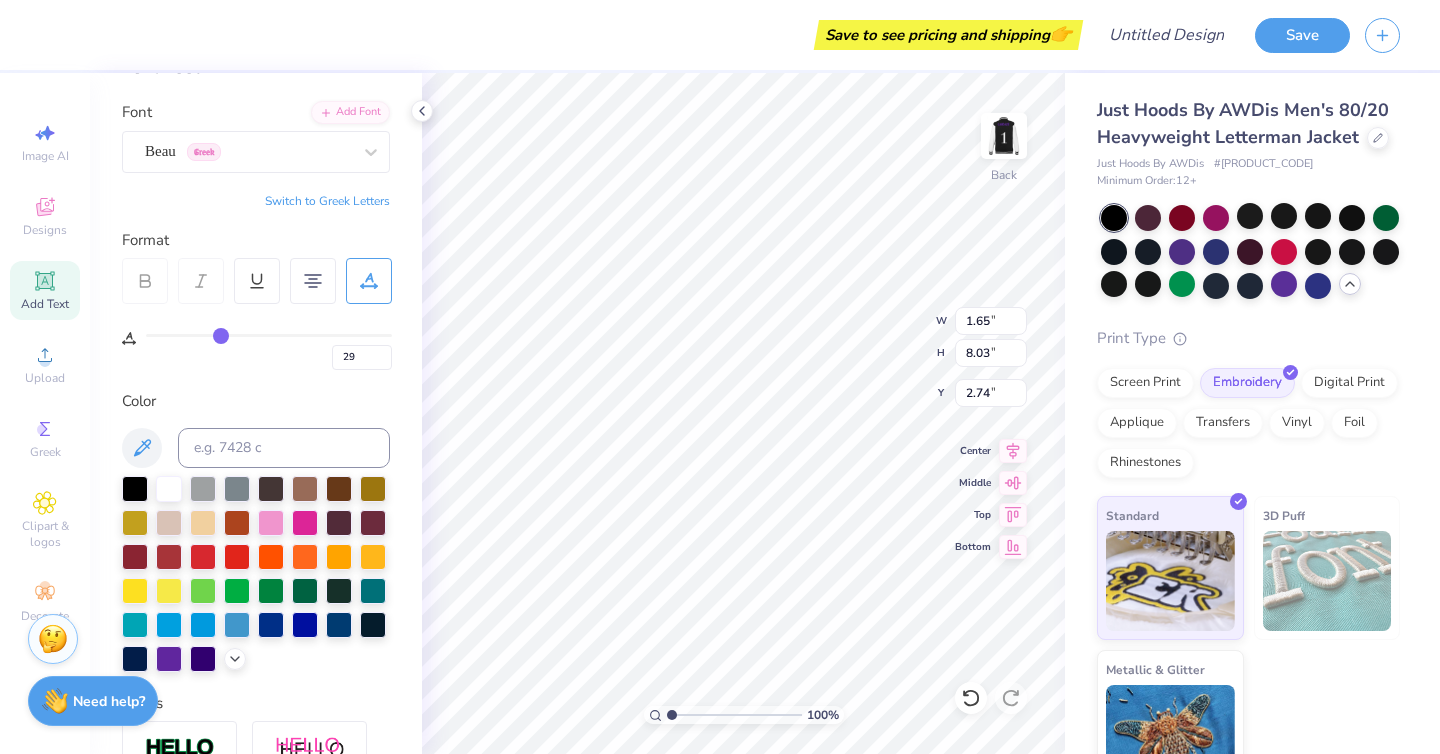 drag, startPoint x: 152, startPoint y: 331, endPoint x: 220, endPoint y: 328, distance: 68.06615 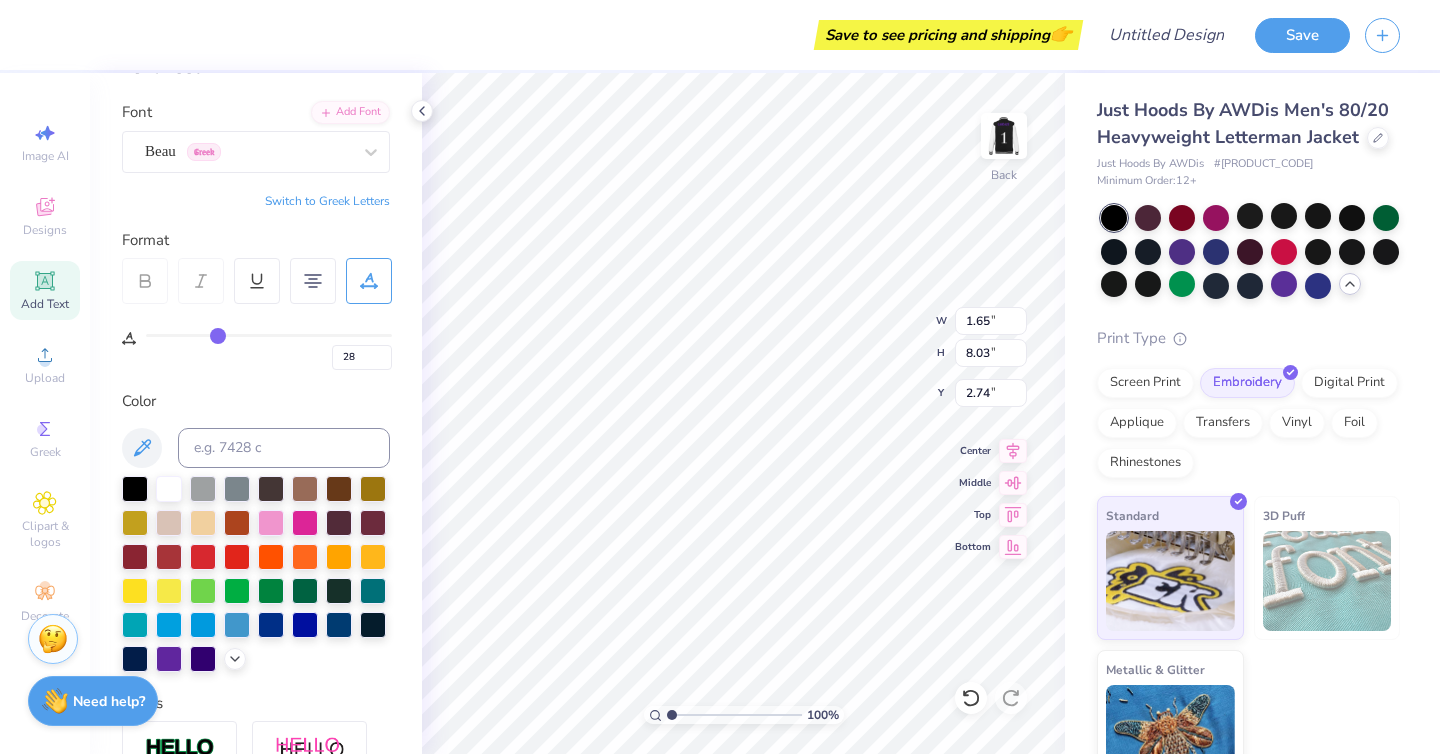 type on "29" 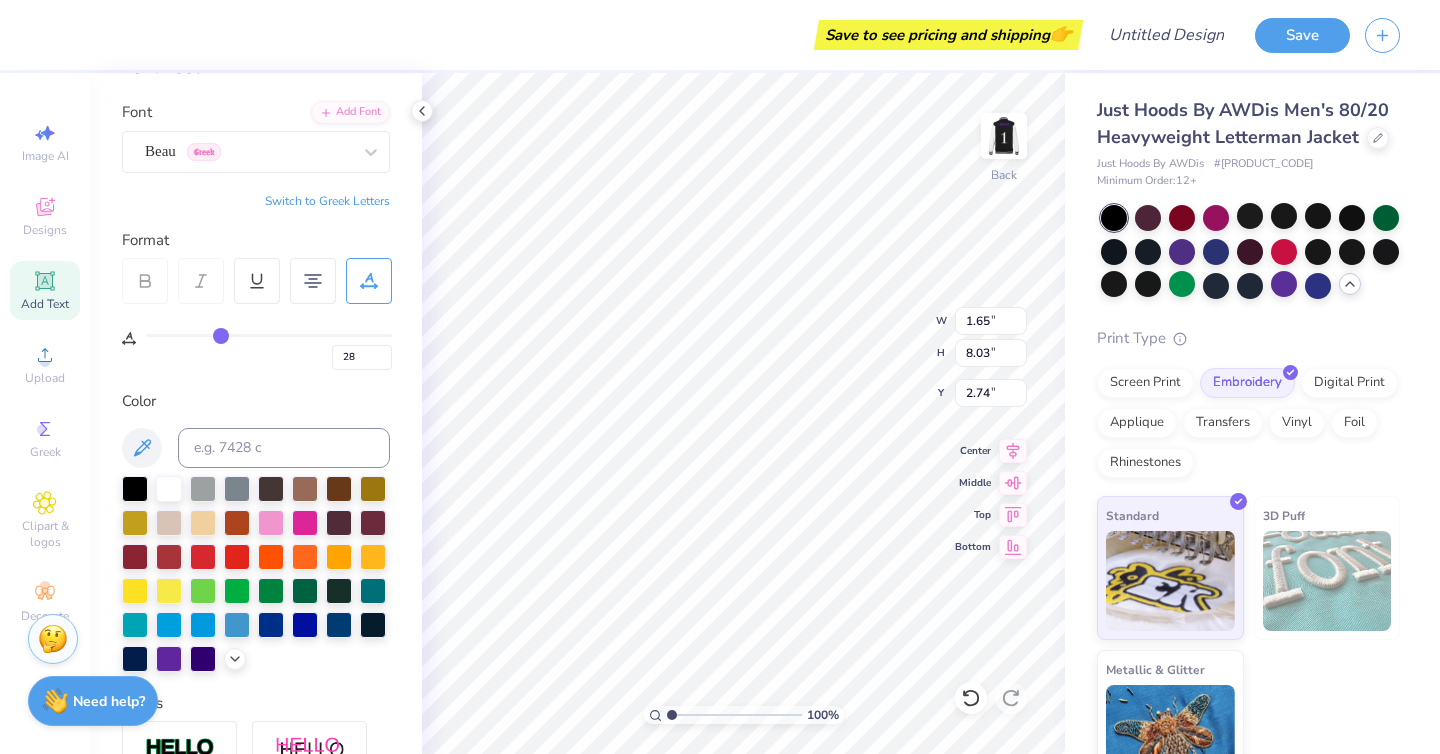 type on "29" 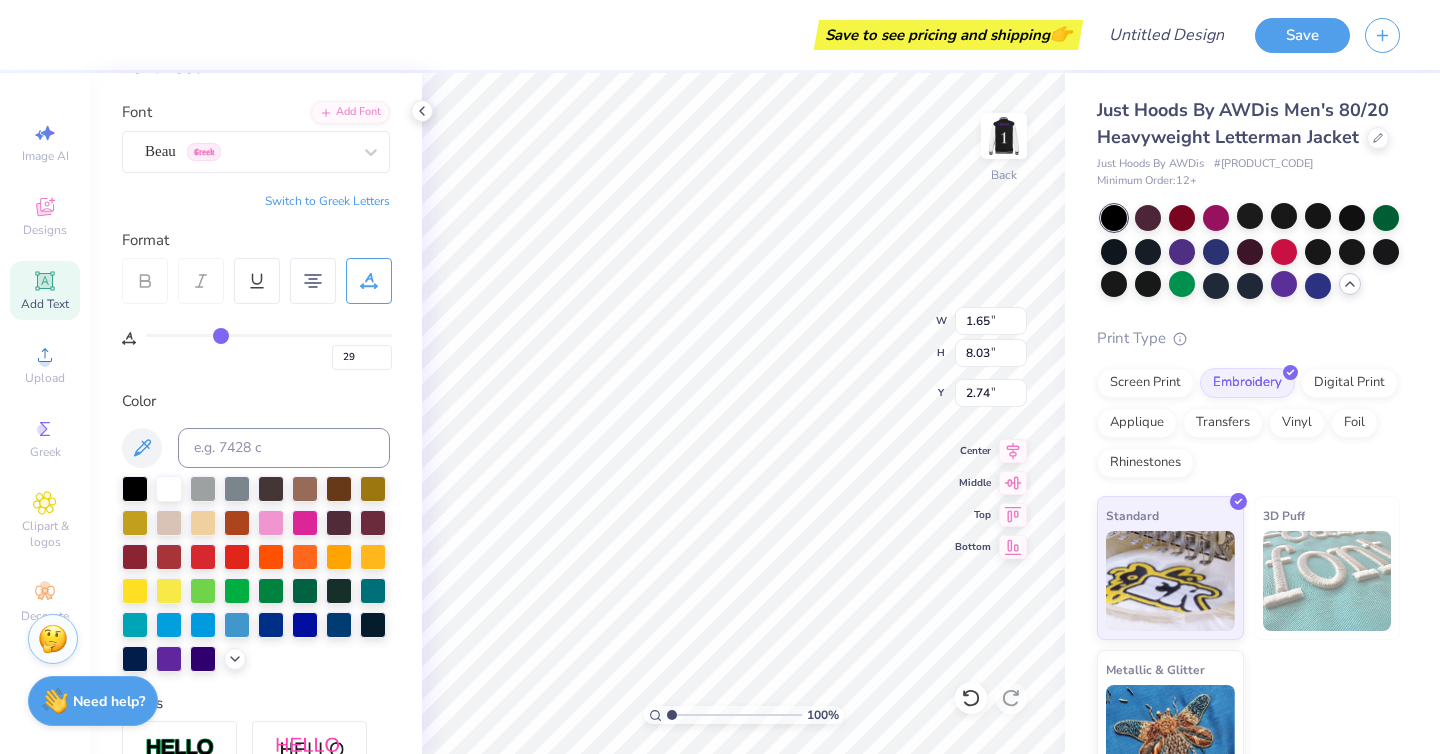 type on "30" 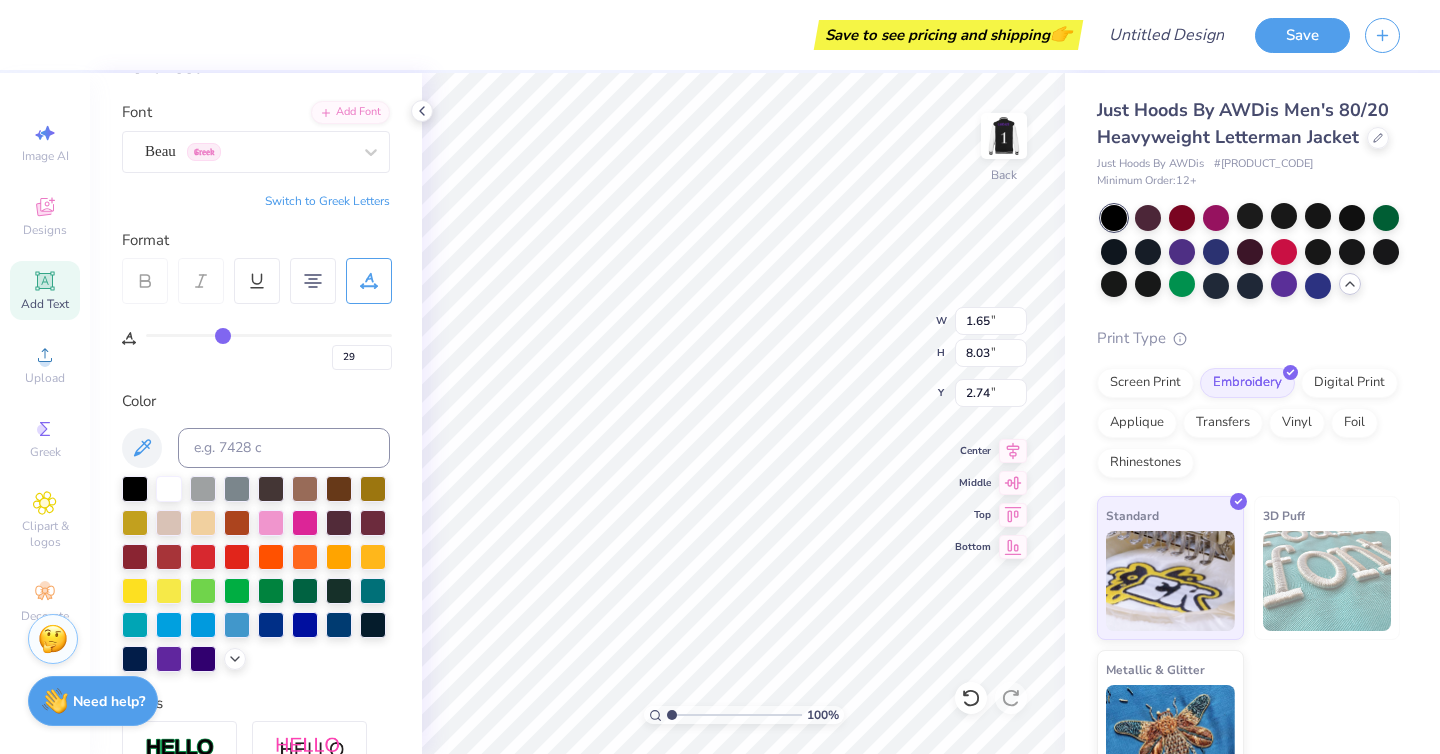type on "30" 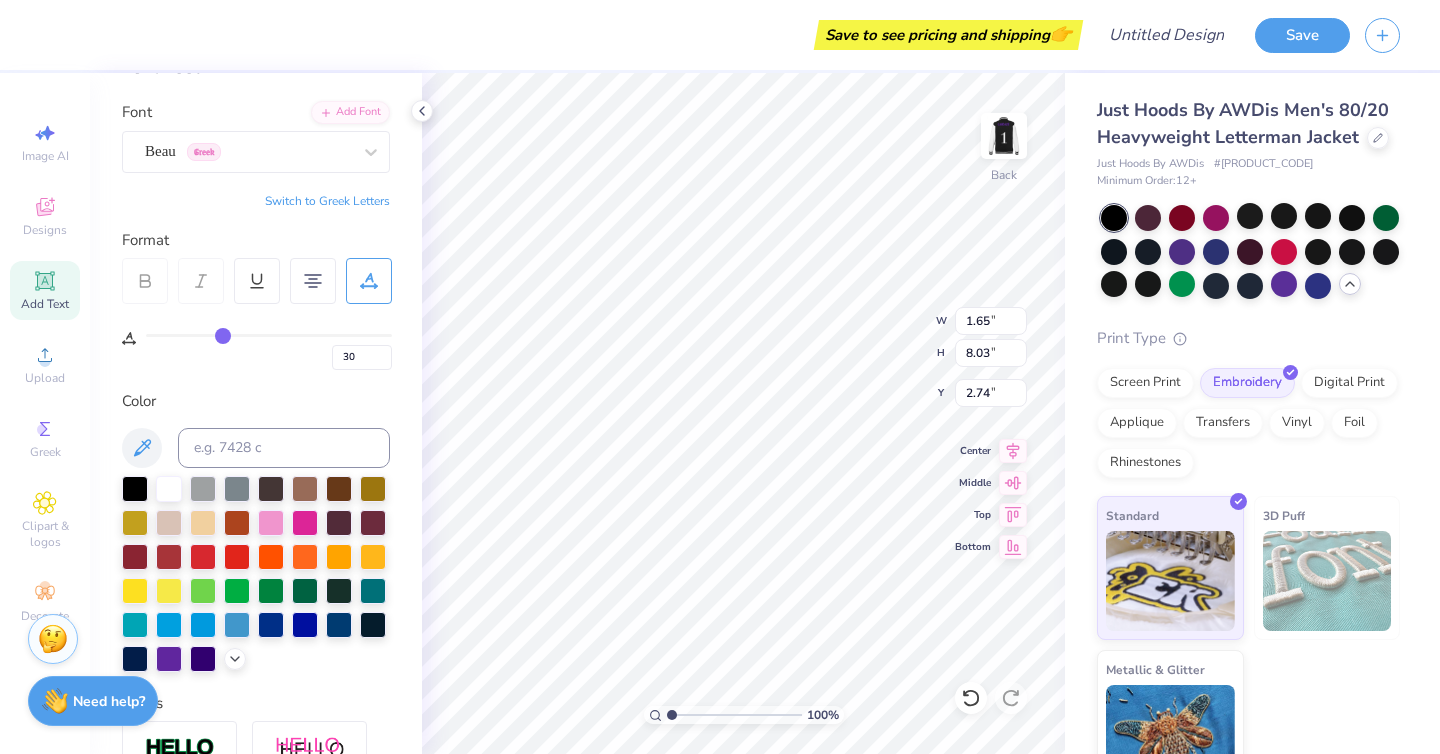 type on "33" 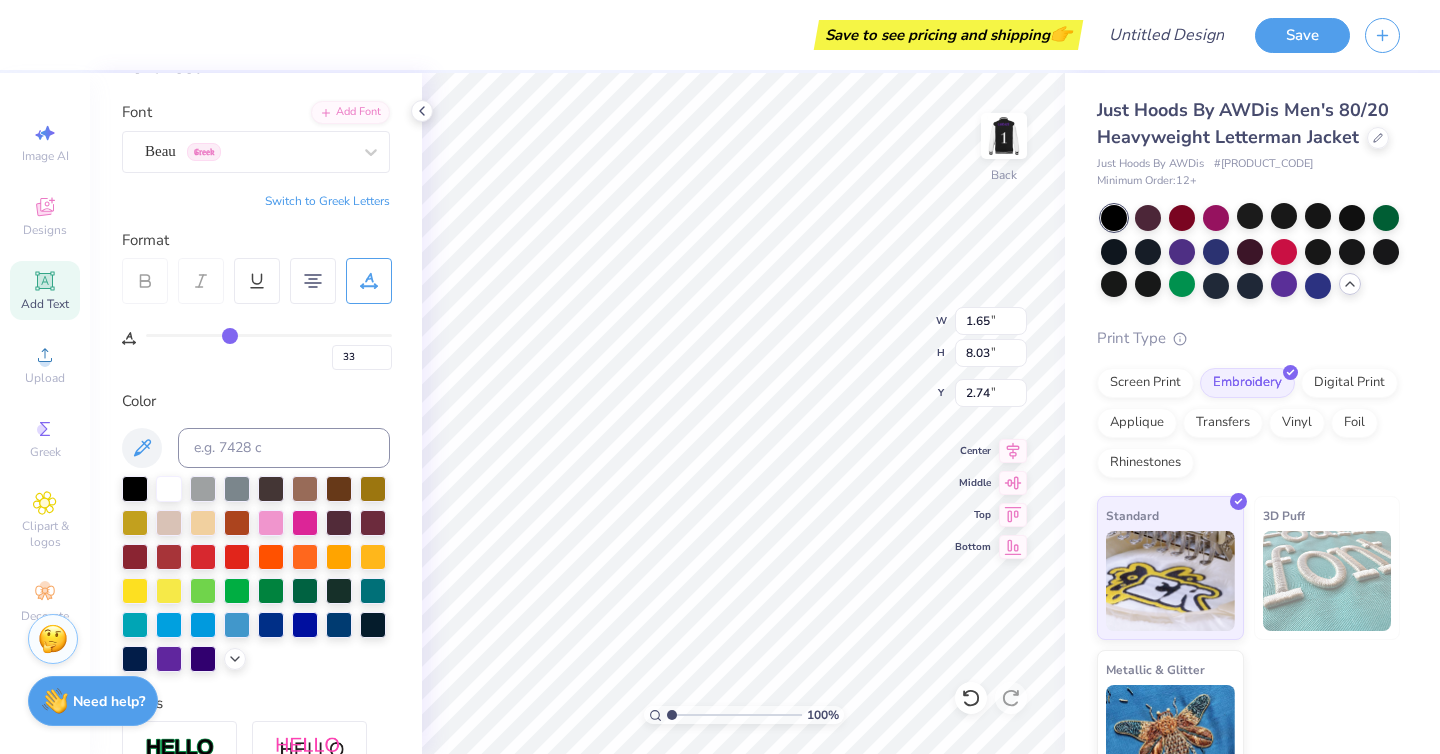 type on "36" 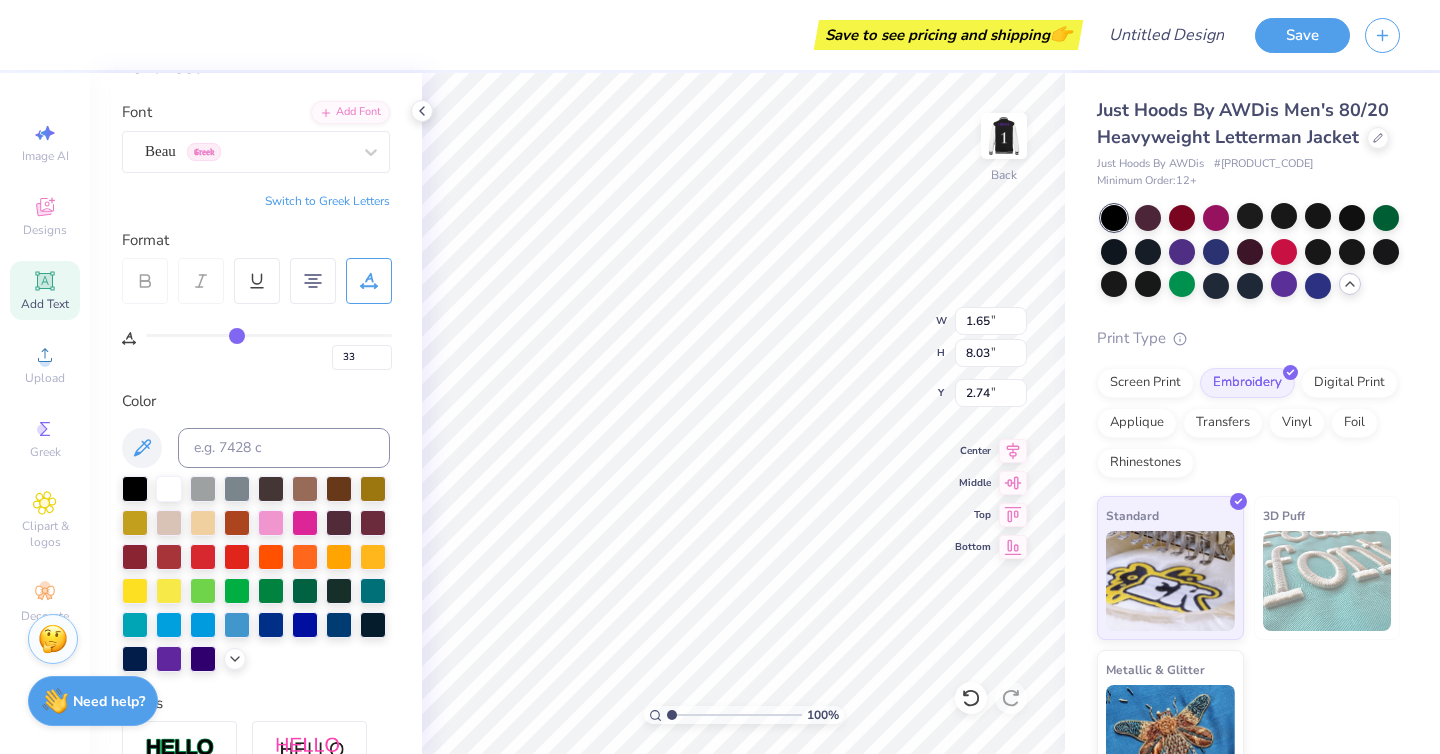 type on "36" 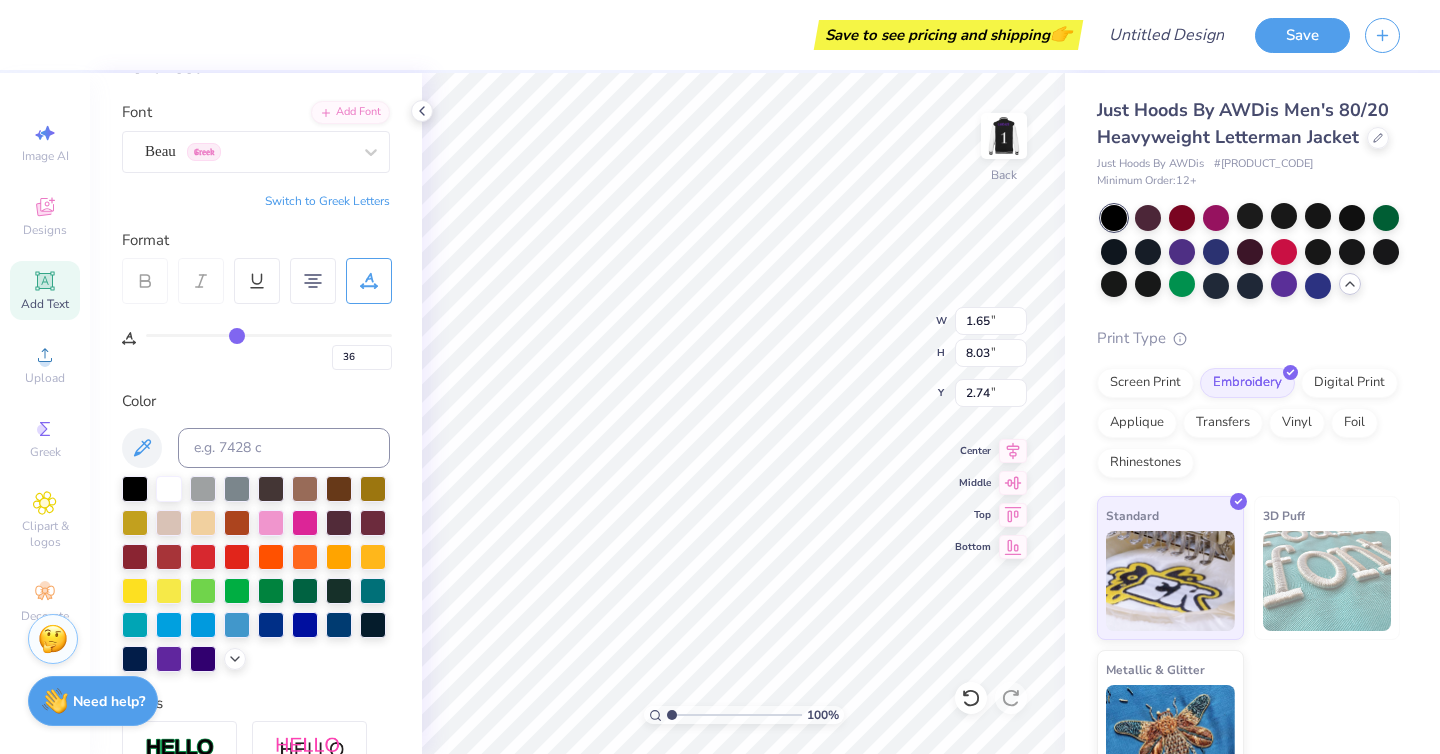 type on "41" 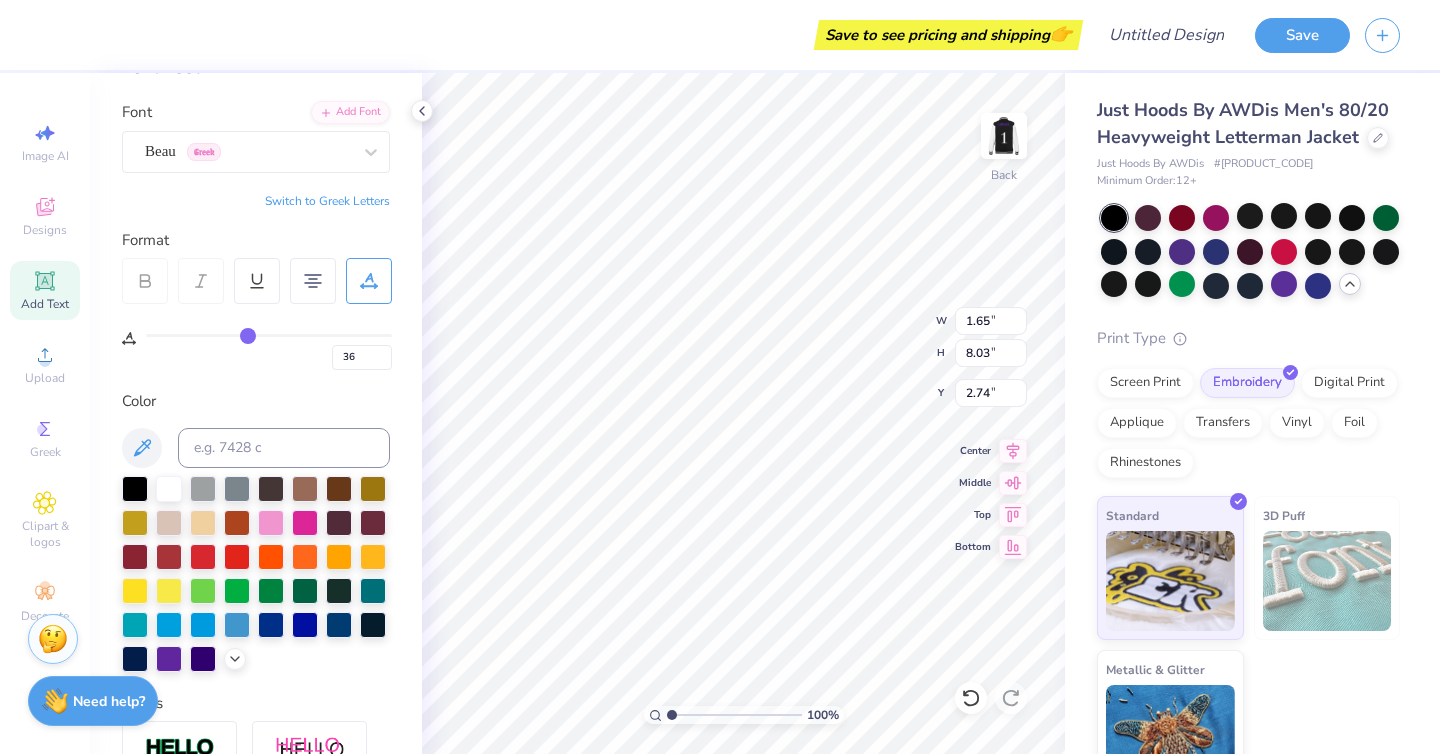 type on "41" 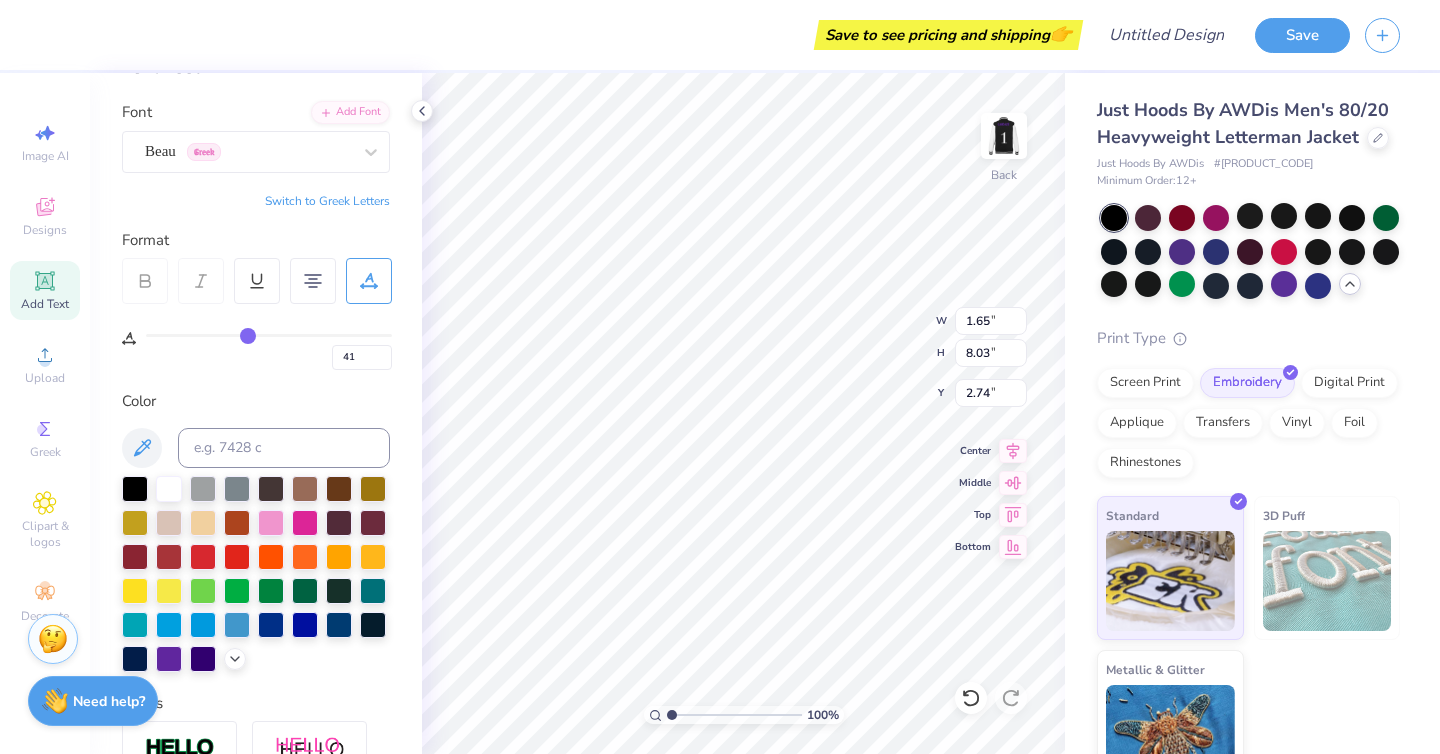 type on "46" 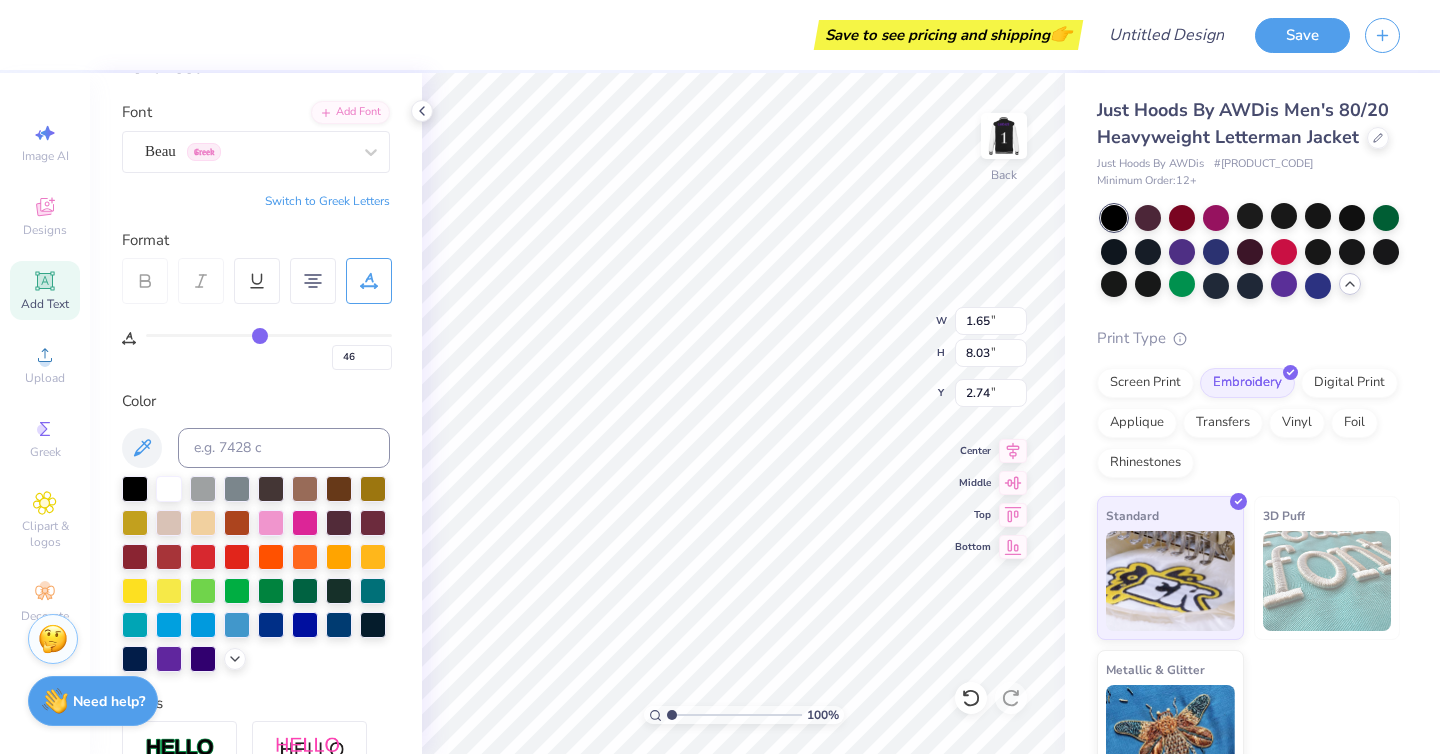 type on "51" 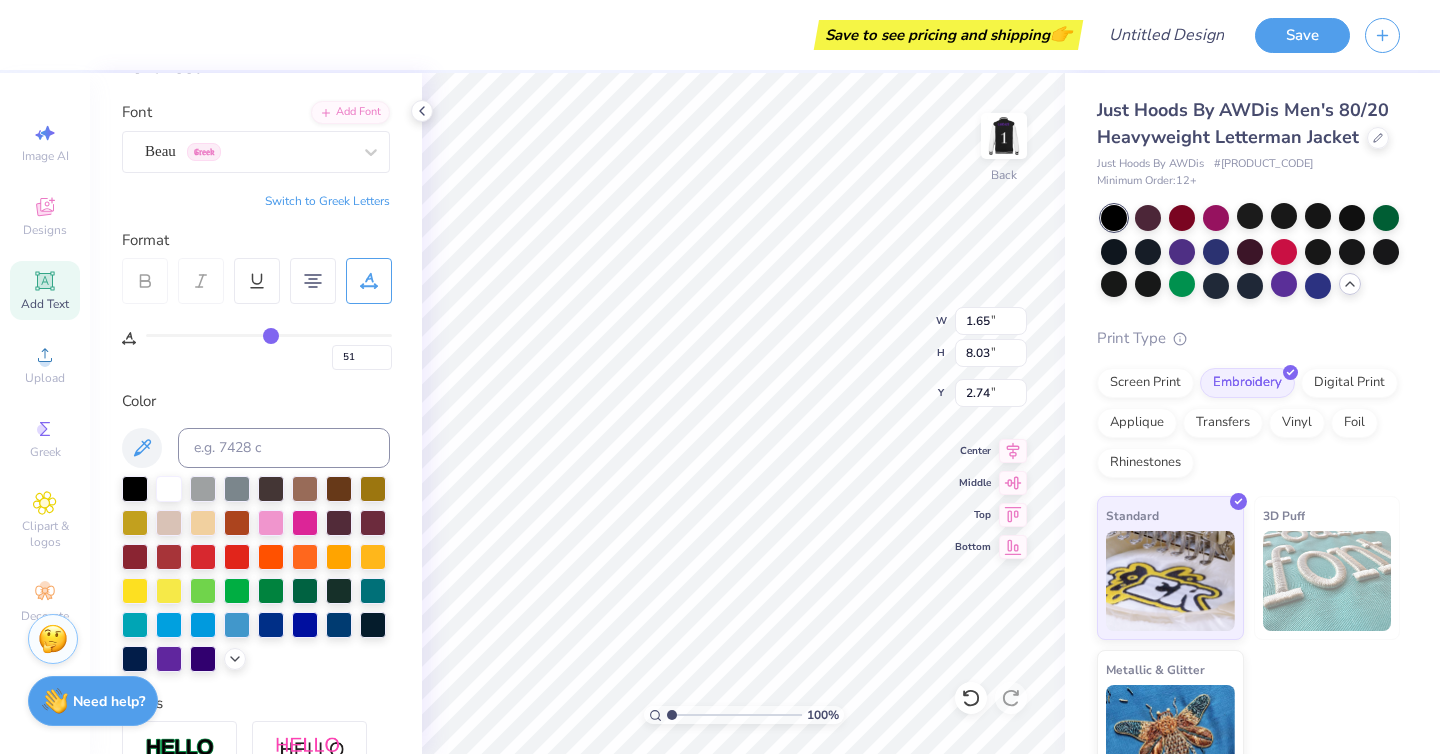 type on "55" 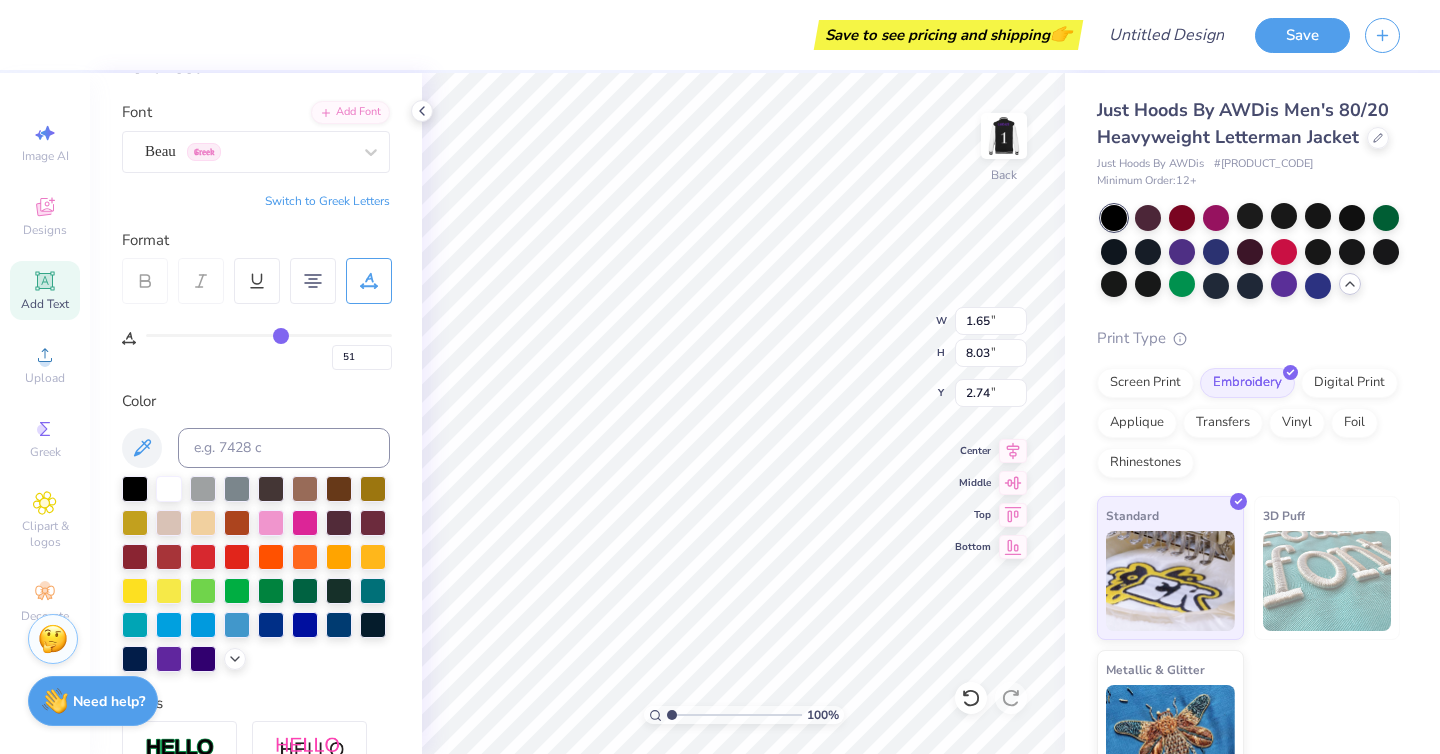 type on "55" 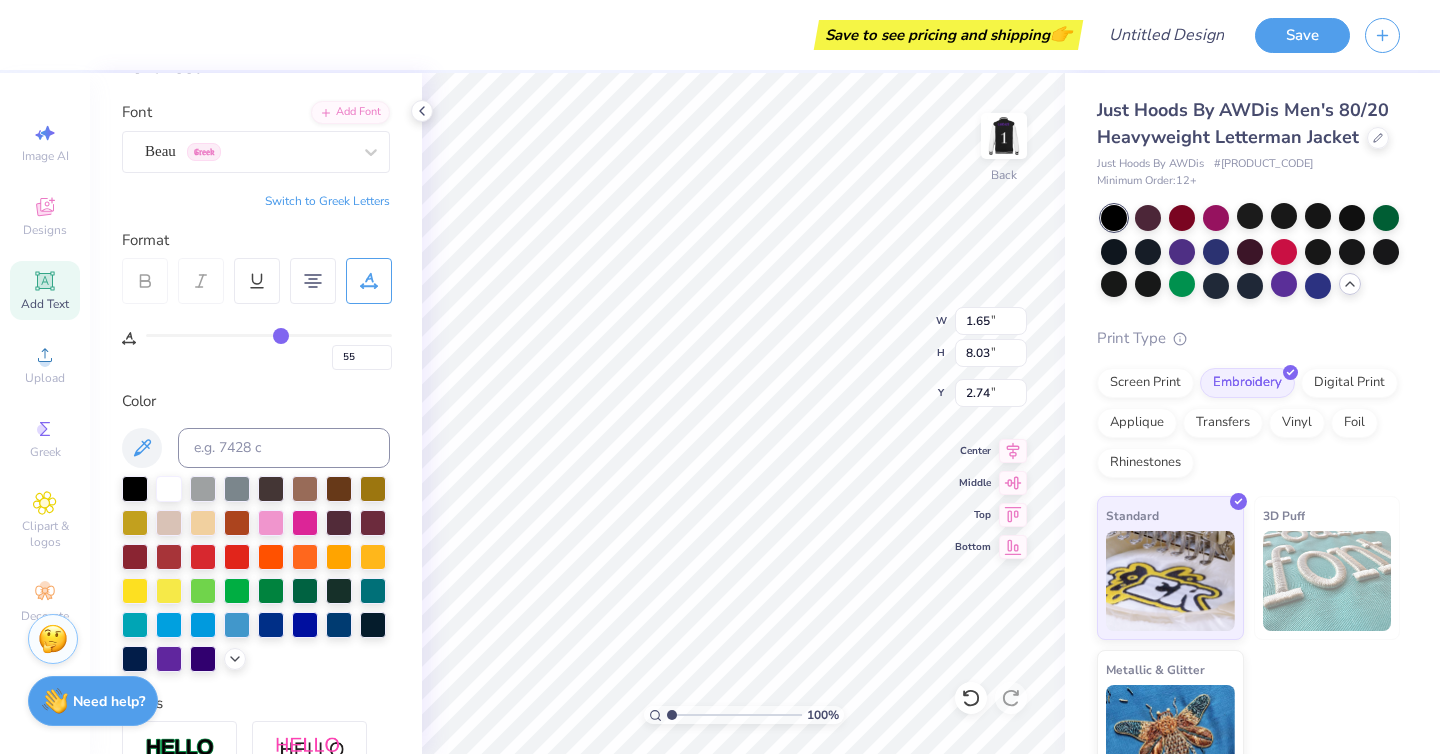 type on "58" 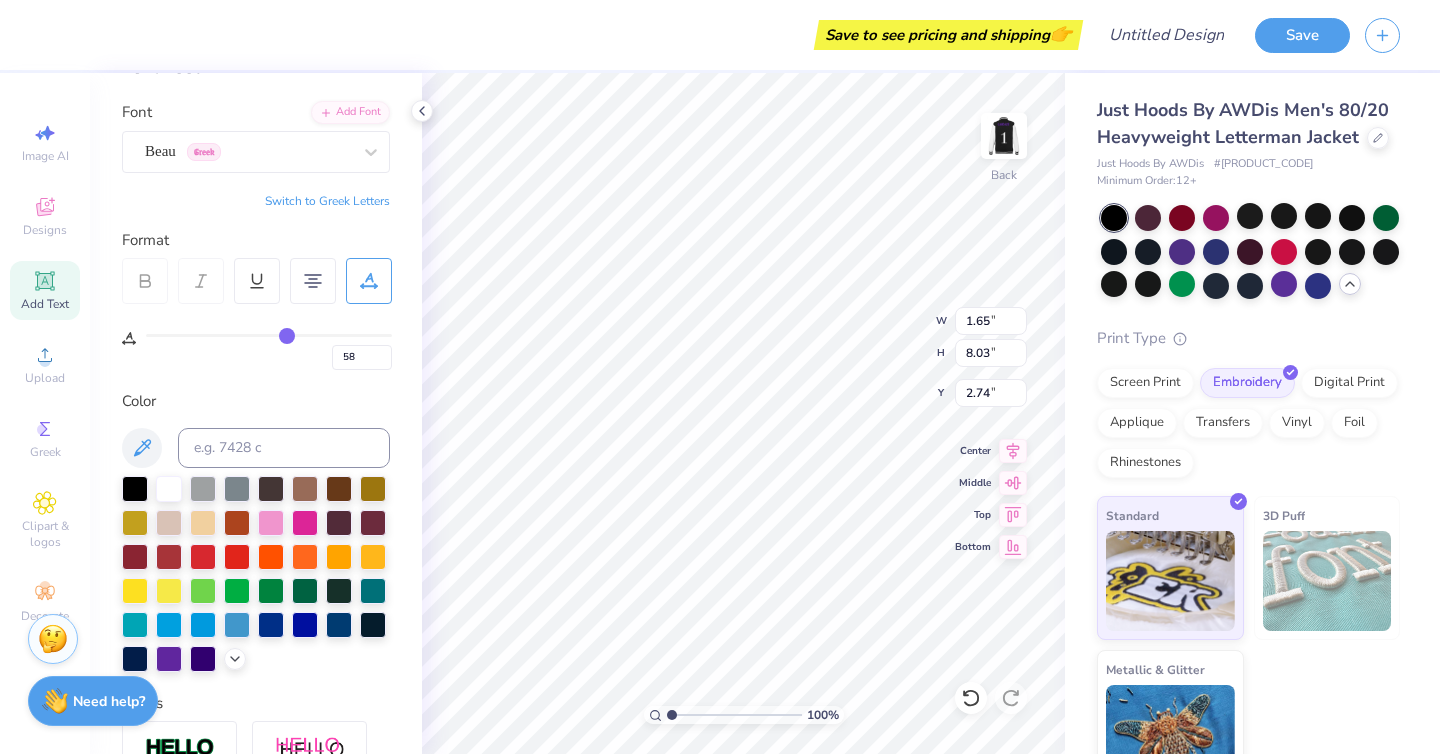 type on "61" 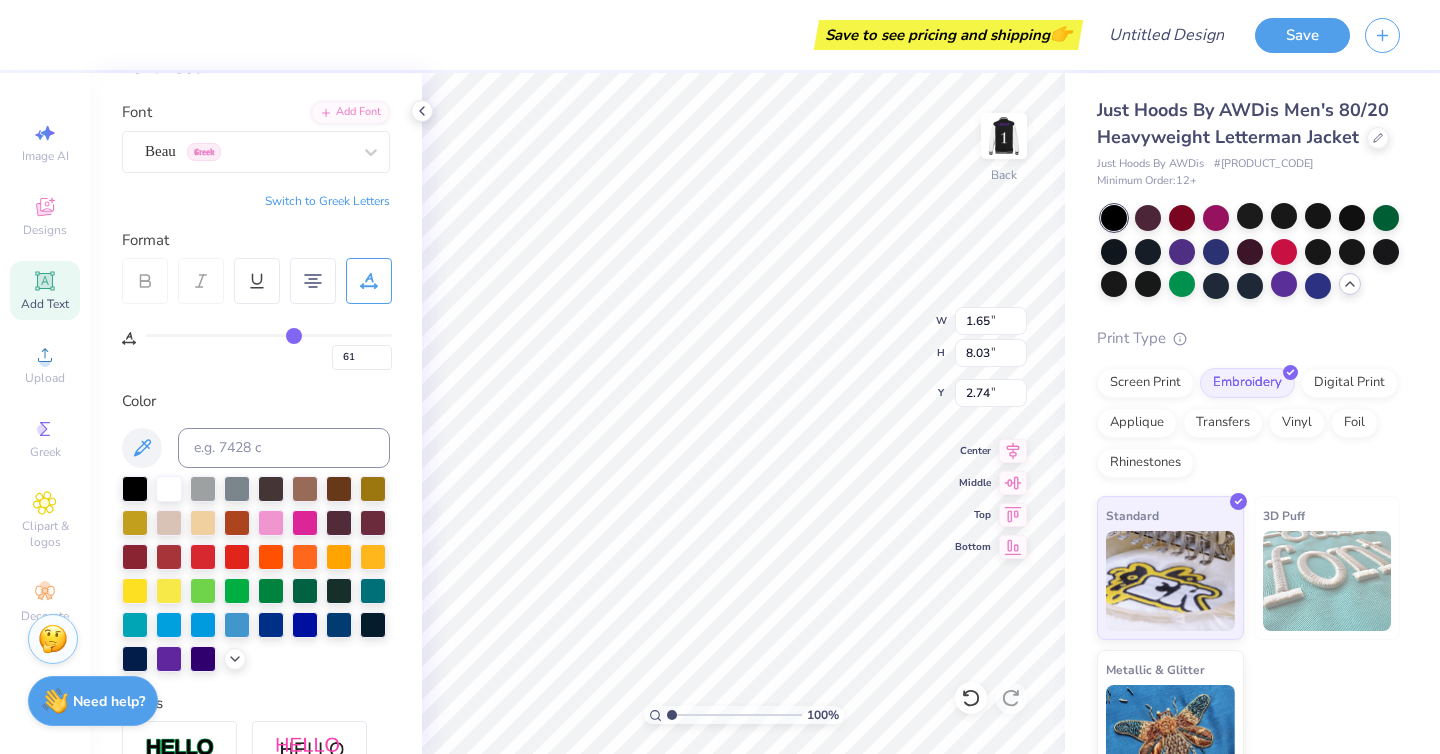 type on "64" 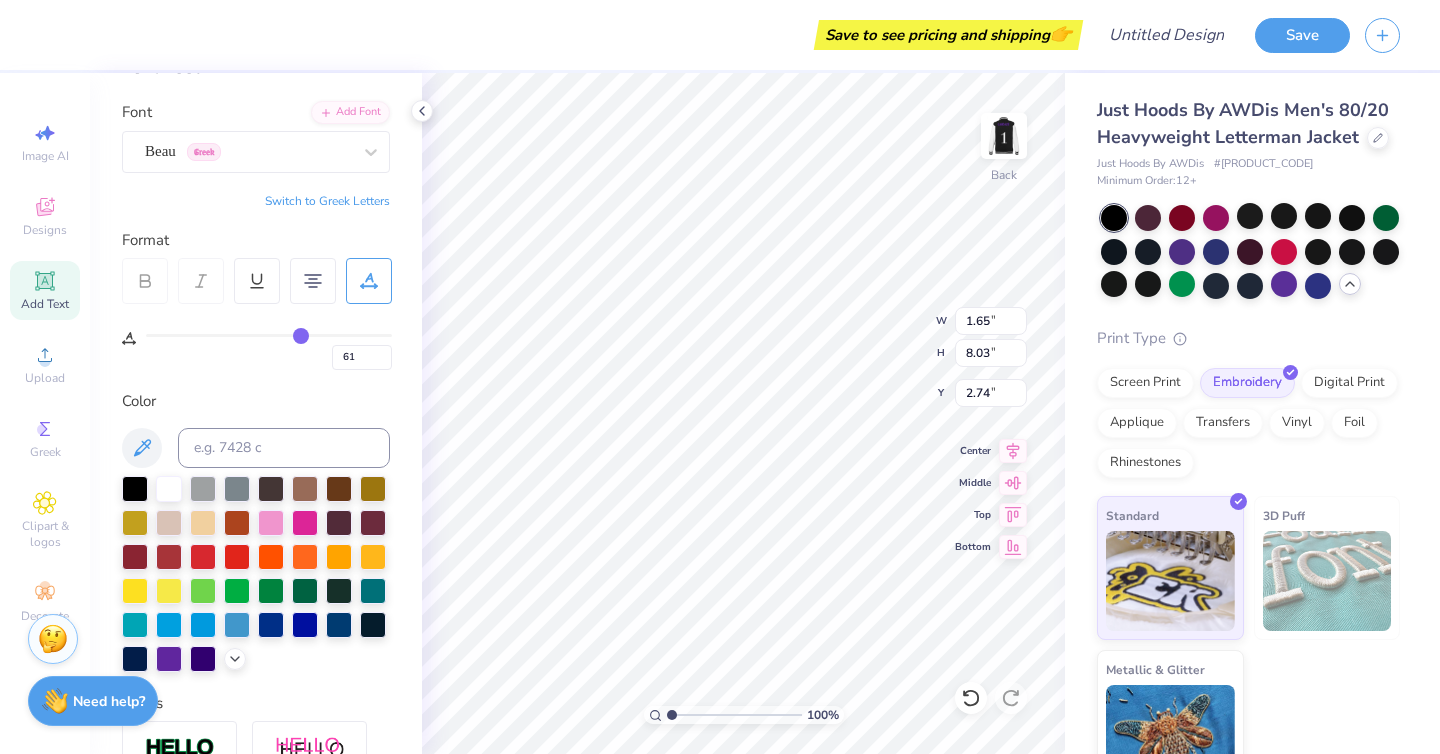 type on "64" 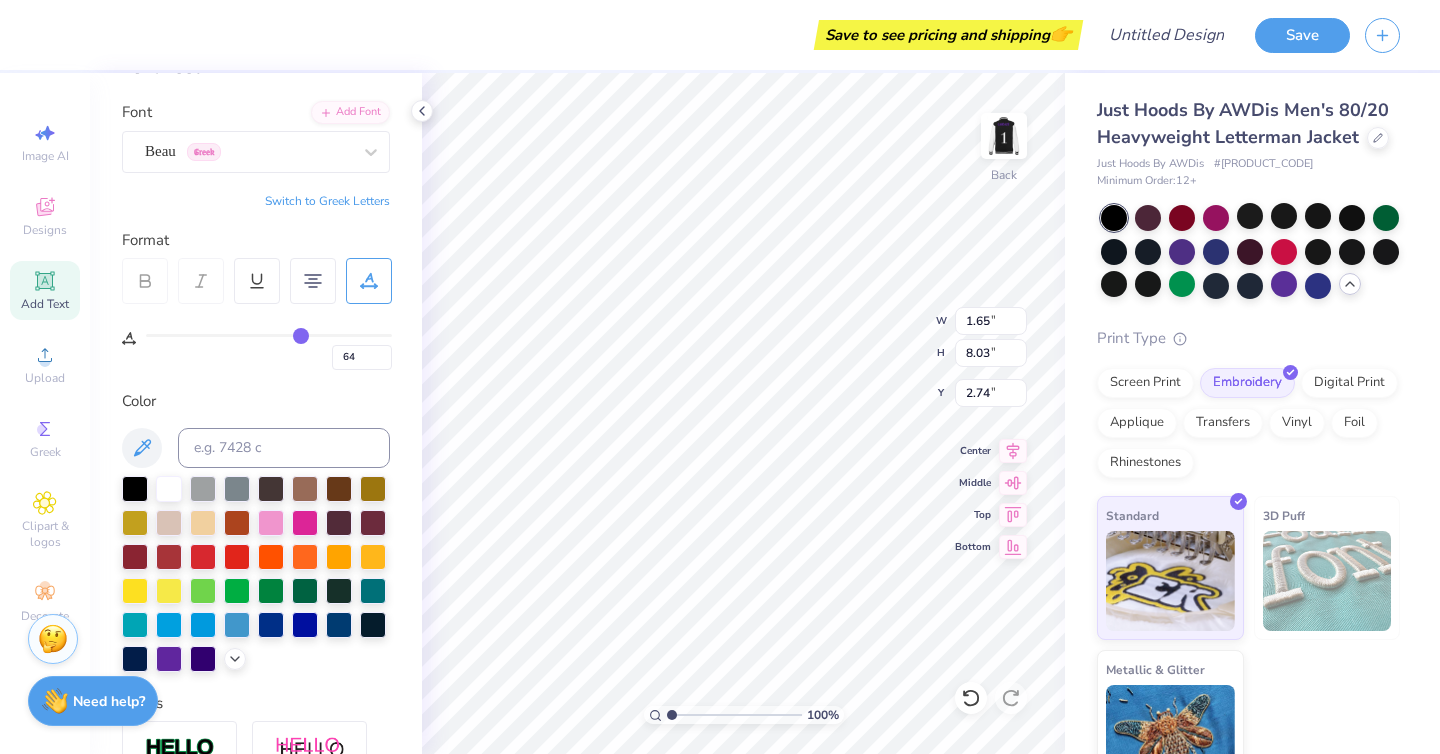 type on "66" 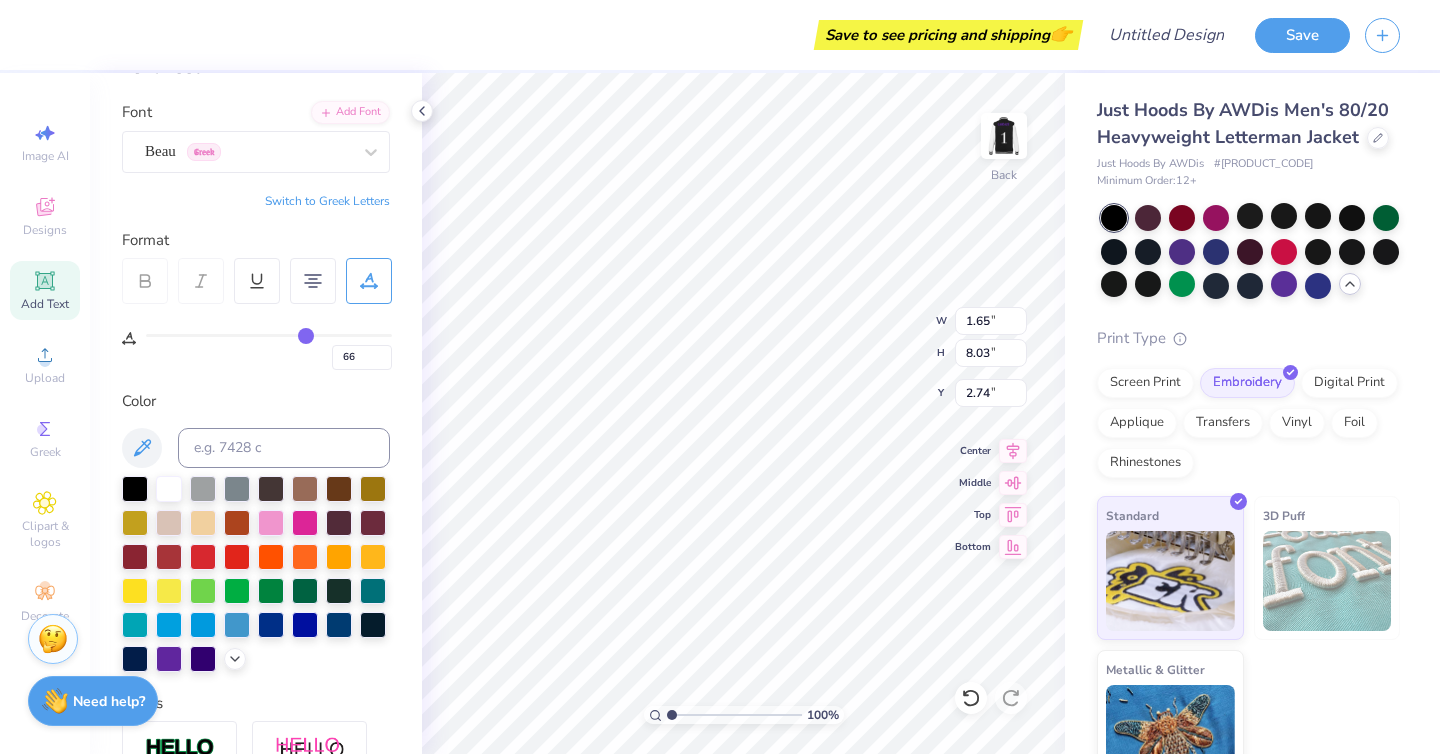 type on "67" 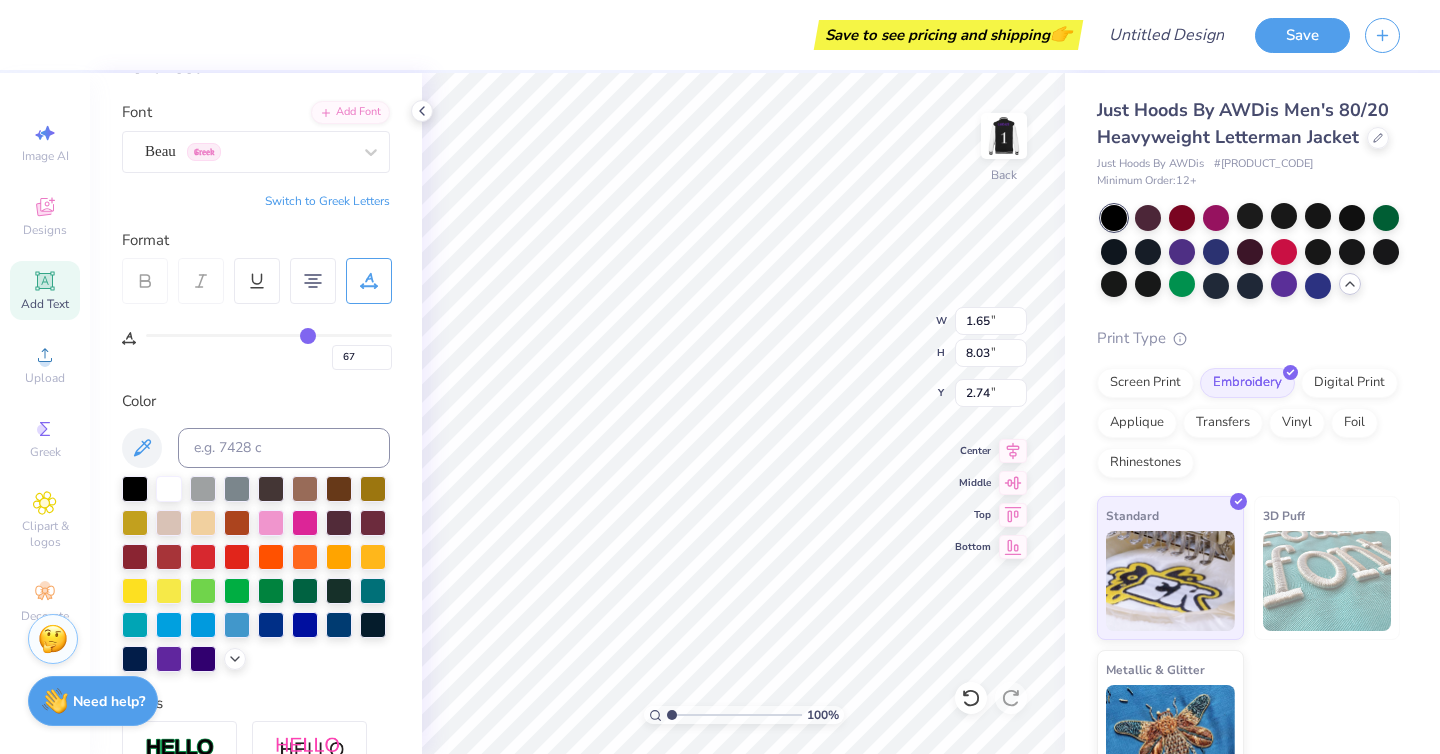 type on "69" 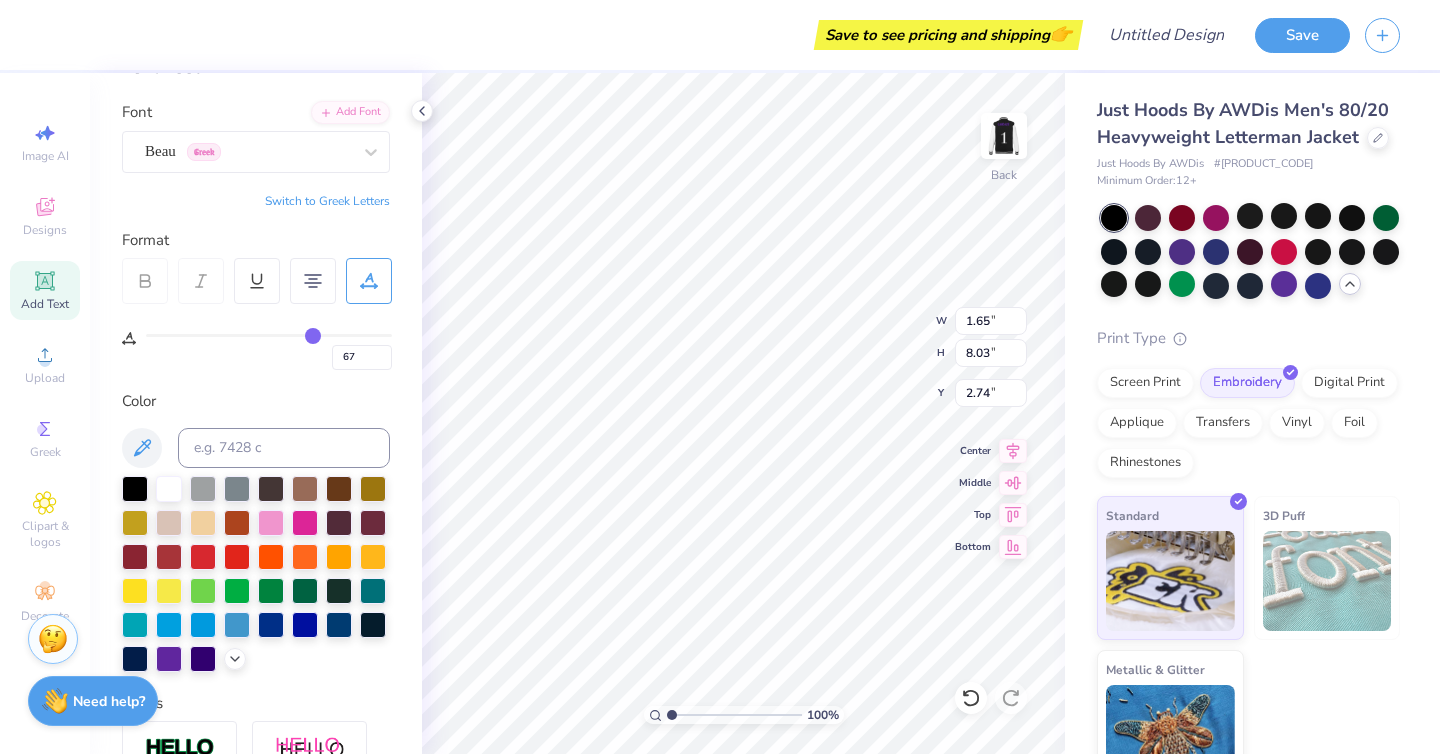 type on "69" 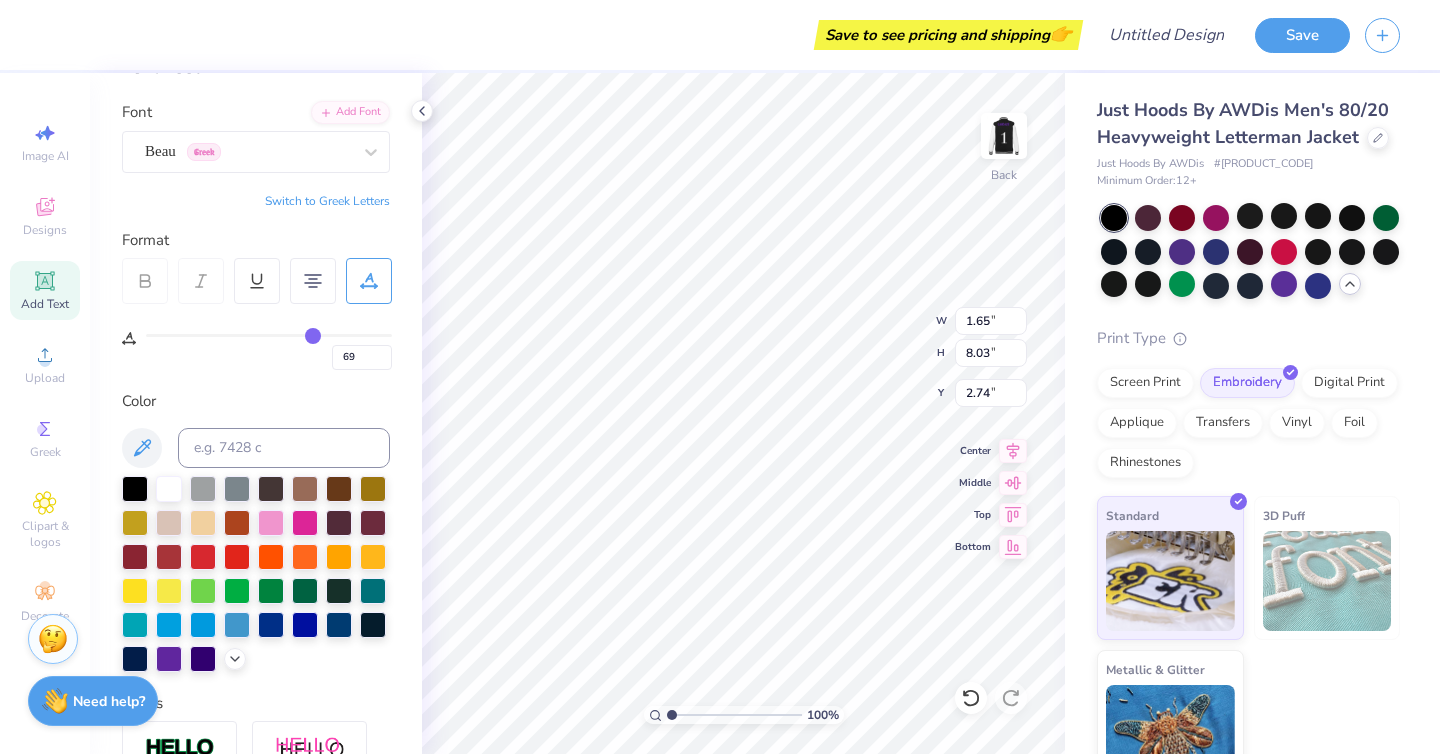 type on "70" 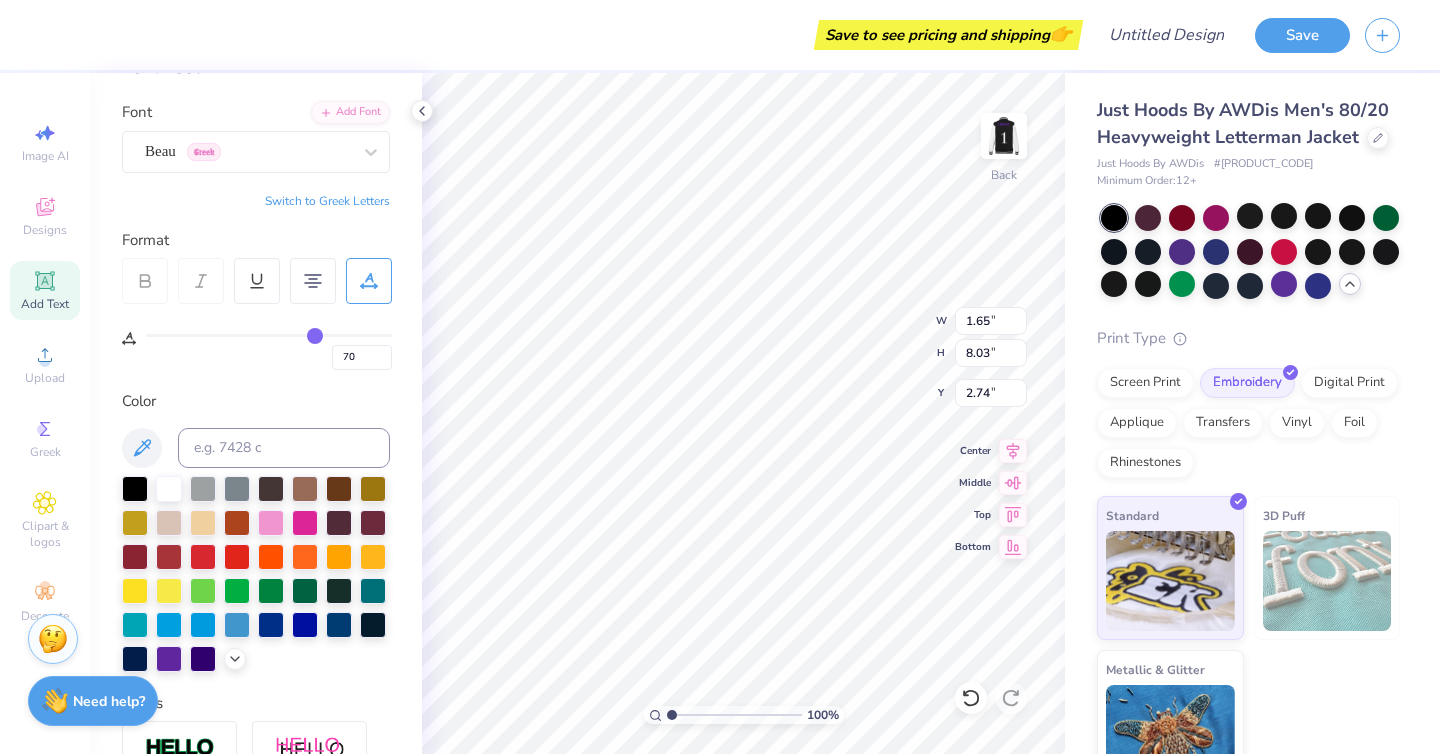 type on "71" 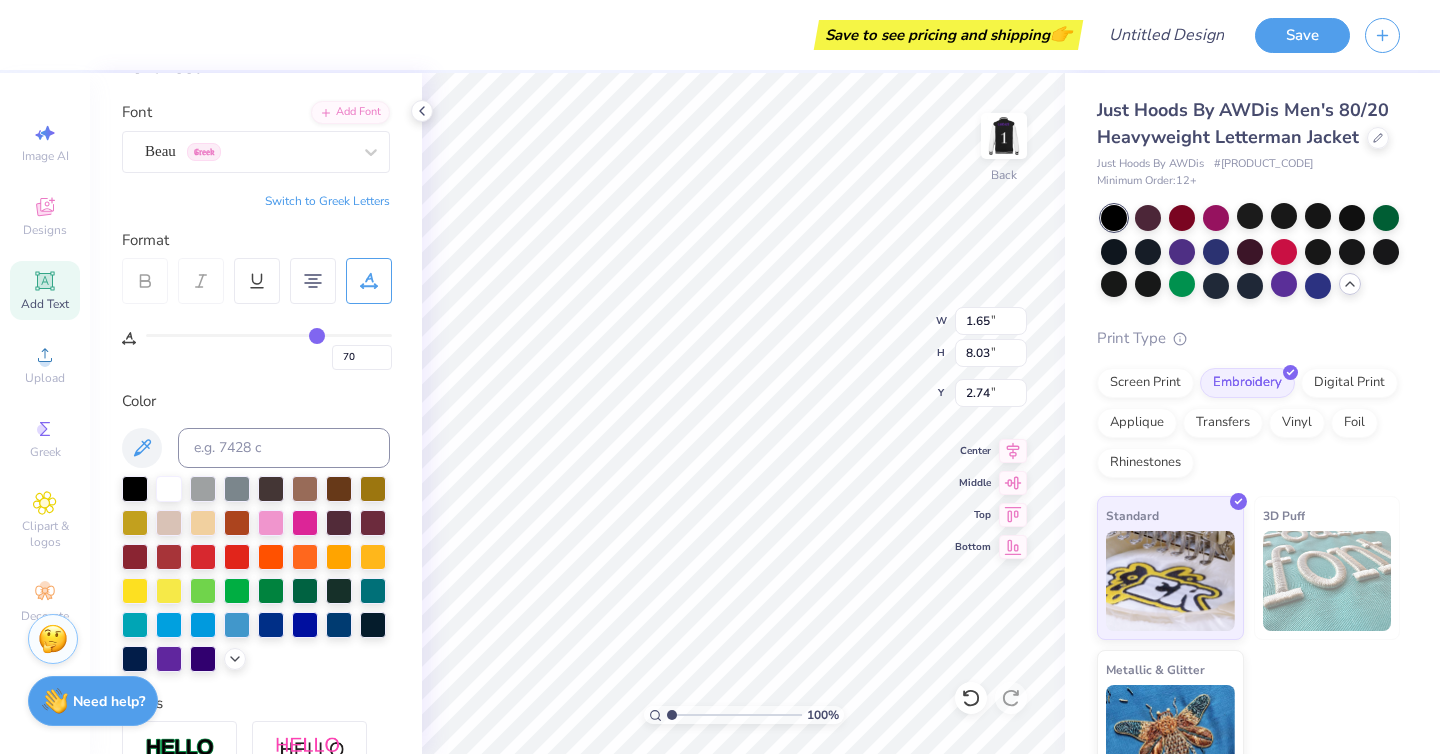 type on "71" 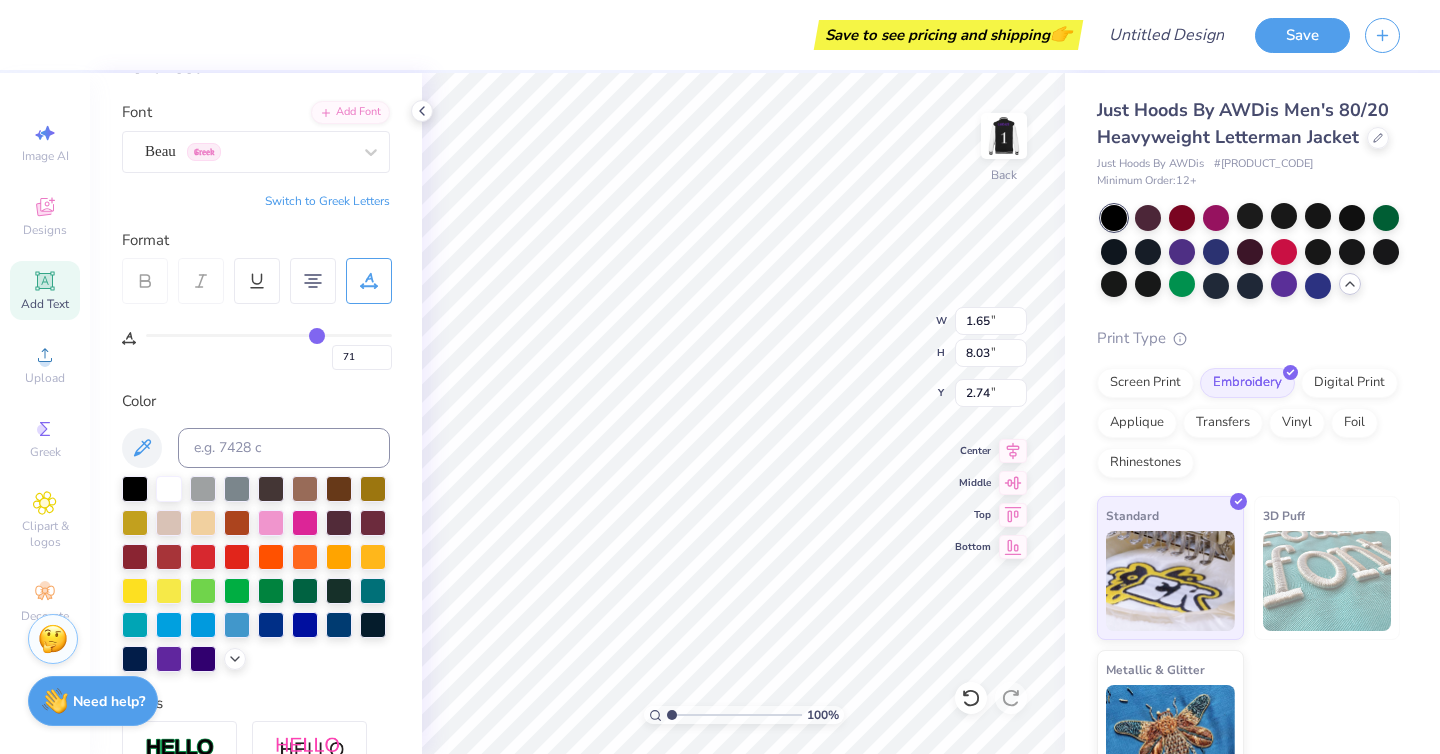 type on "72" 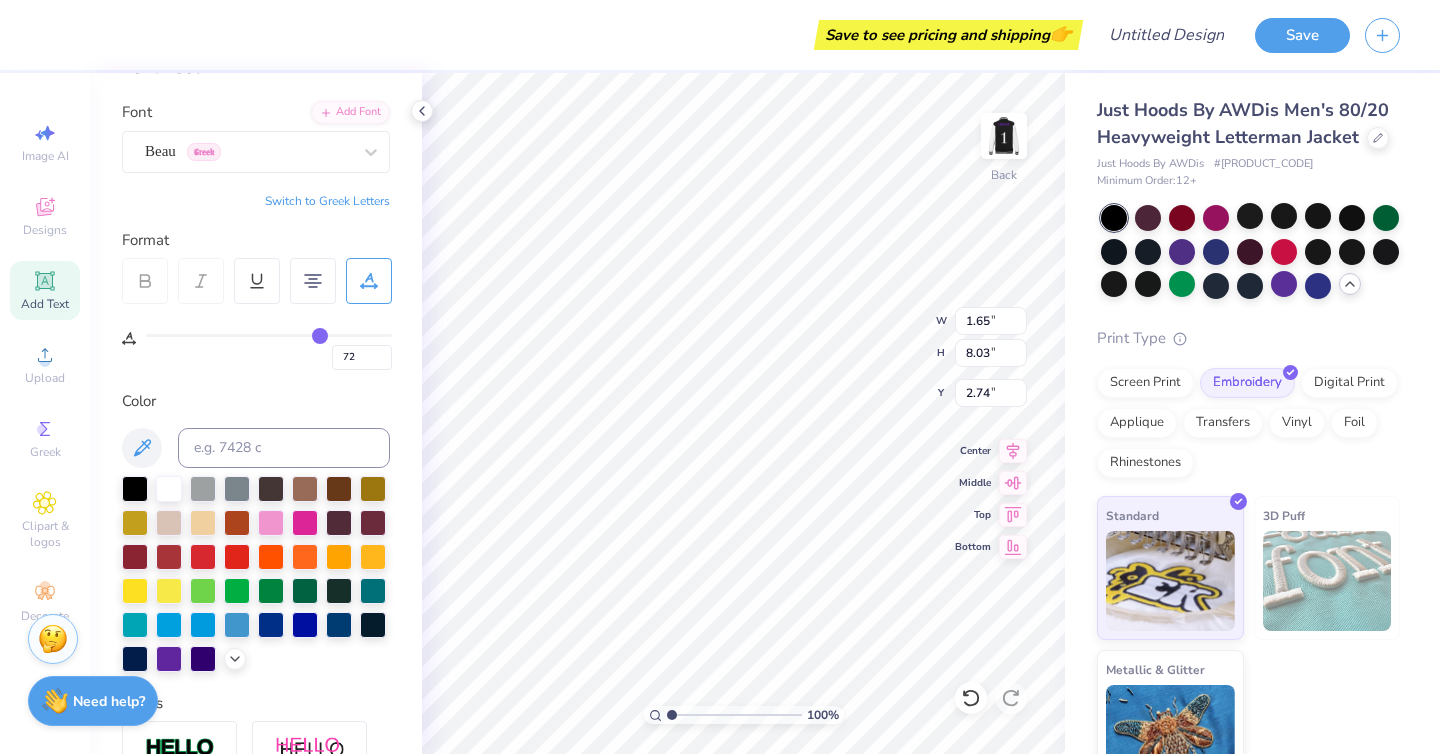 type on "73" 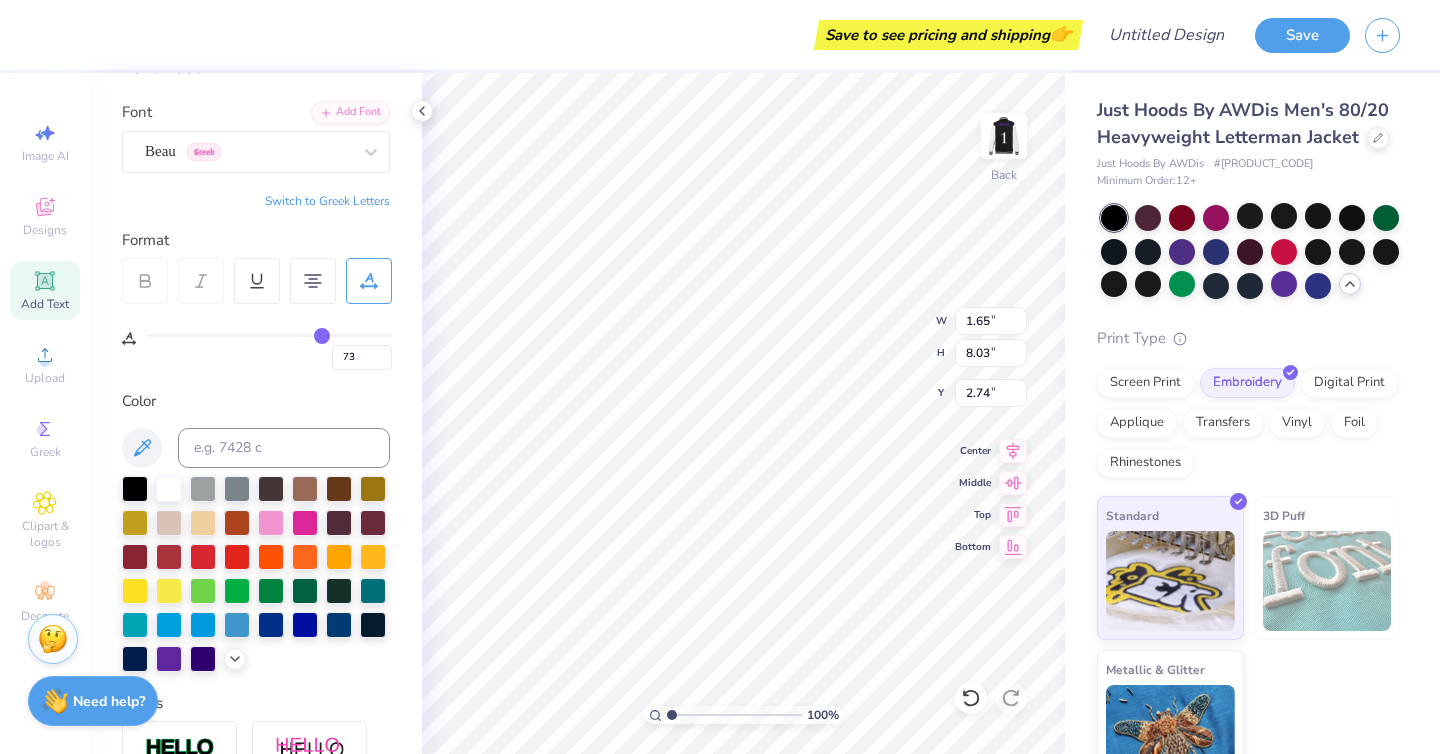 drag, startPoint x: 219, startPoint y: 332, endPoint x: 321, endPoint y: 333, distance: 102.0049 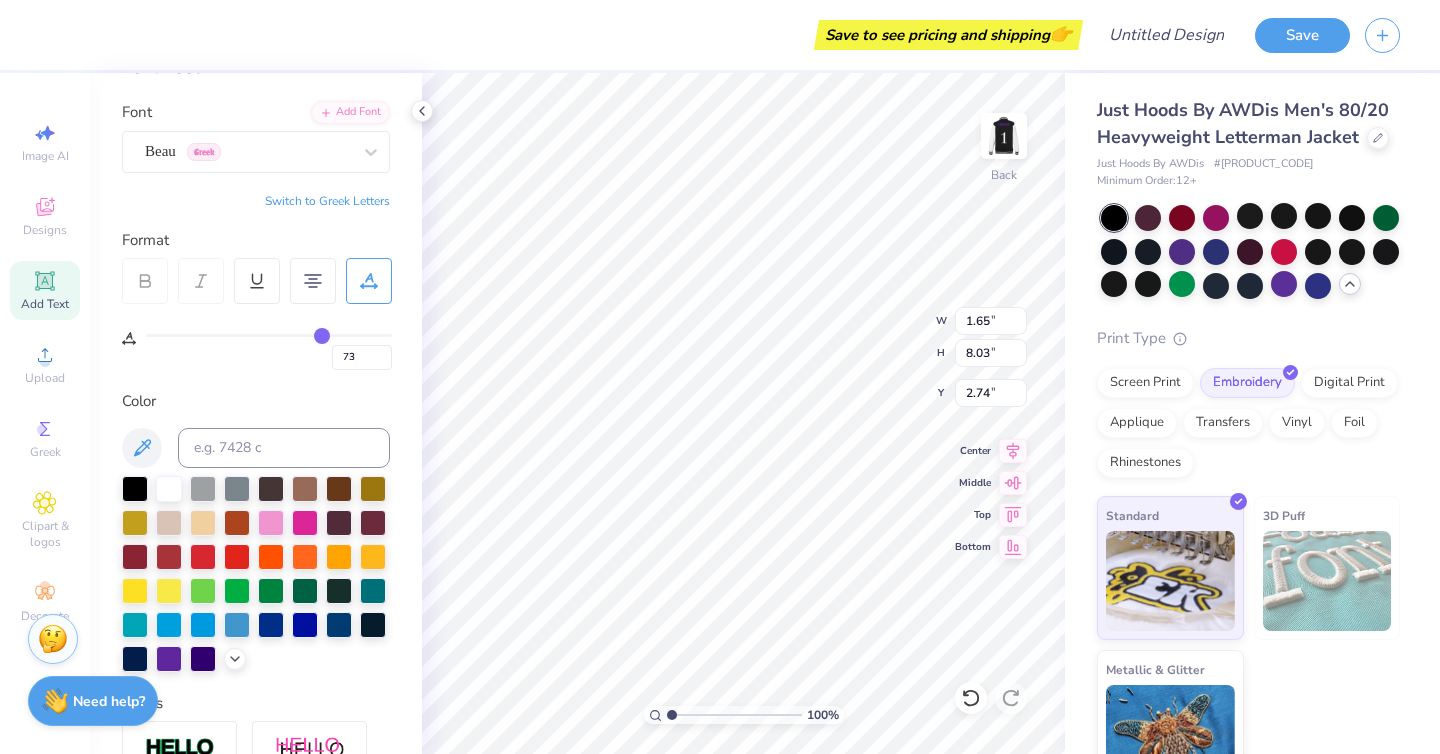 click 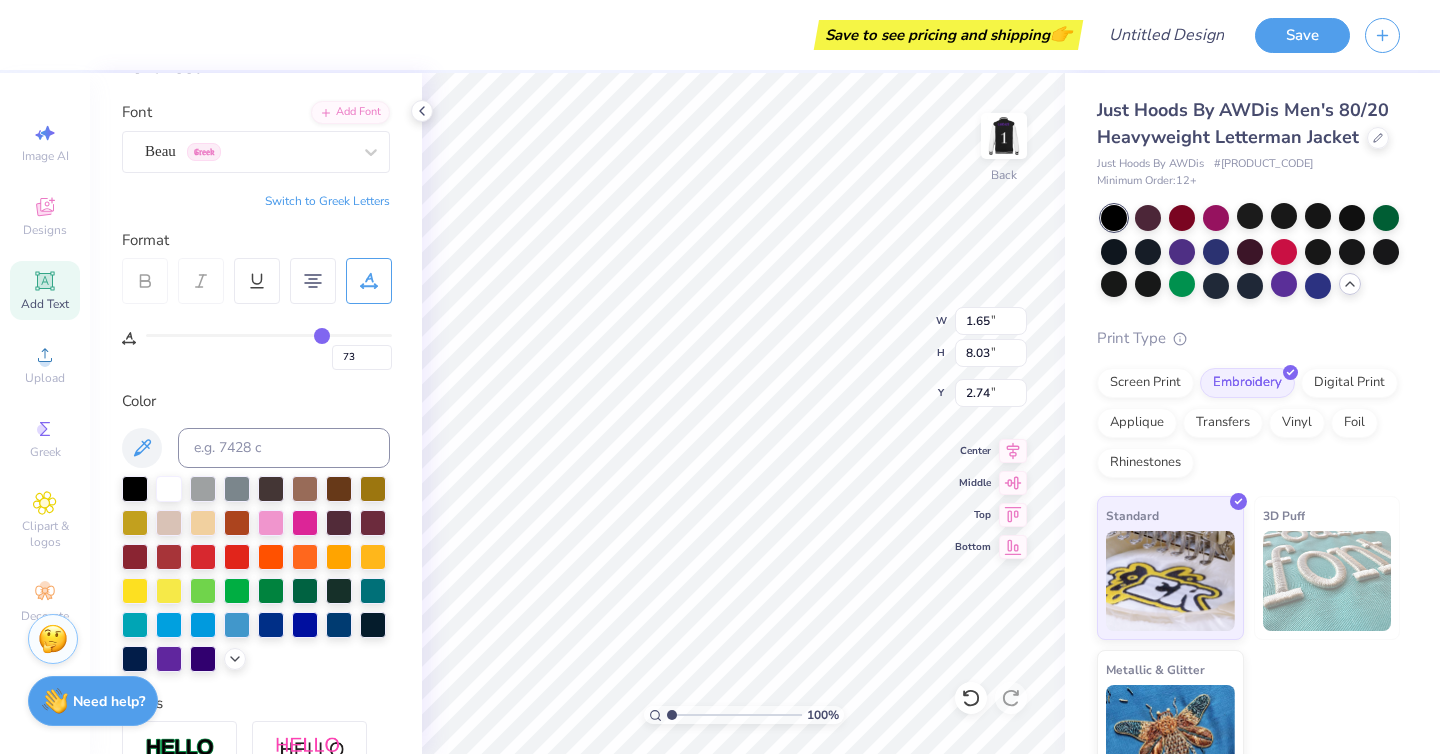 click at bounding box center (369, 281) 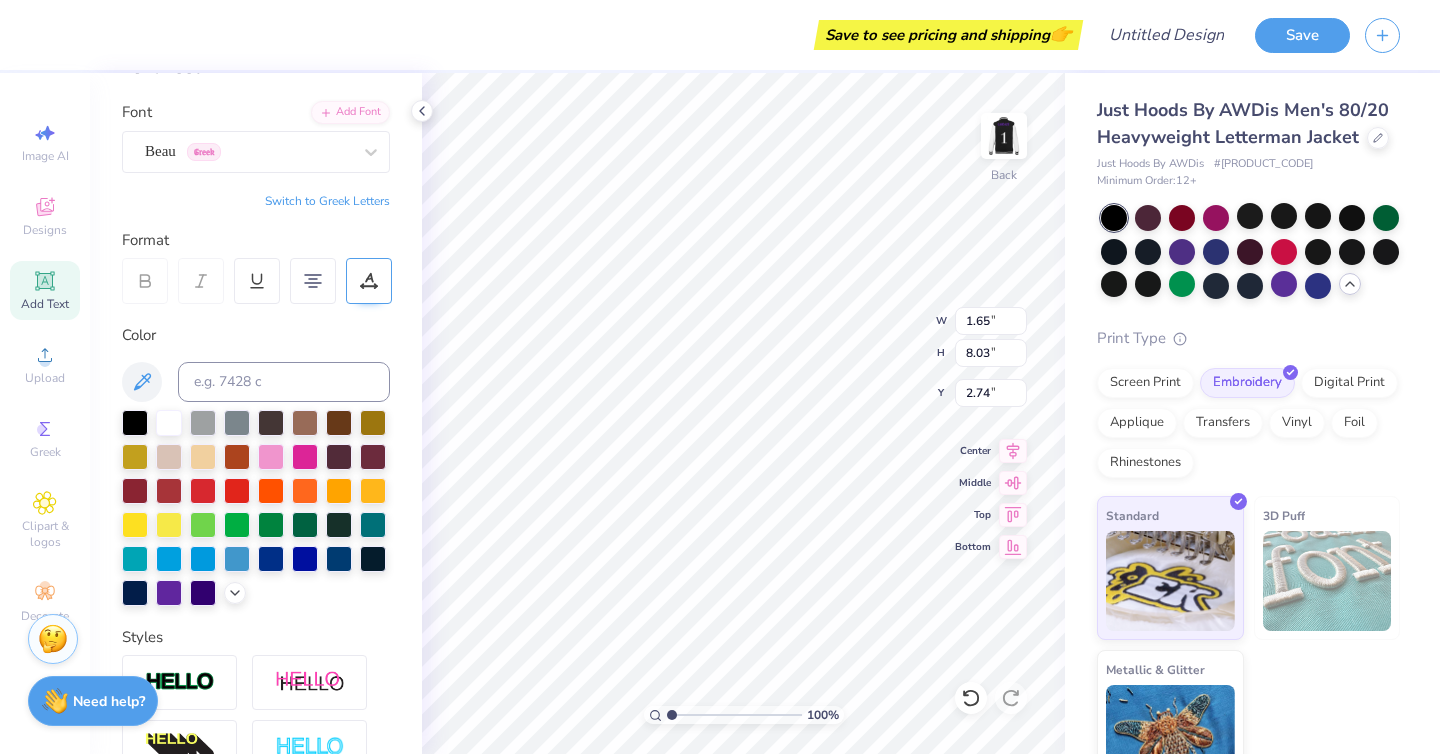 click at bounding box center [369, 281] 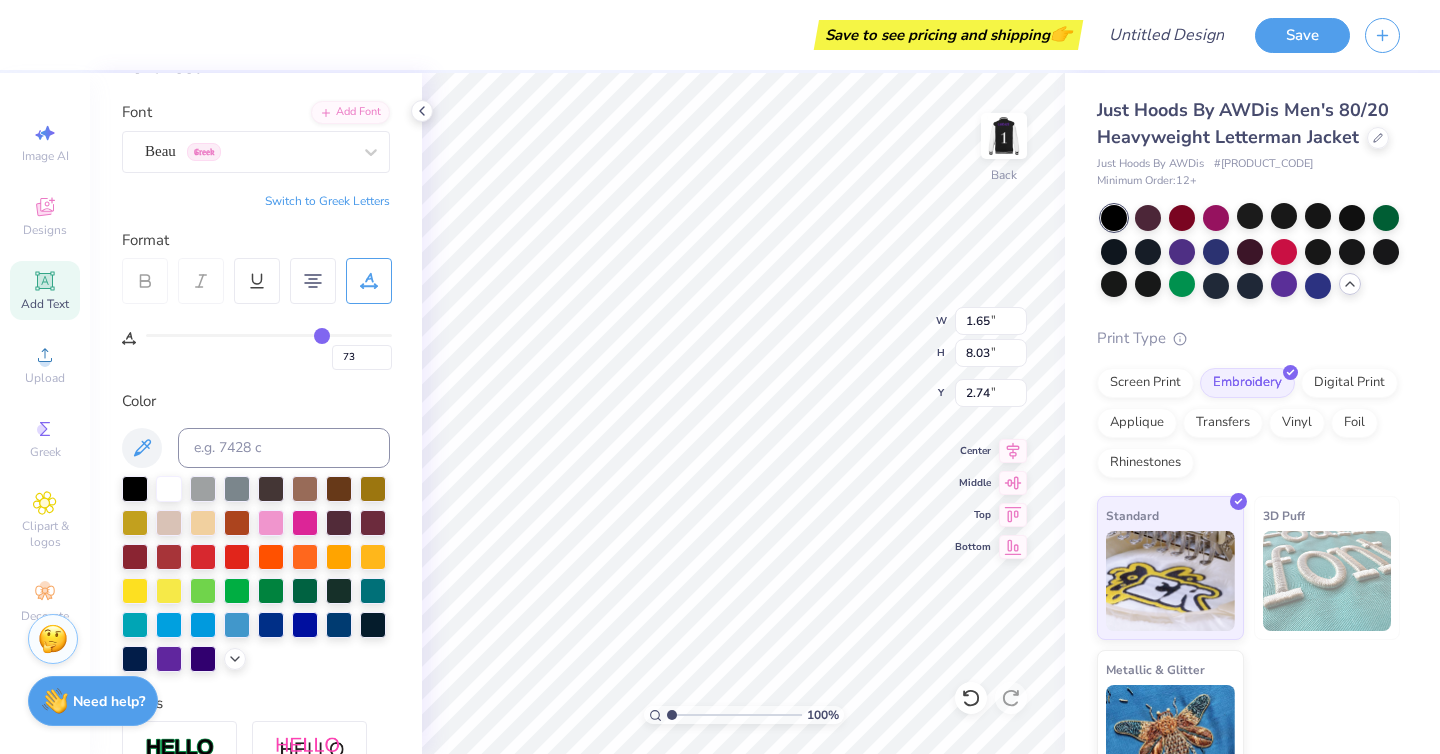 type on "70" 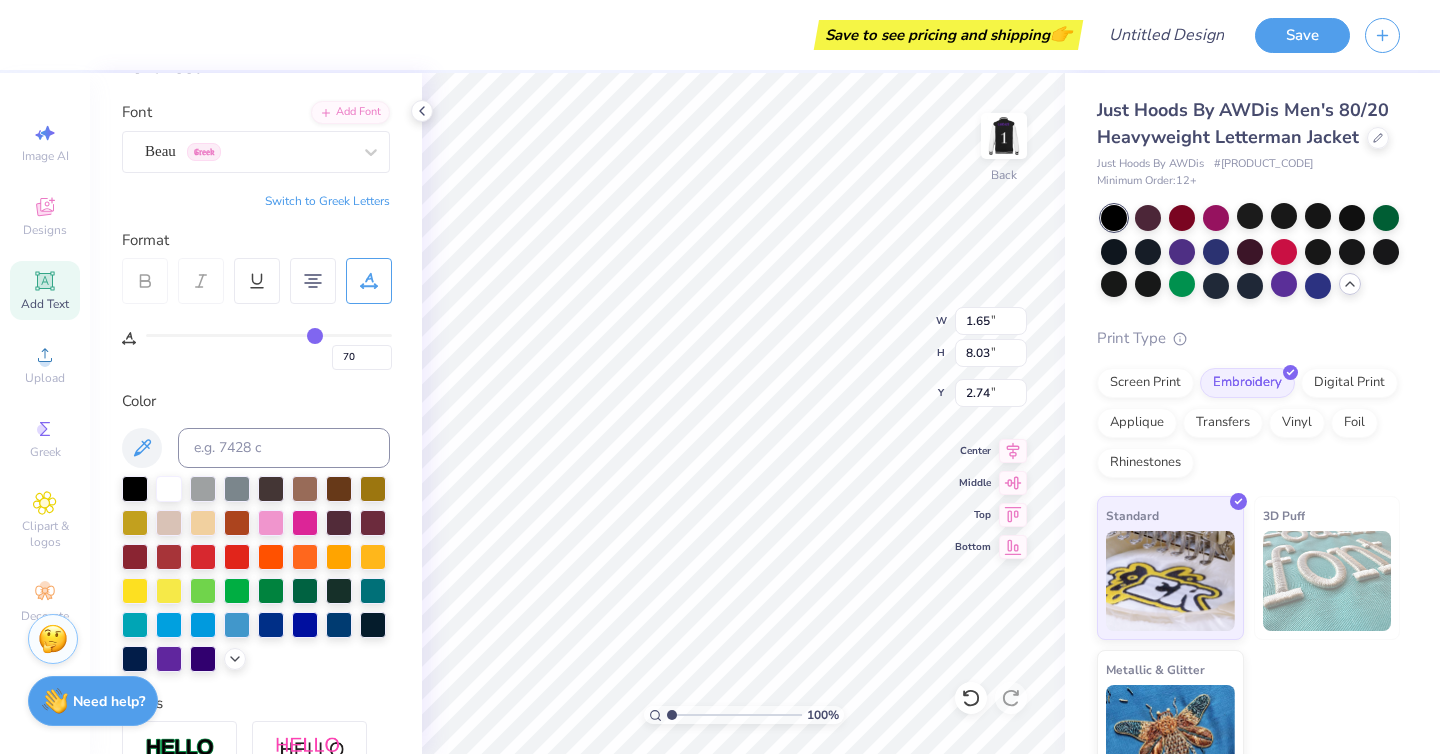 type on "66" 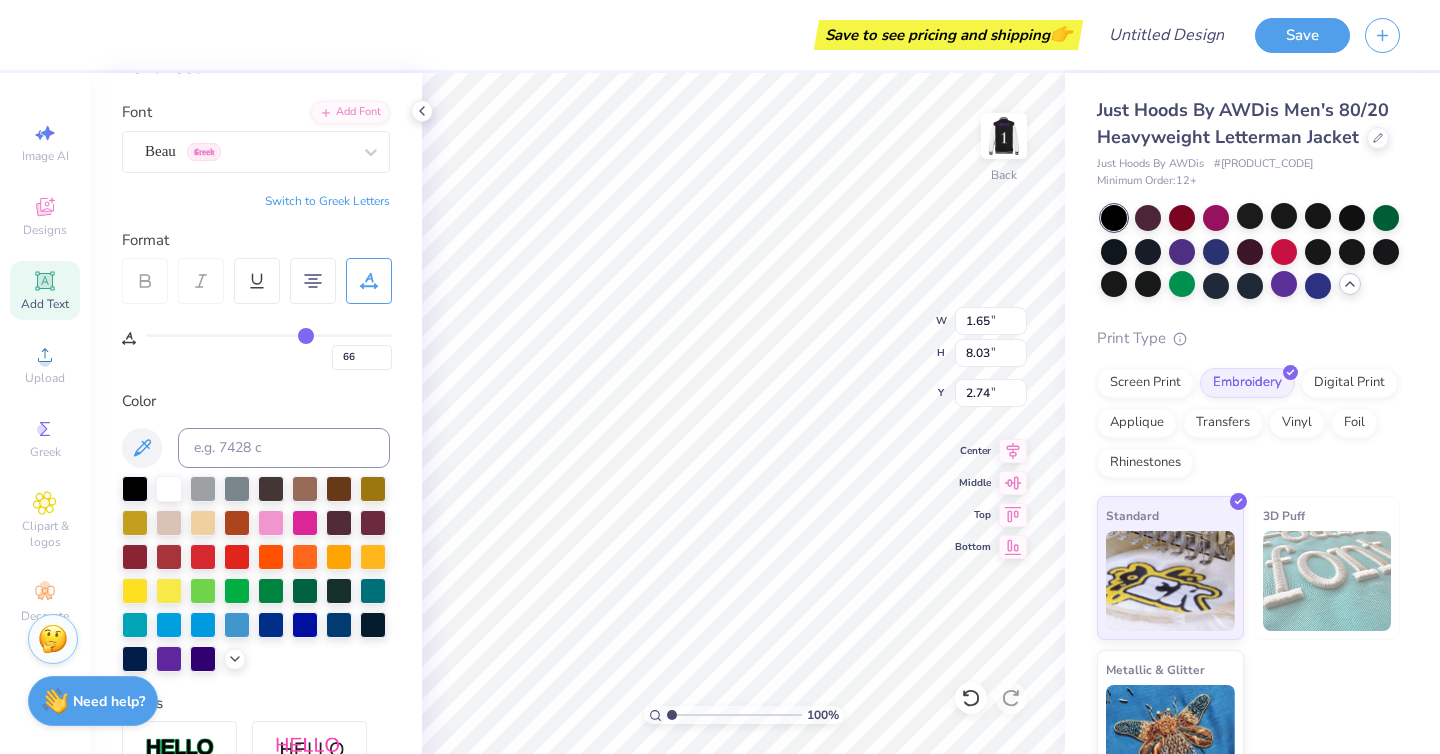type on "60" 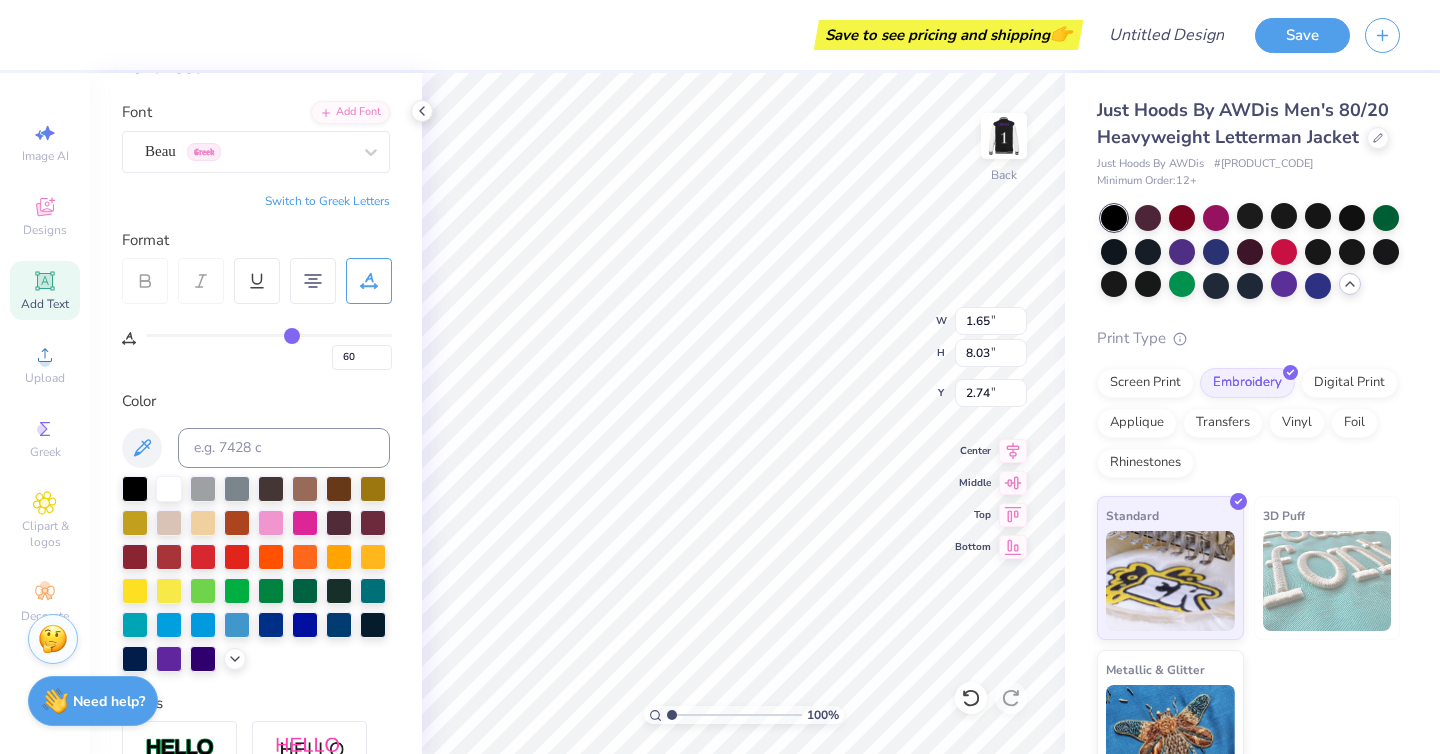 type on "53" 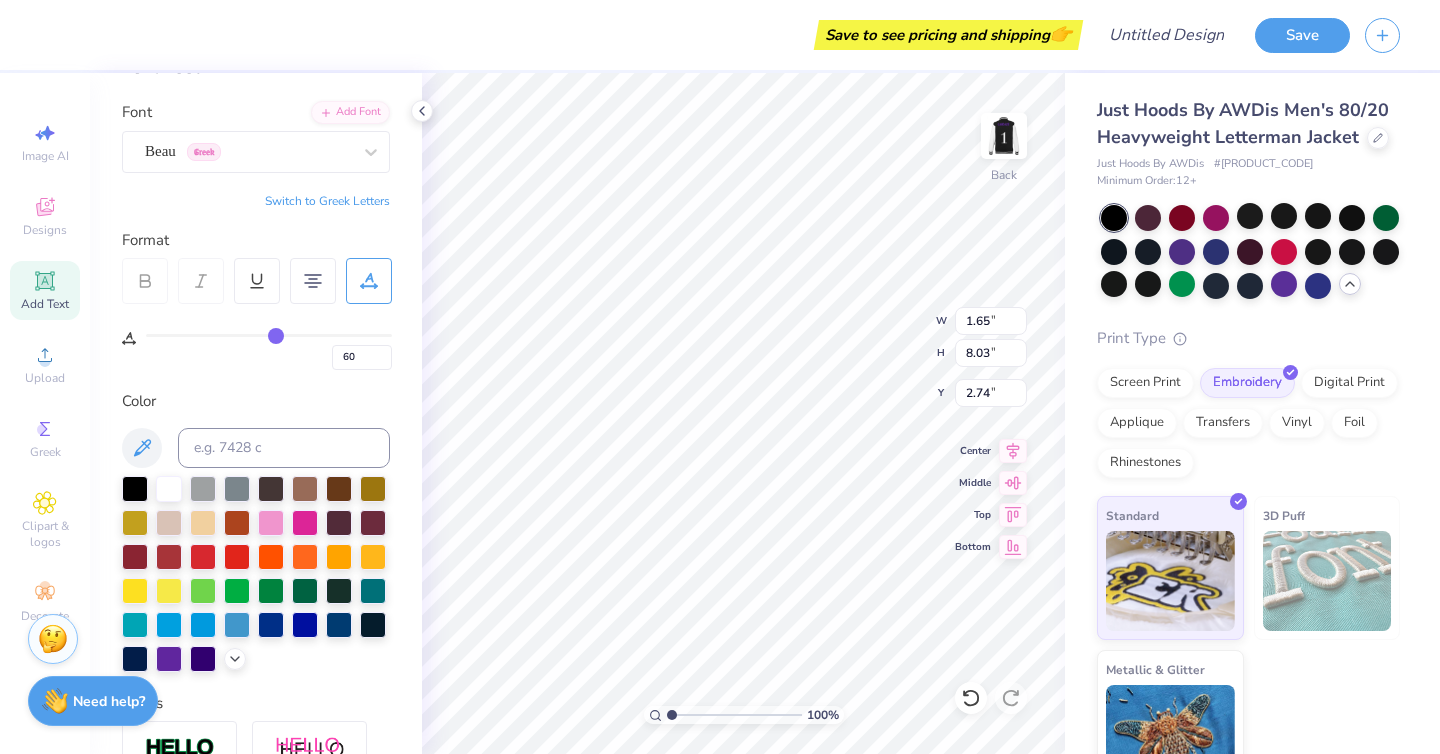 type on "53" 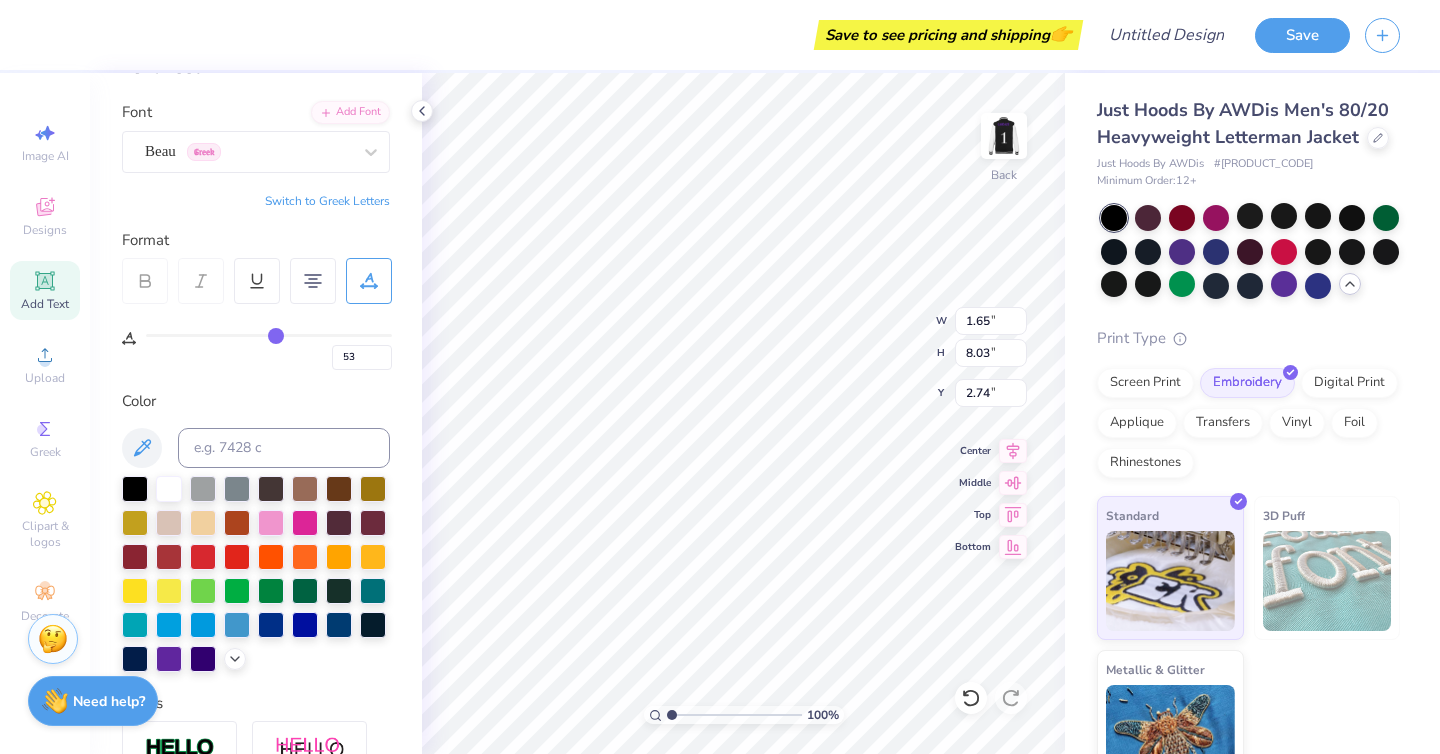 type on "46" 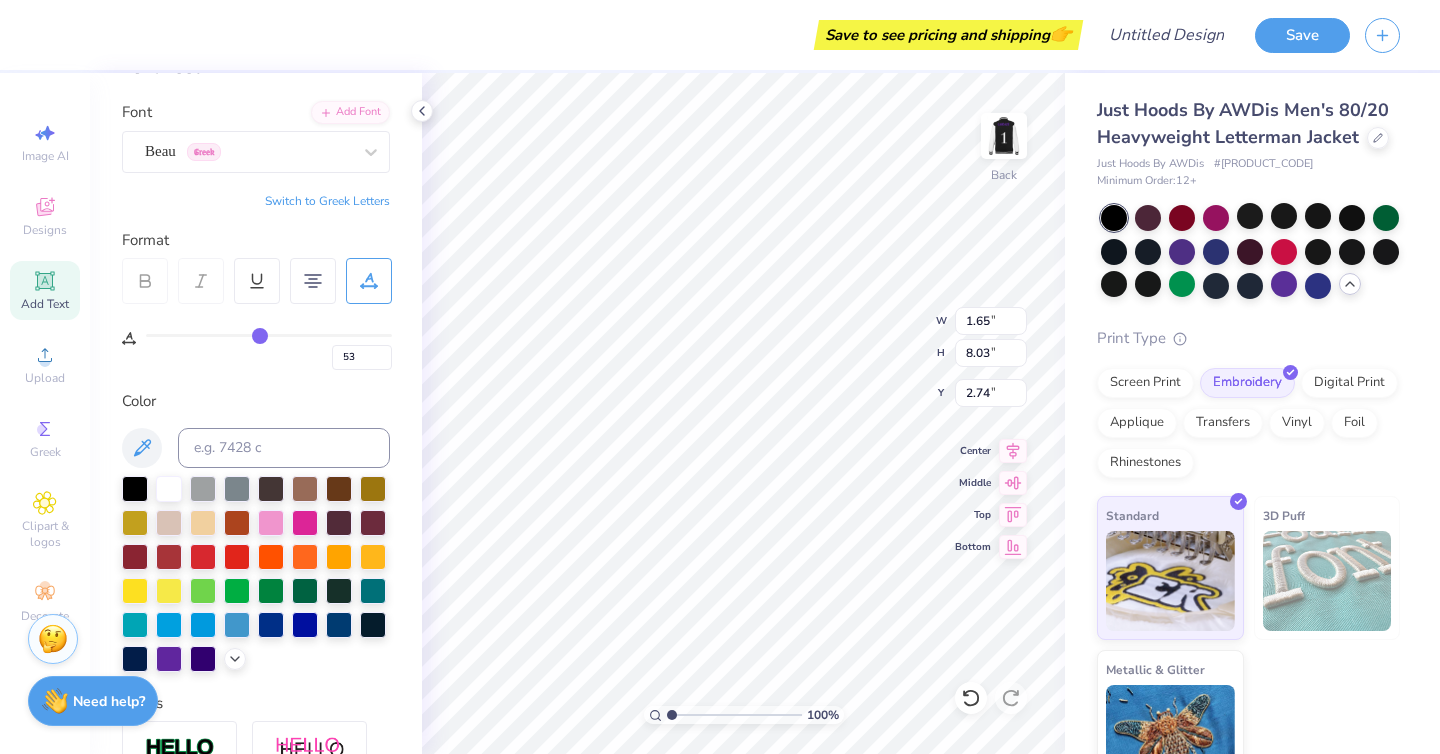 type on "46" 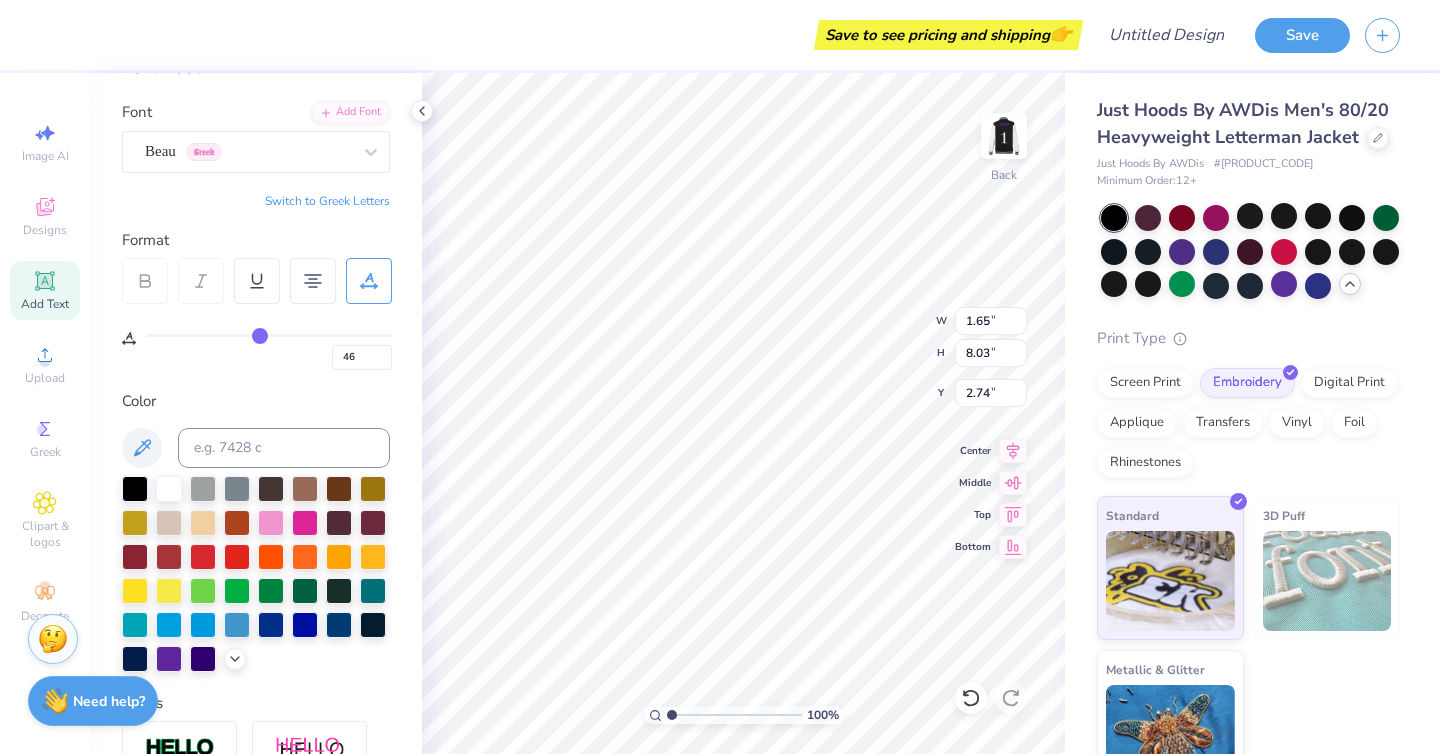 type on "39" 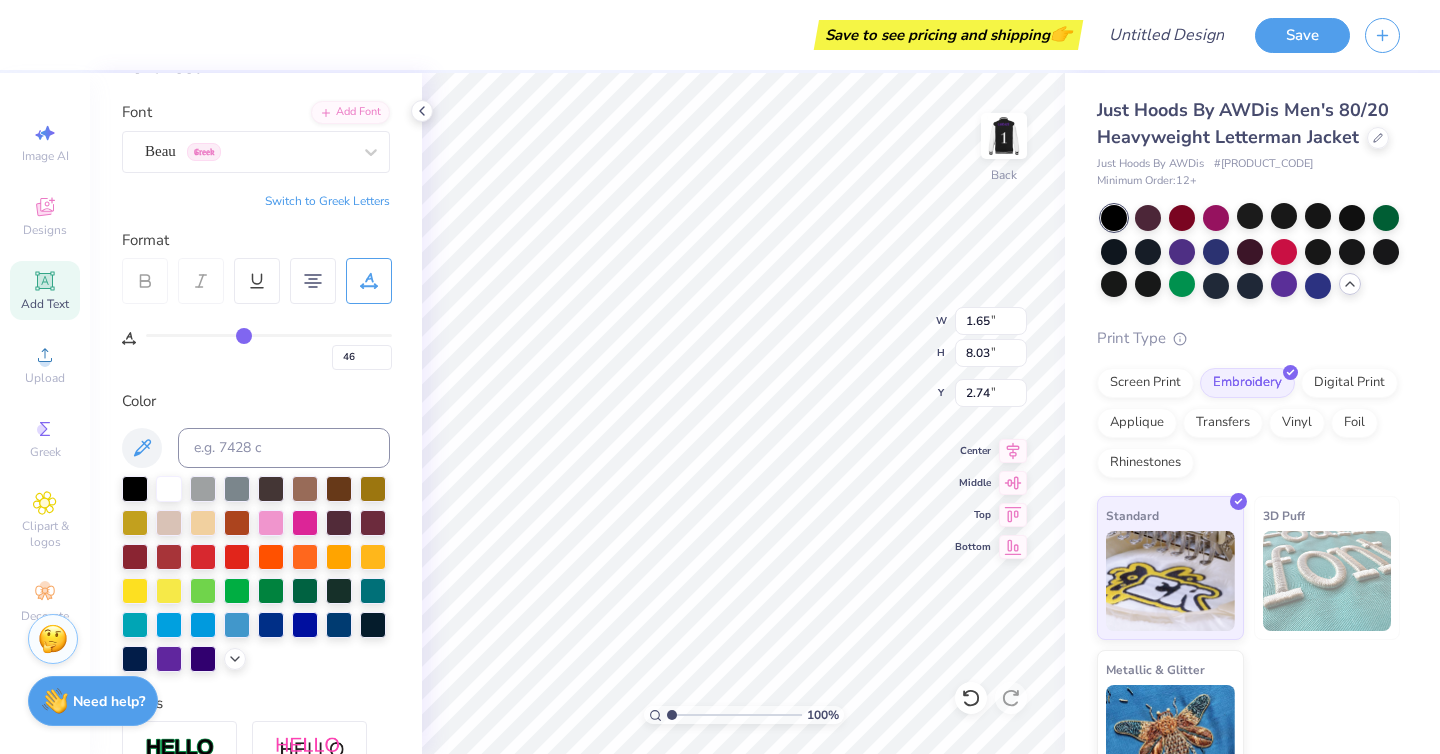 type on "39" 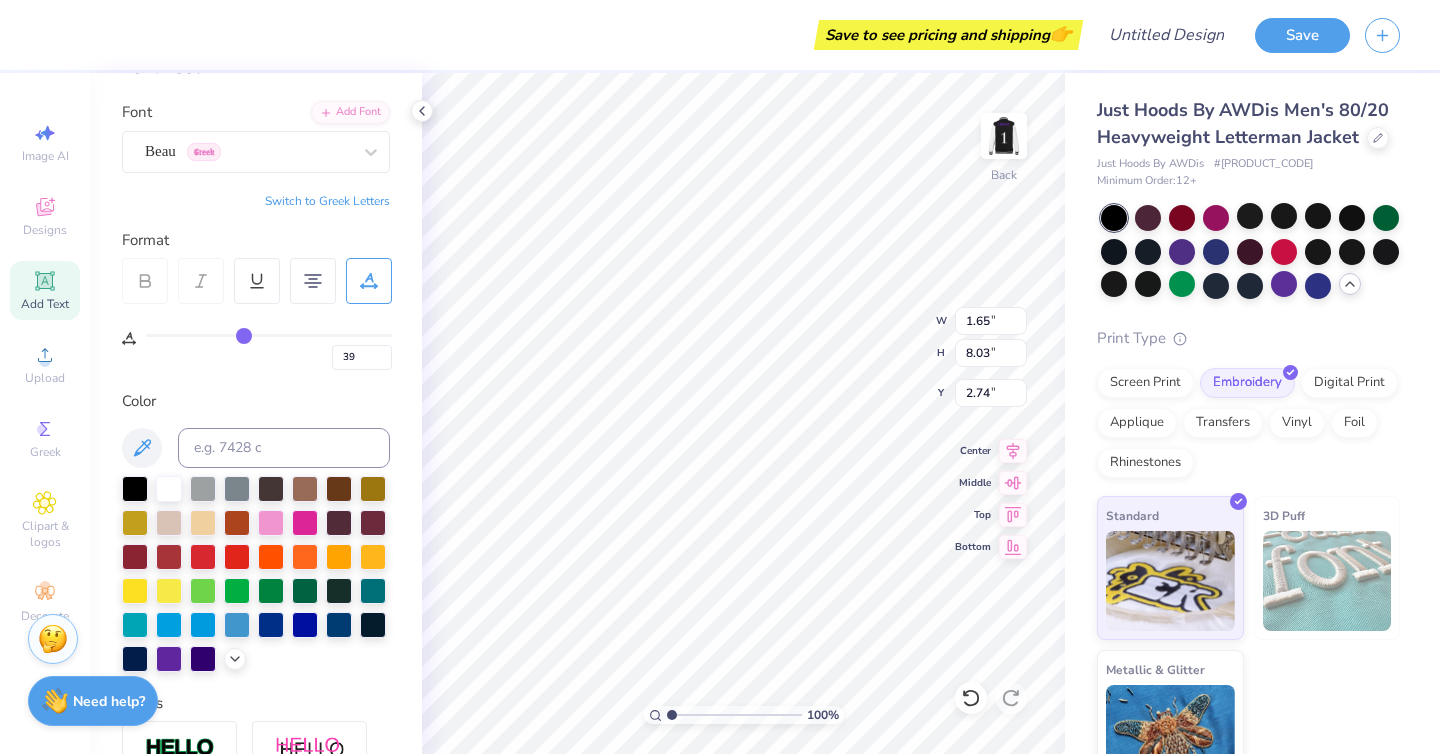 type on "33" 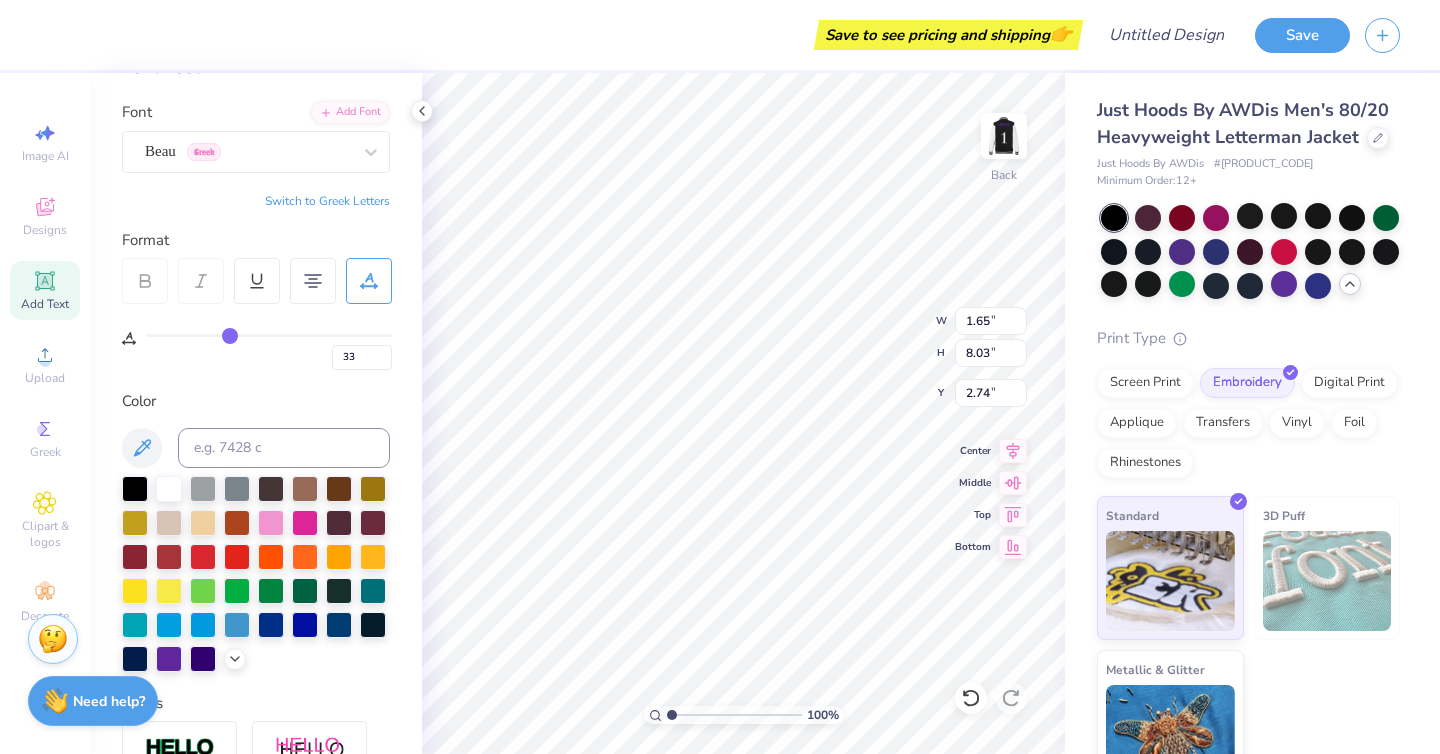 type on "29" 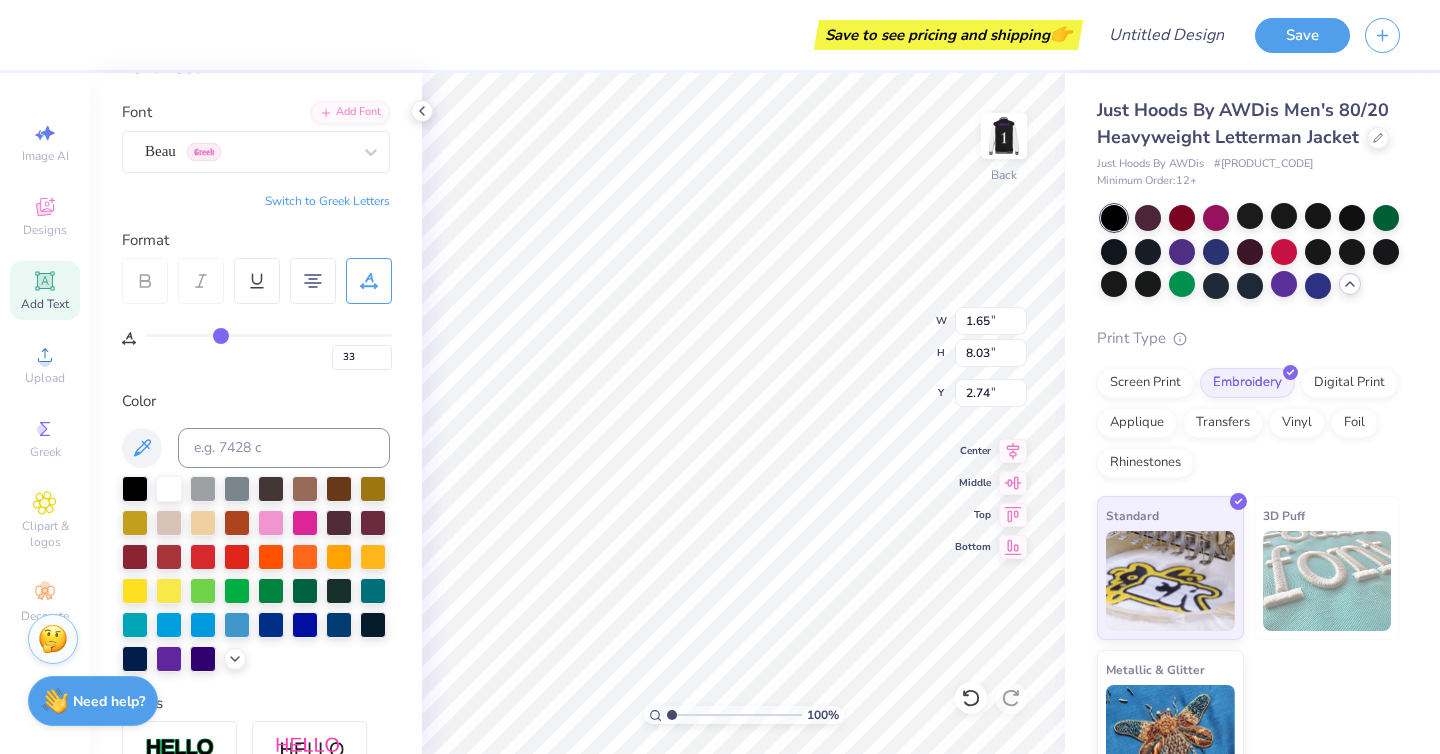 type on "29" 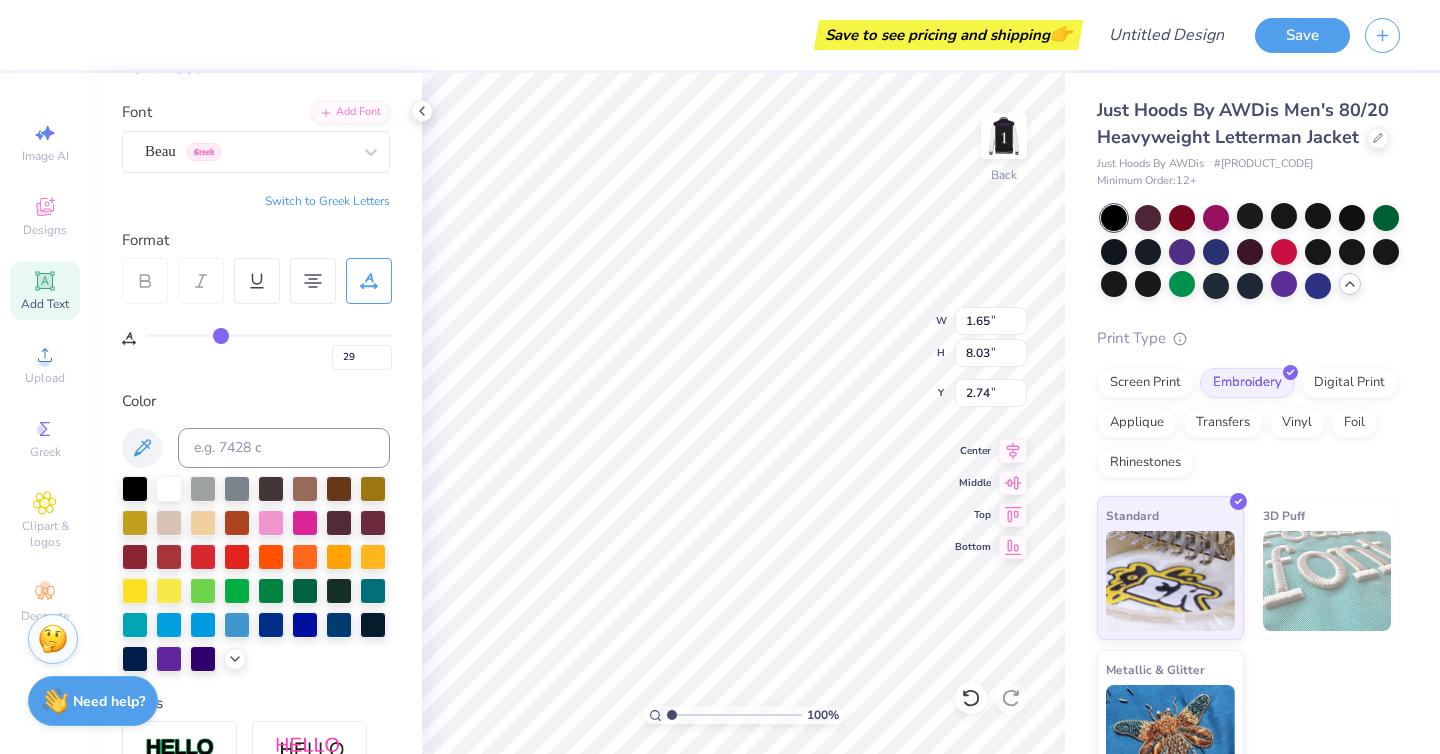 type on "24" 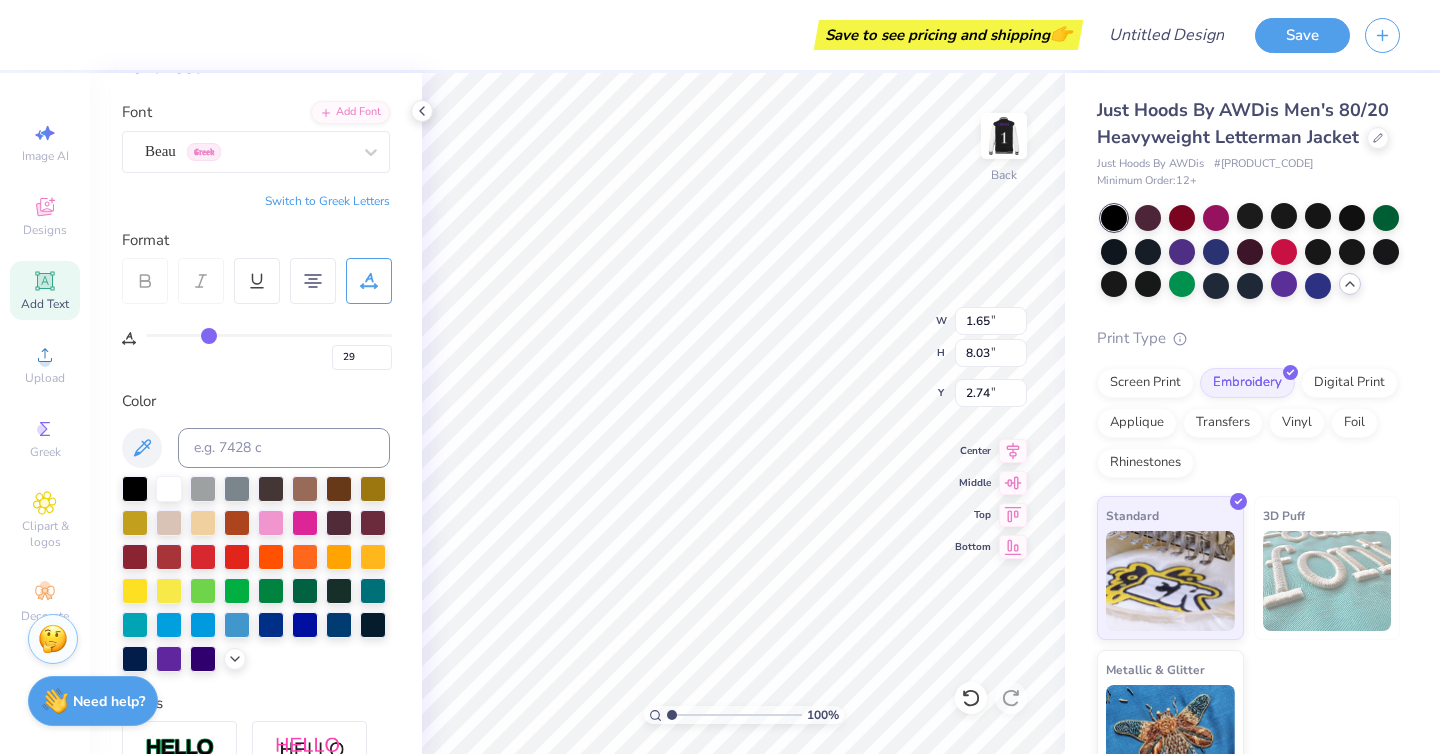 type on "24" 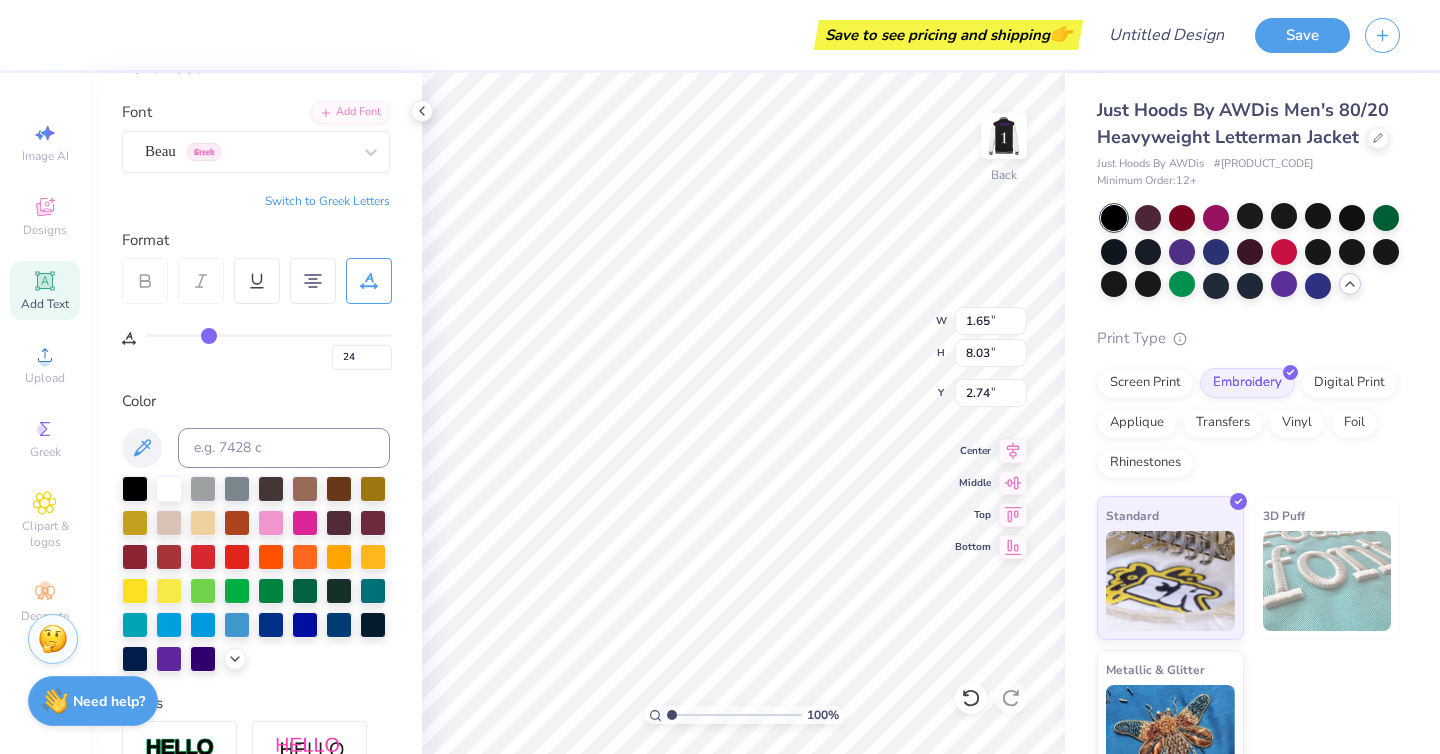 type on "19" 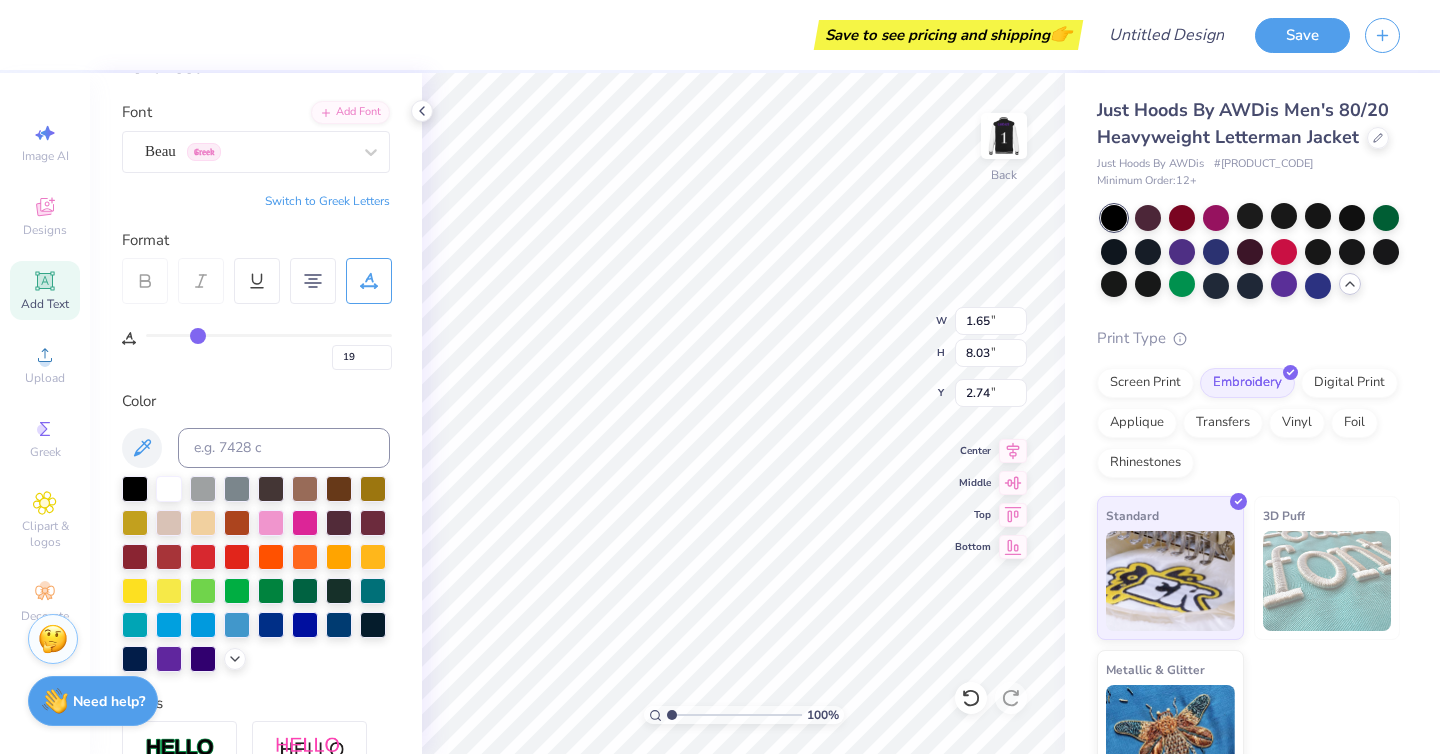 type on "16" 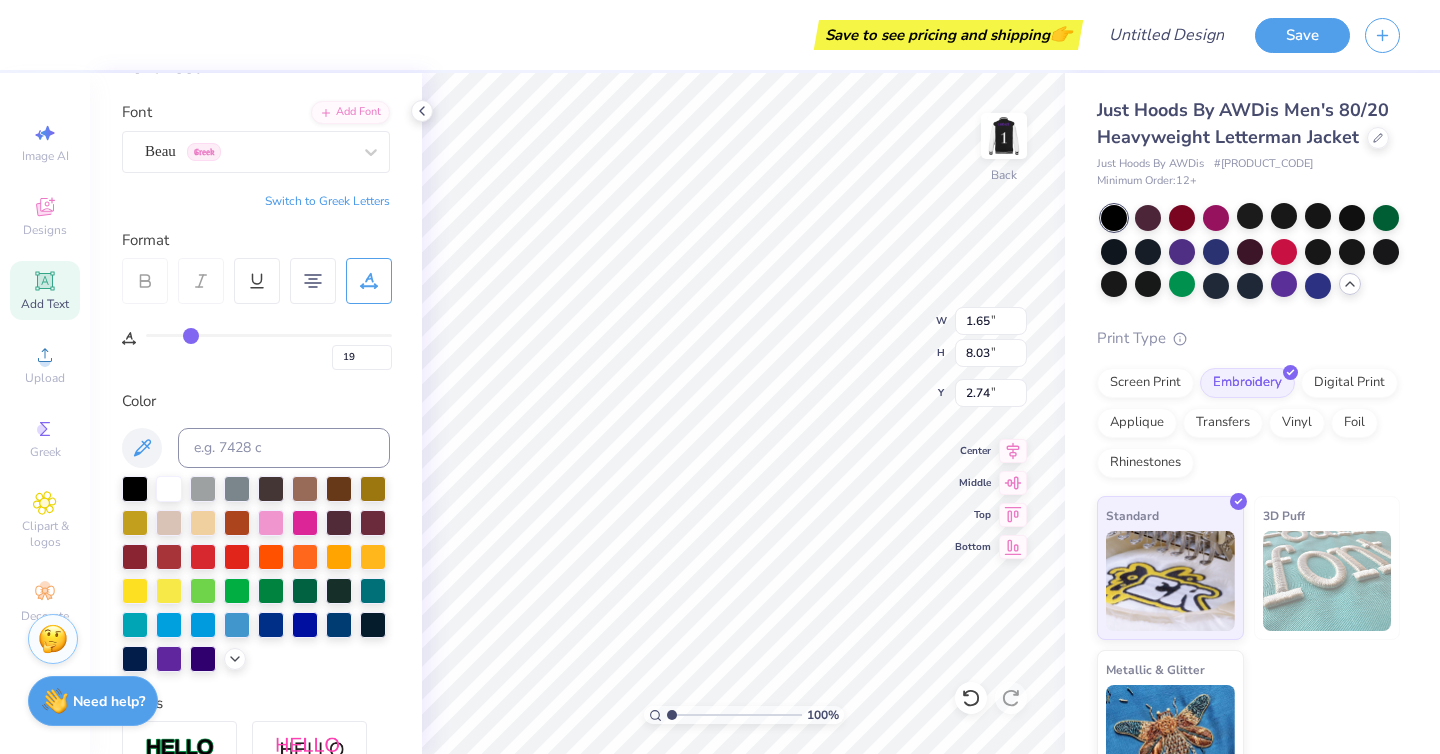 type on "16" 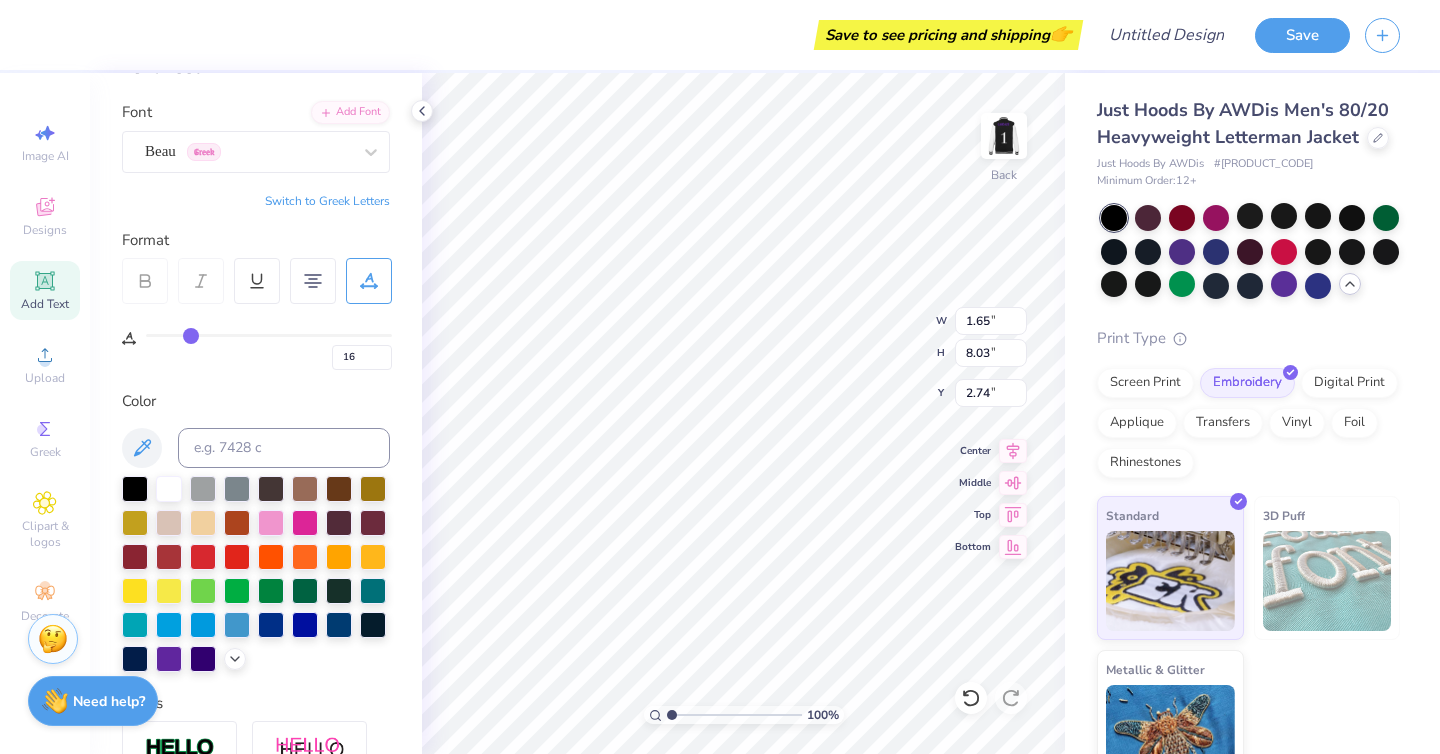 type on "12" 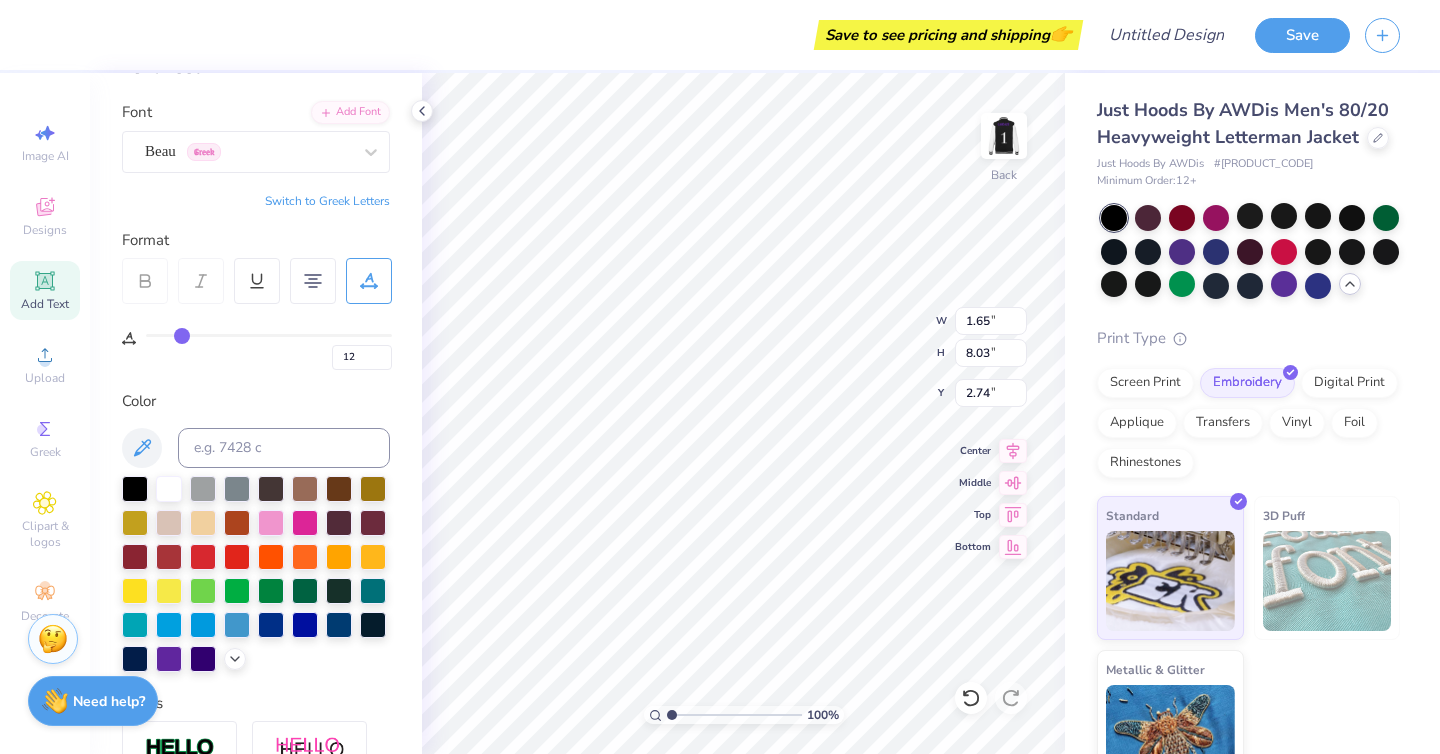 type on "9" 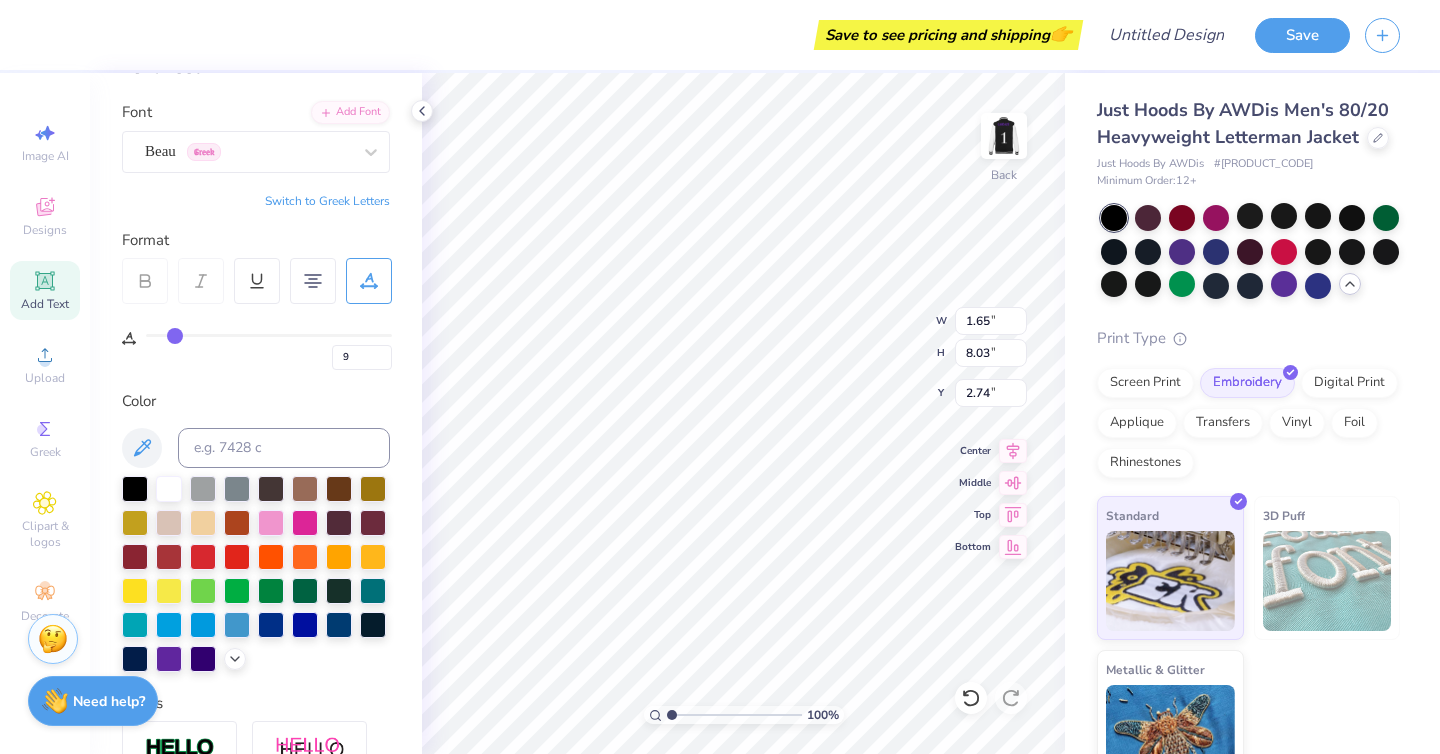 type on "6" 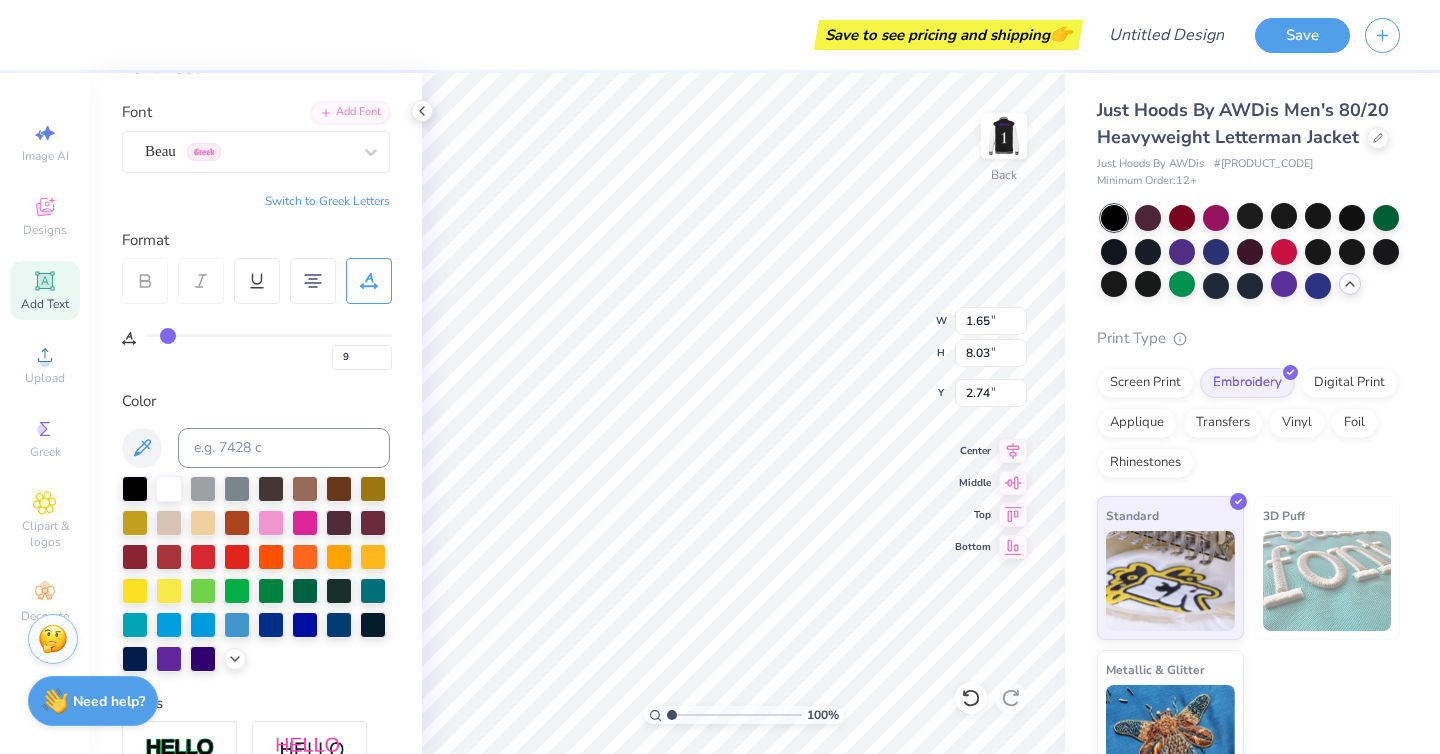 type on "6" 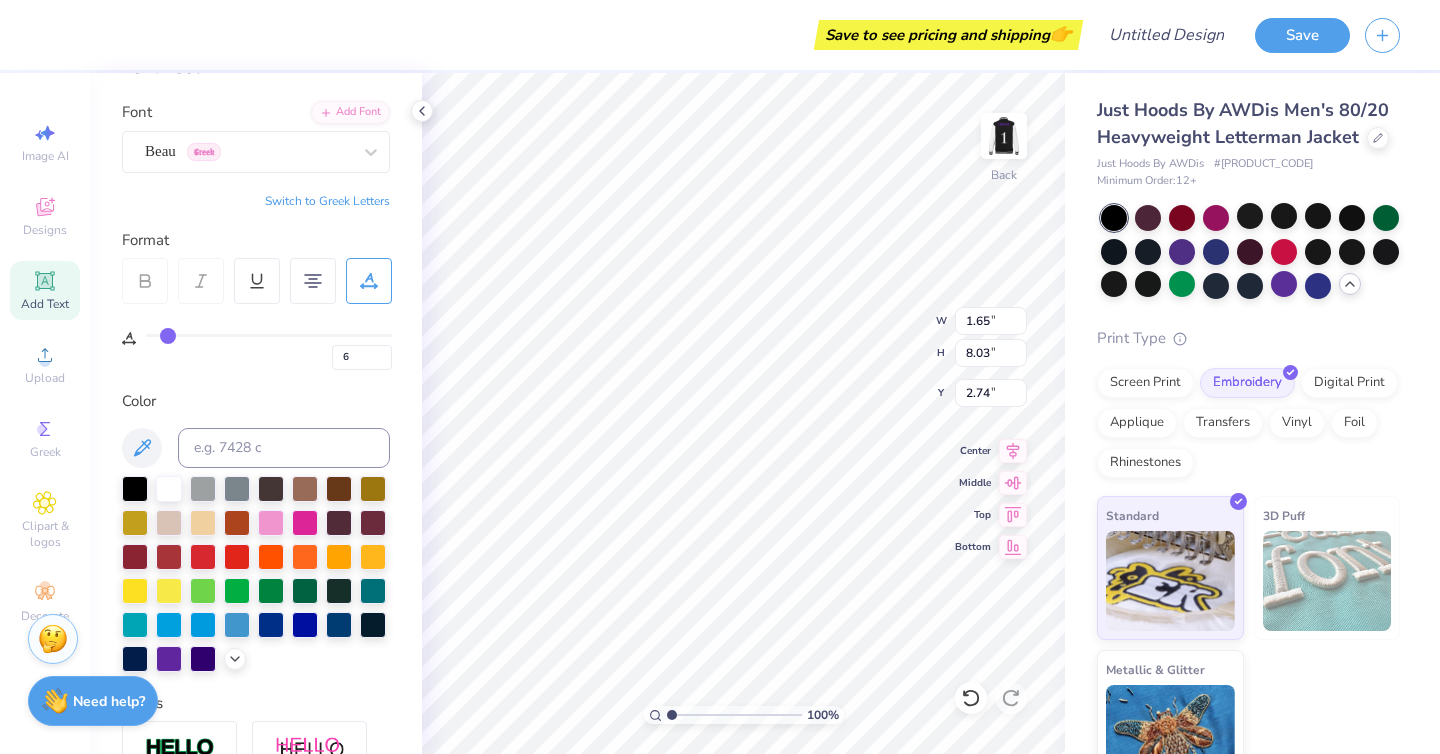 type on "3" 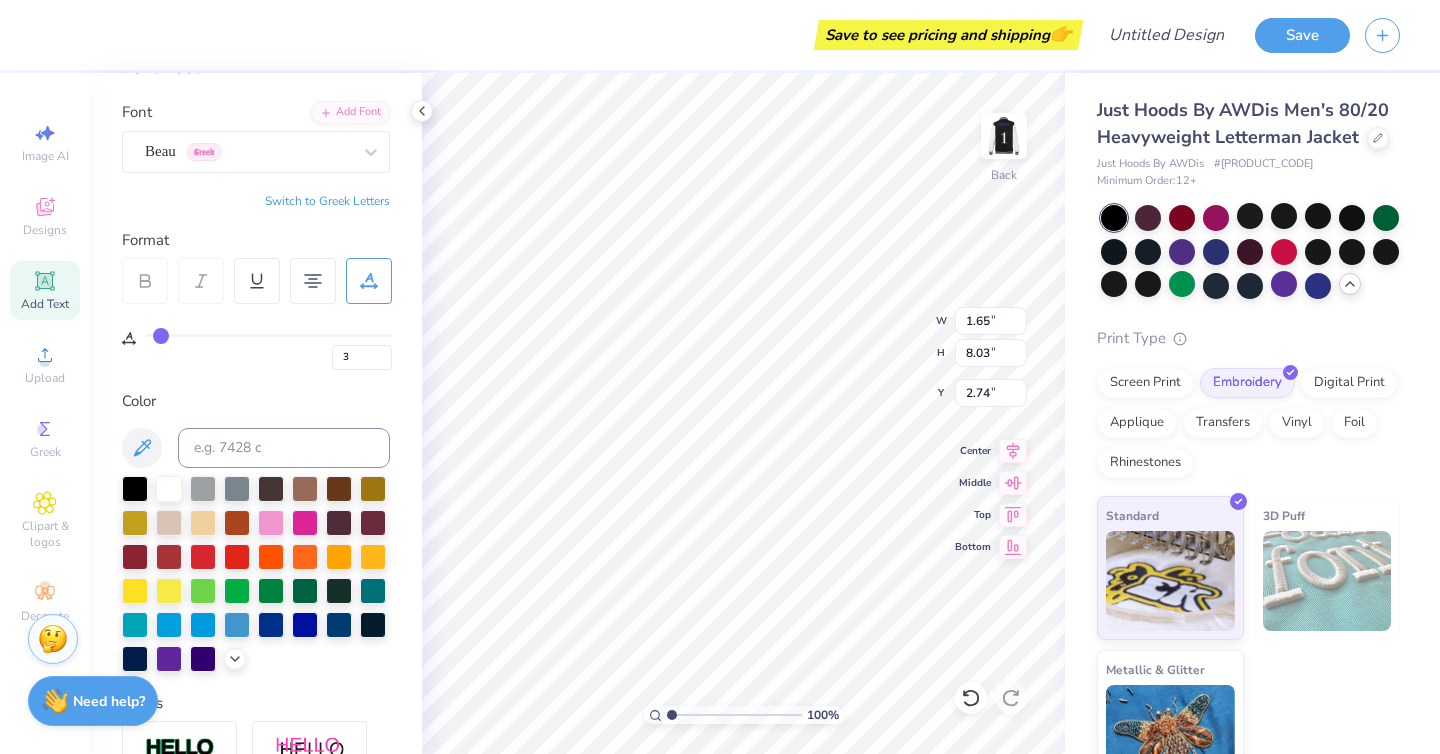 type on "1" 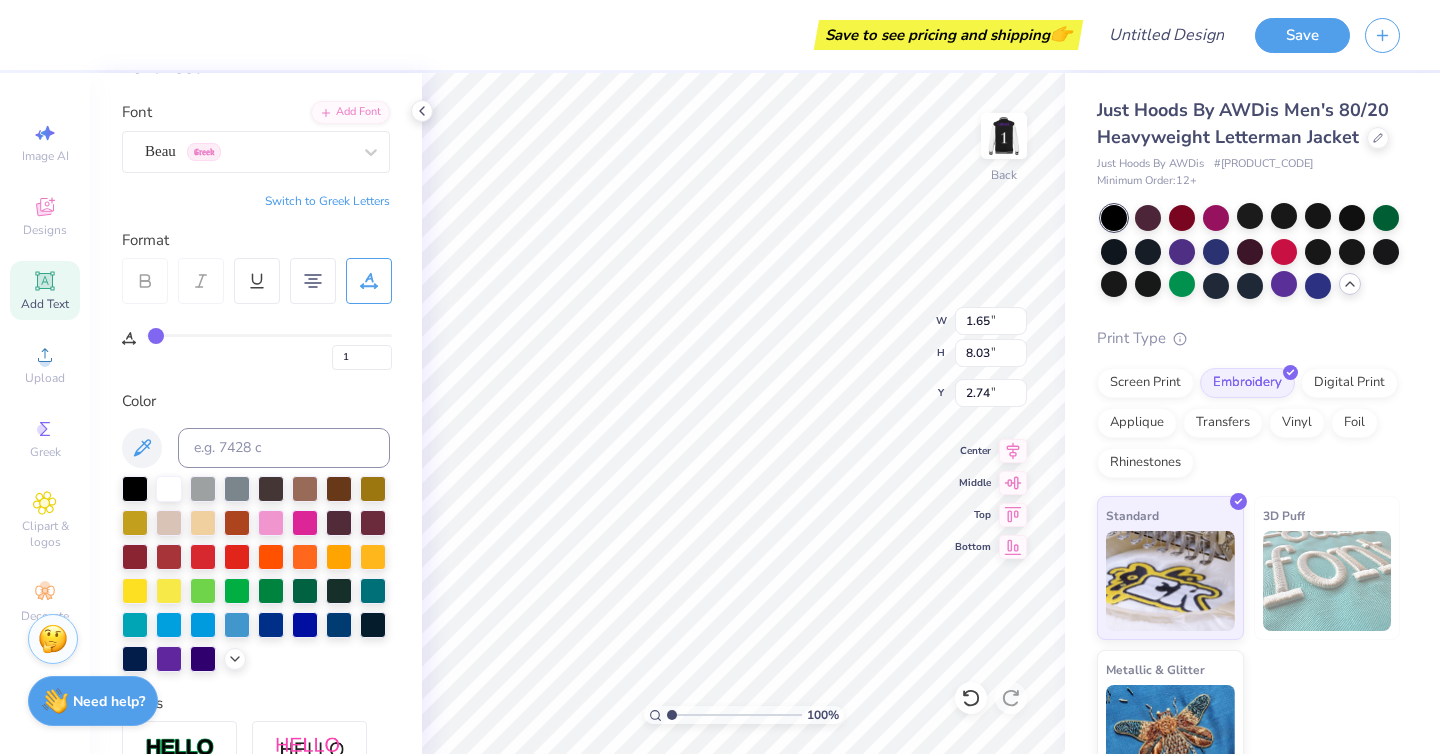 type on "0" 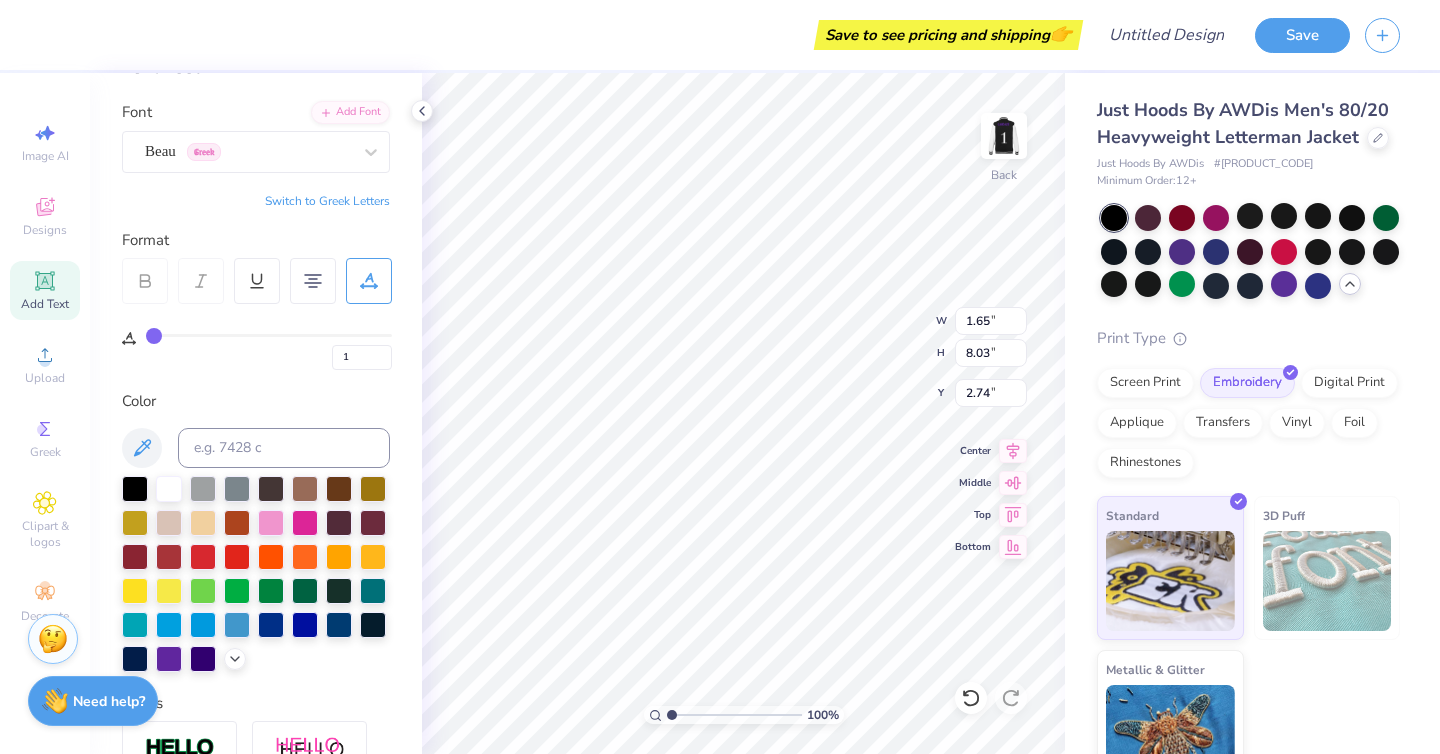 type on "0" 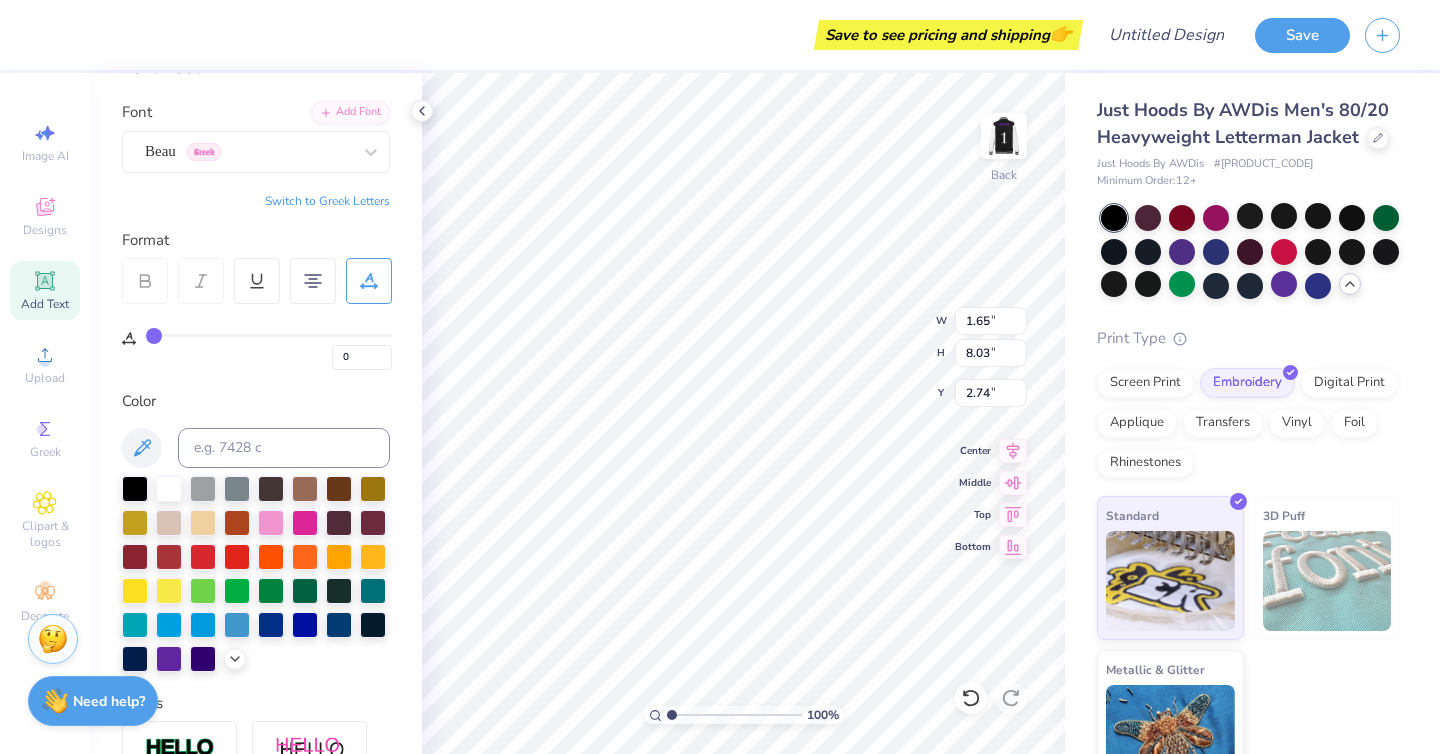 drag, startPoint x: 322, startPoint y: 338, endPoint x: 117, endPoint y: 343, distance: 205.06097 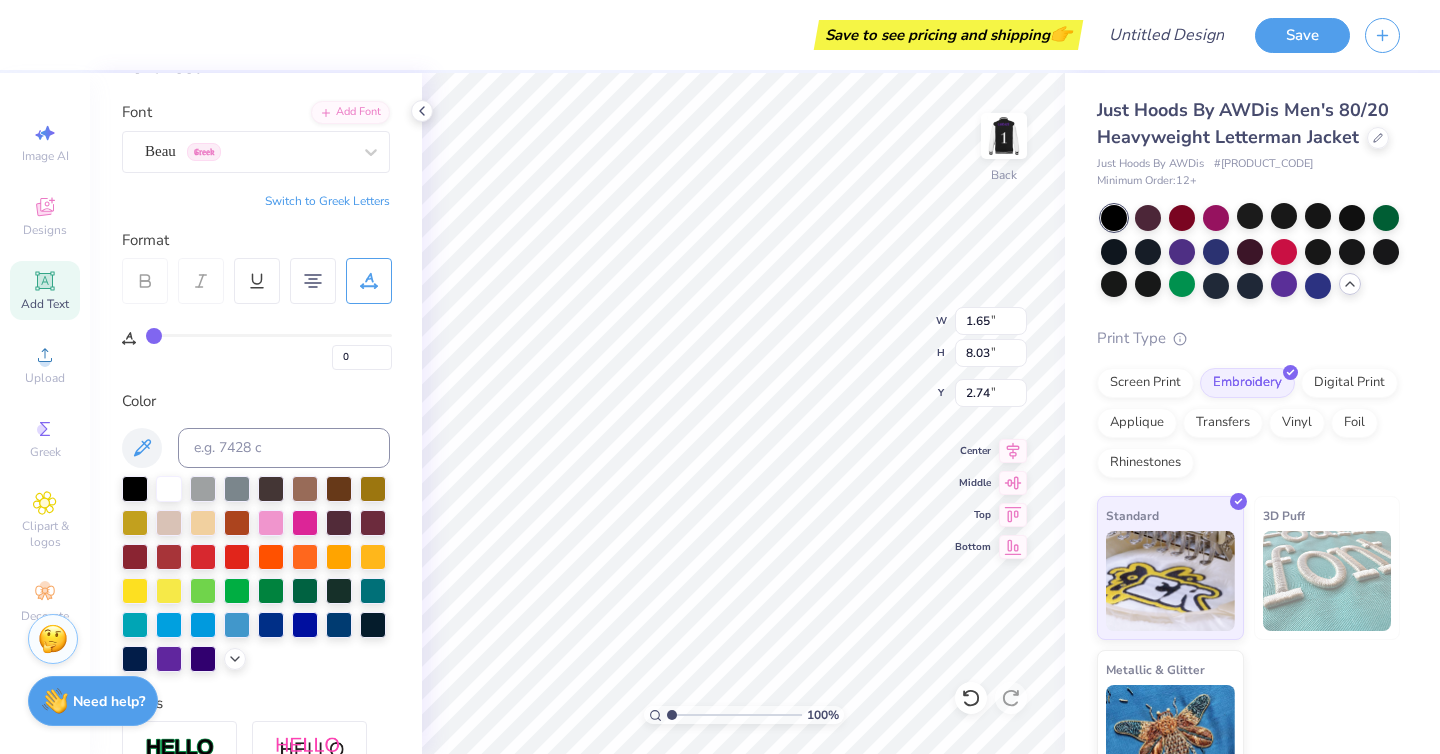 type on "2" 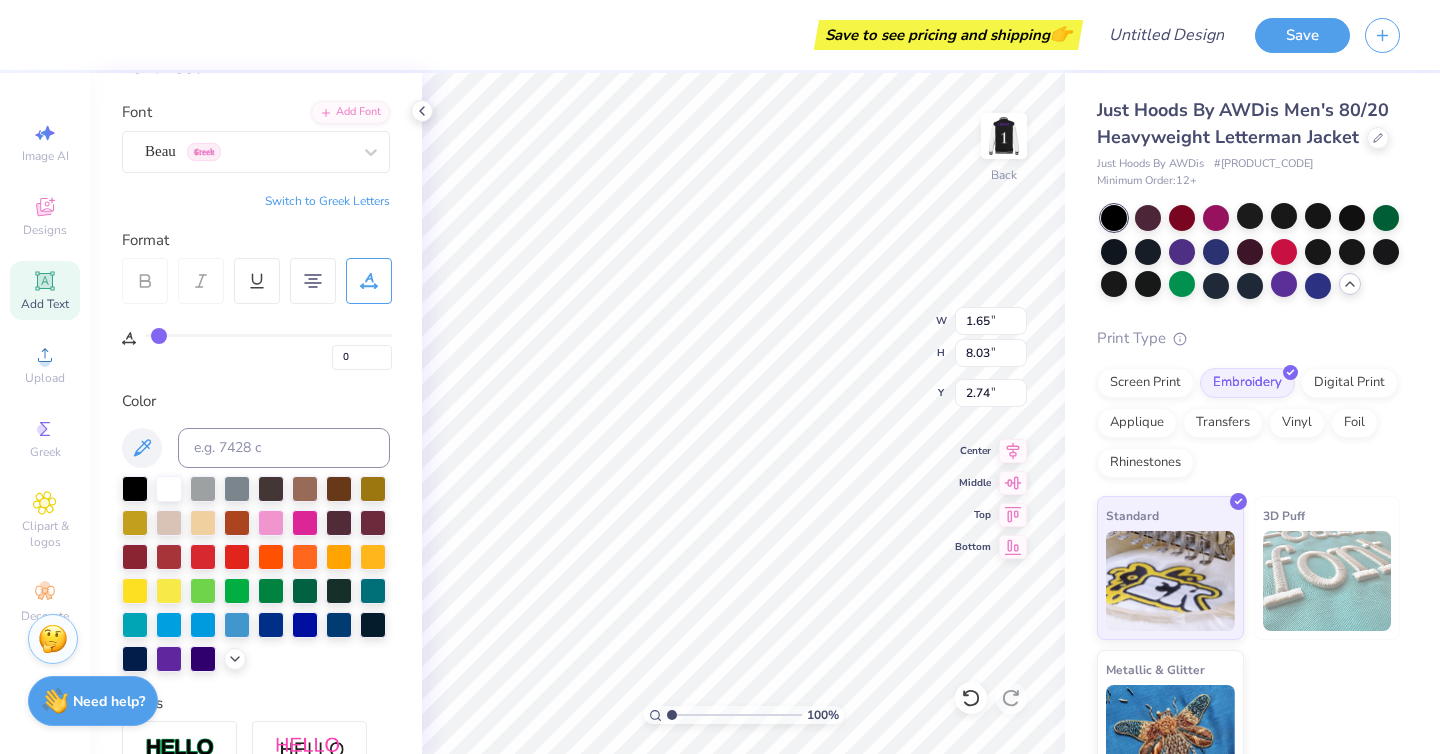 type on "2" 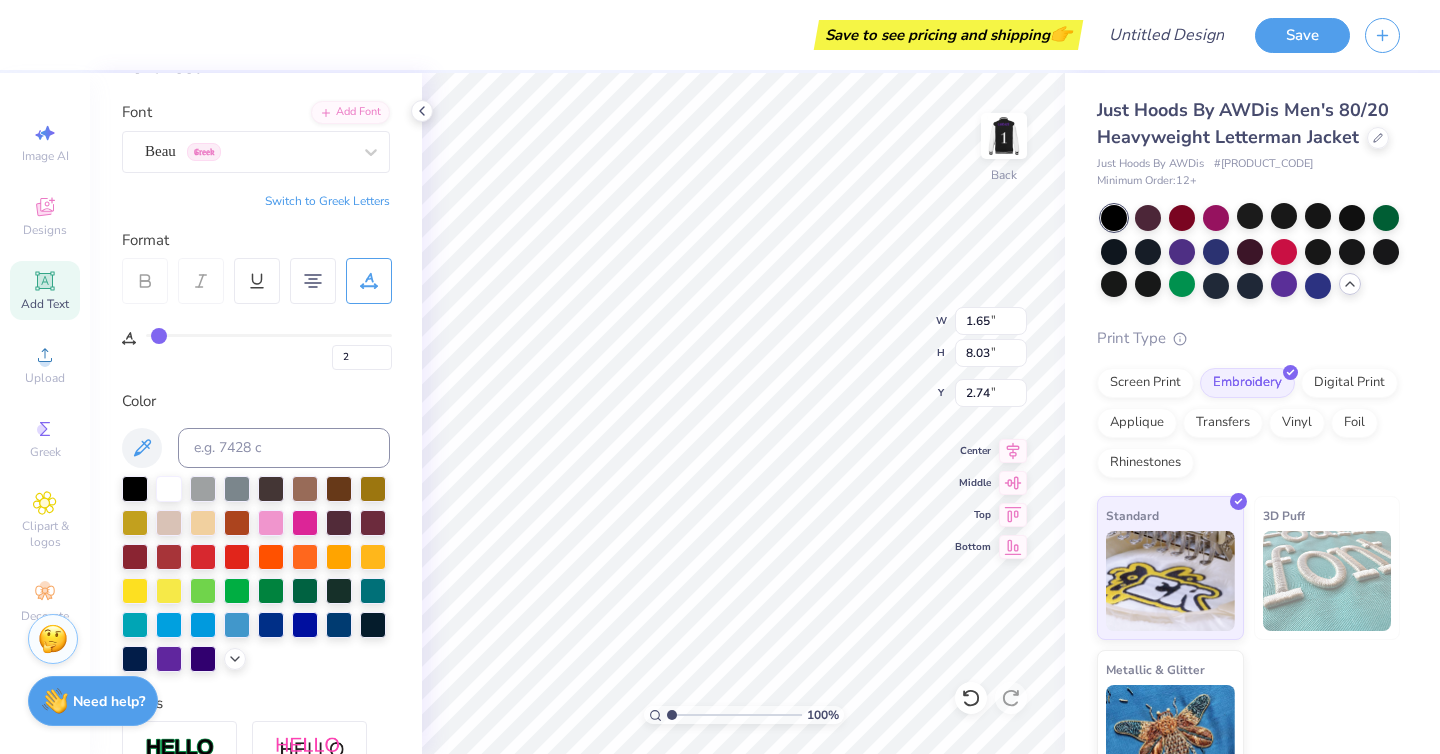 type on "7" 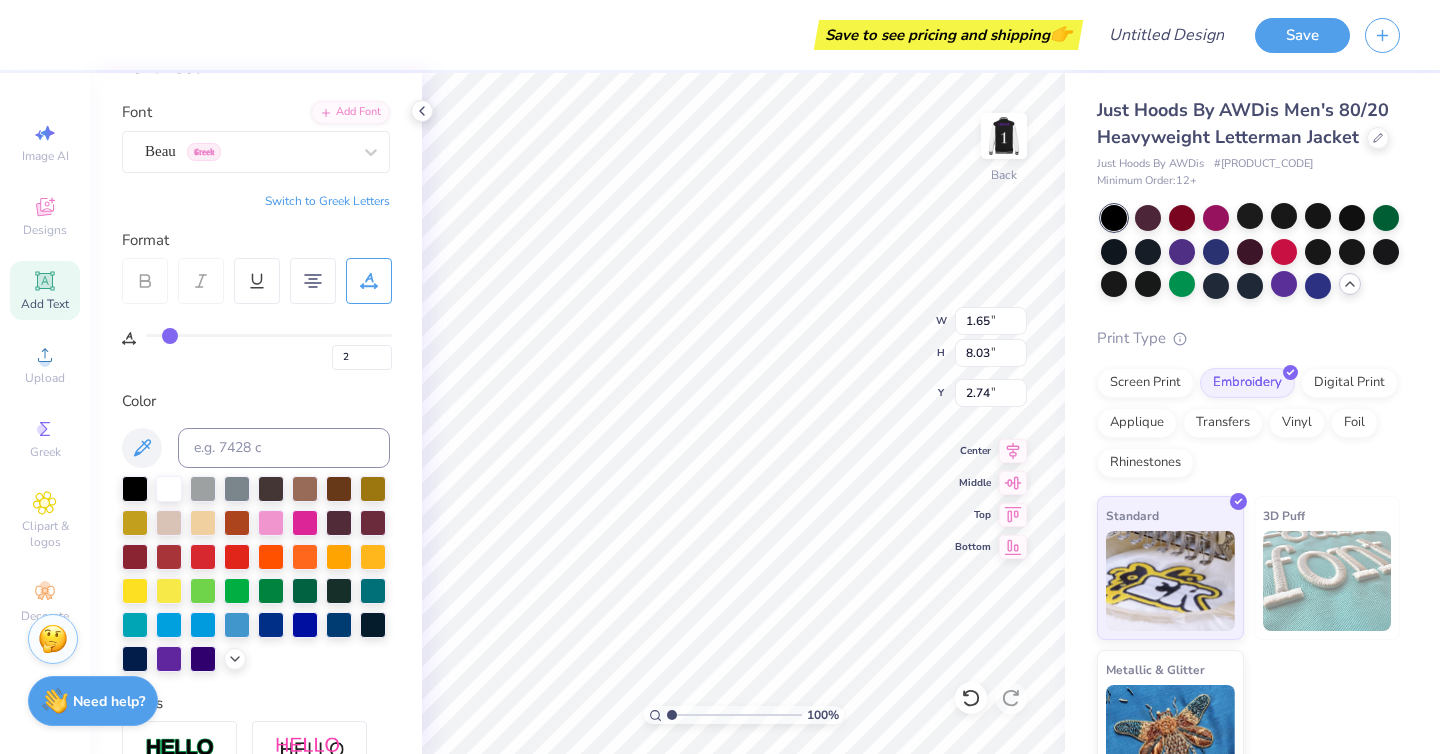 type on "7" 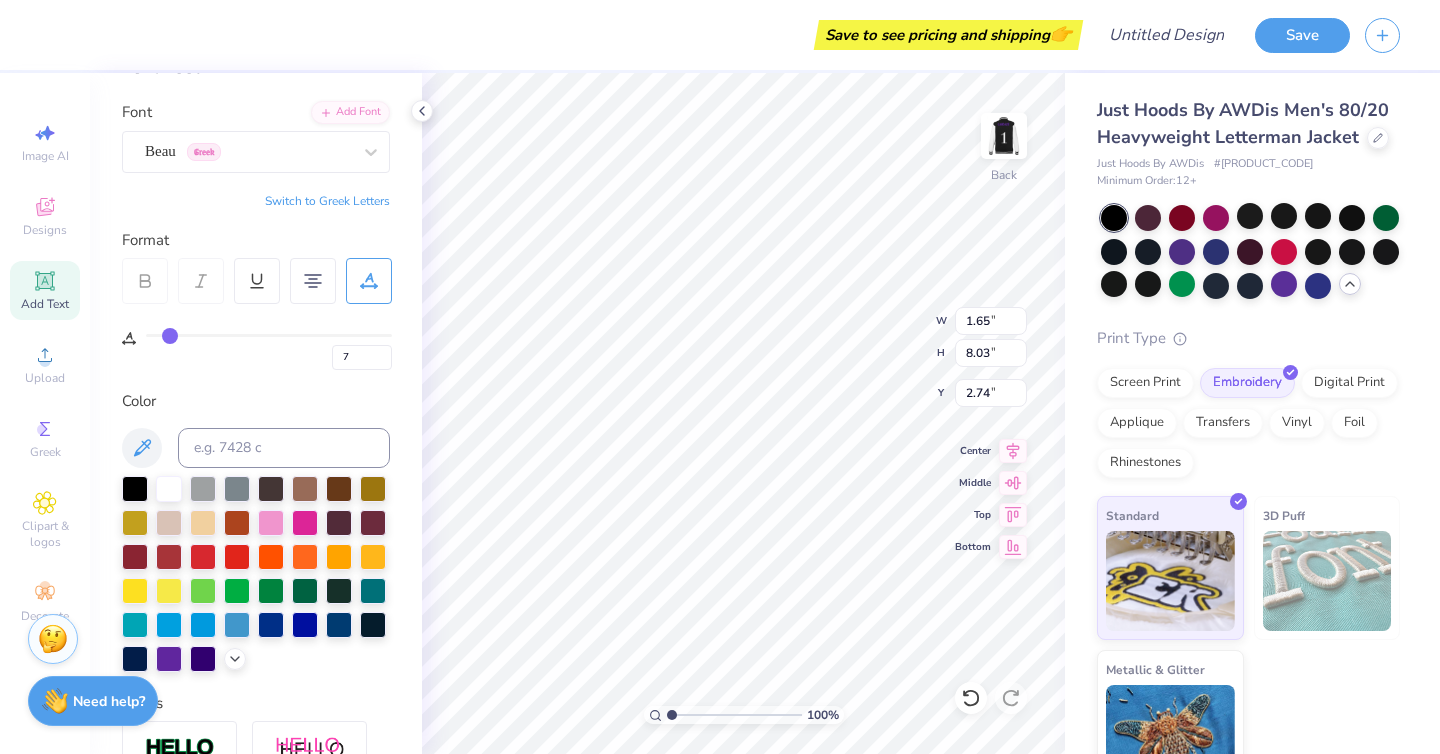 type on "13" 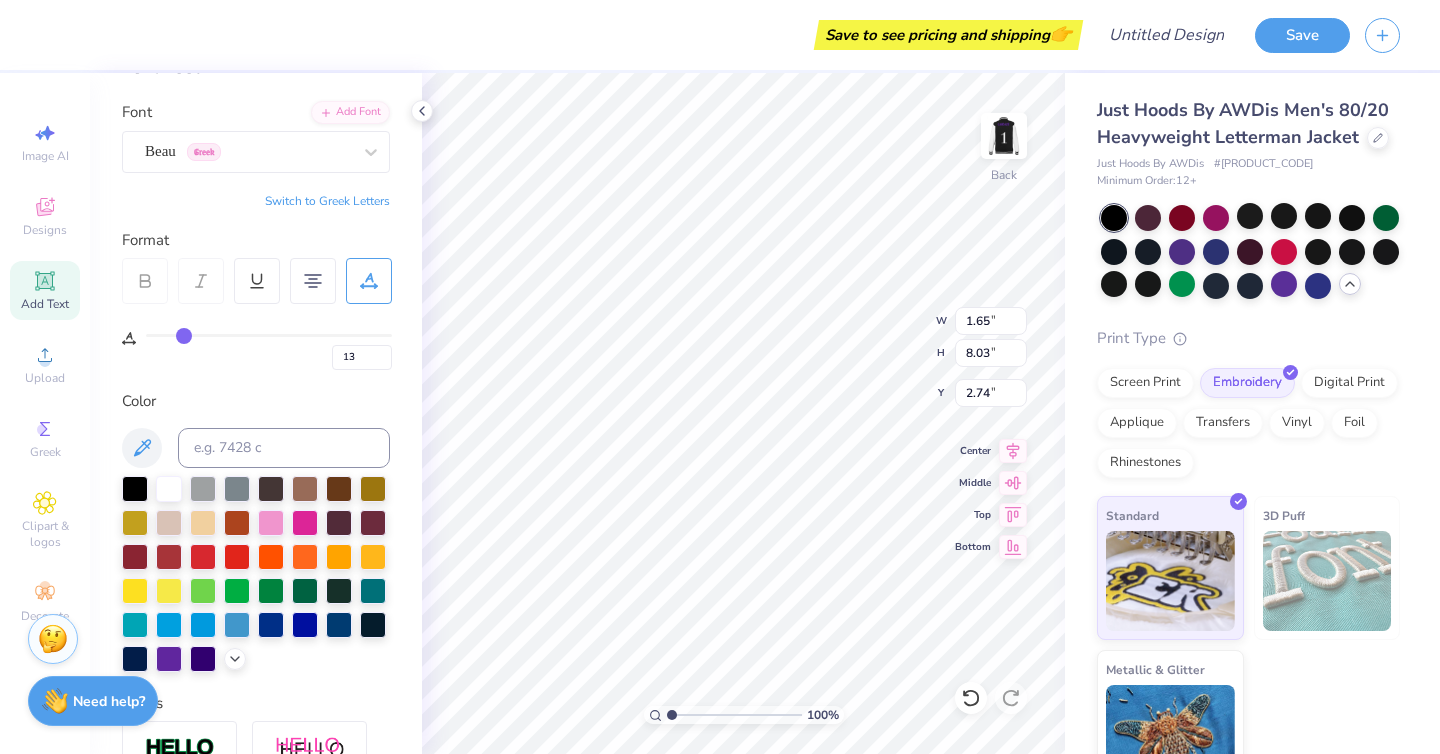 type on "28" 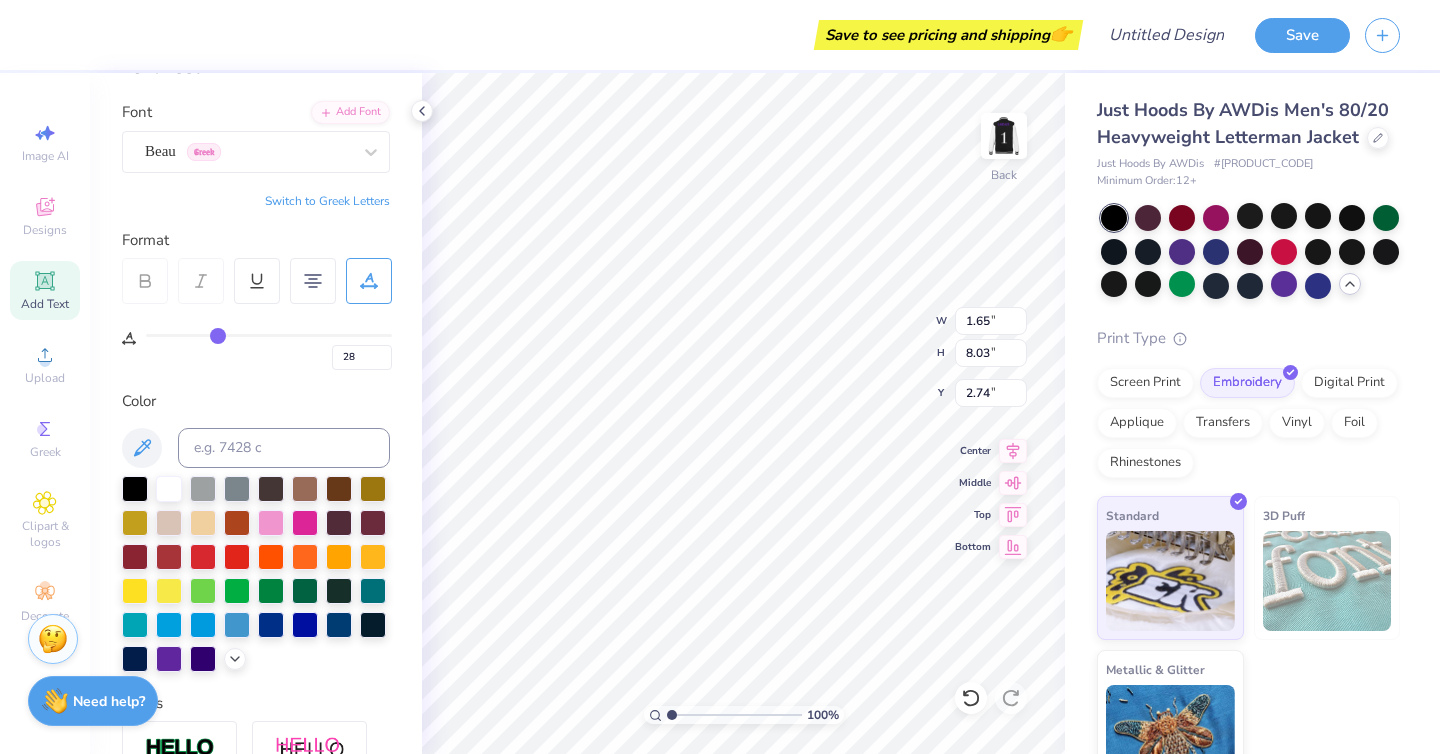 type on "35" 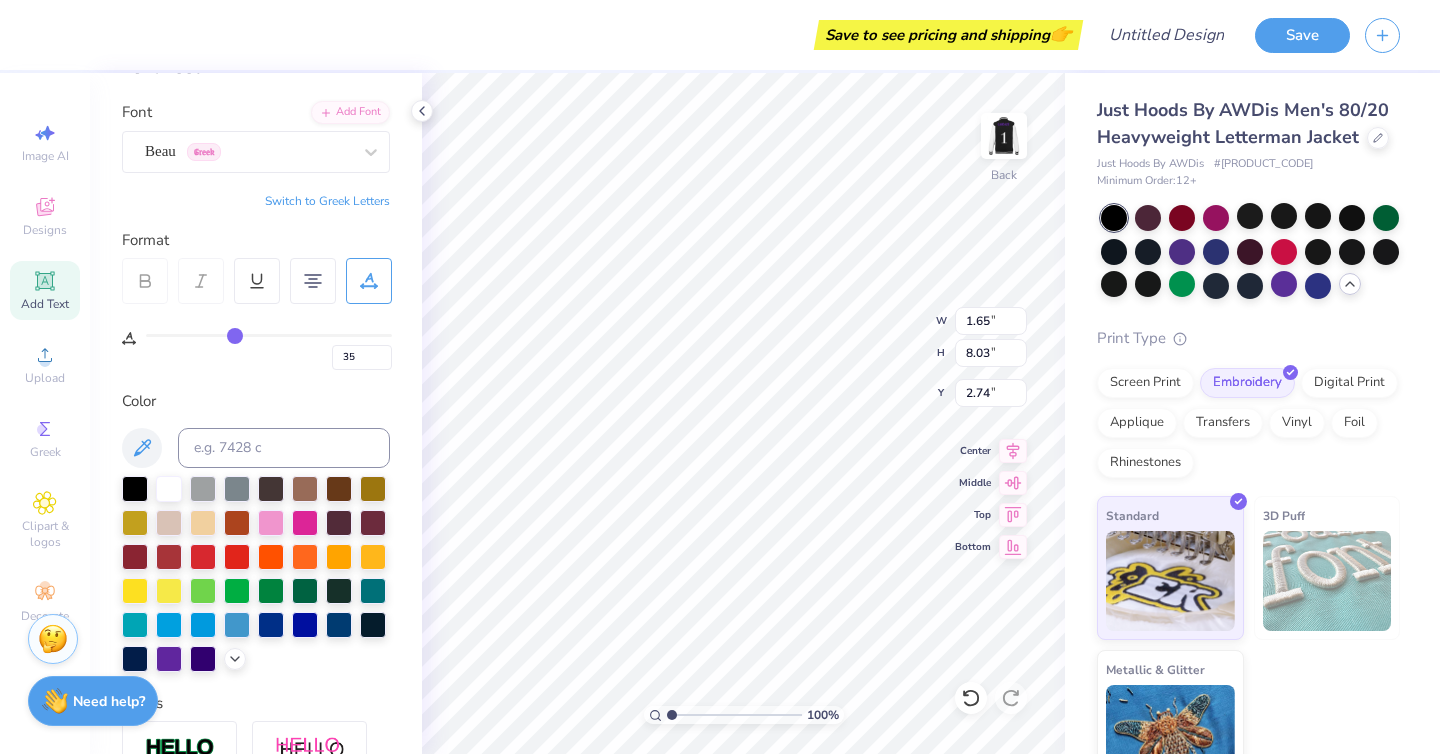 type on "41" 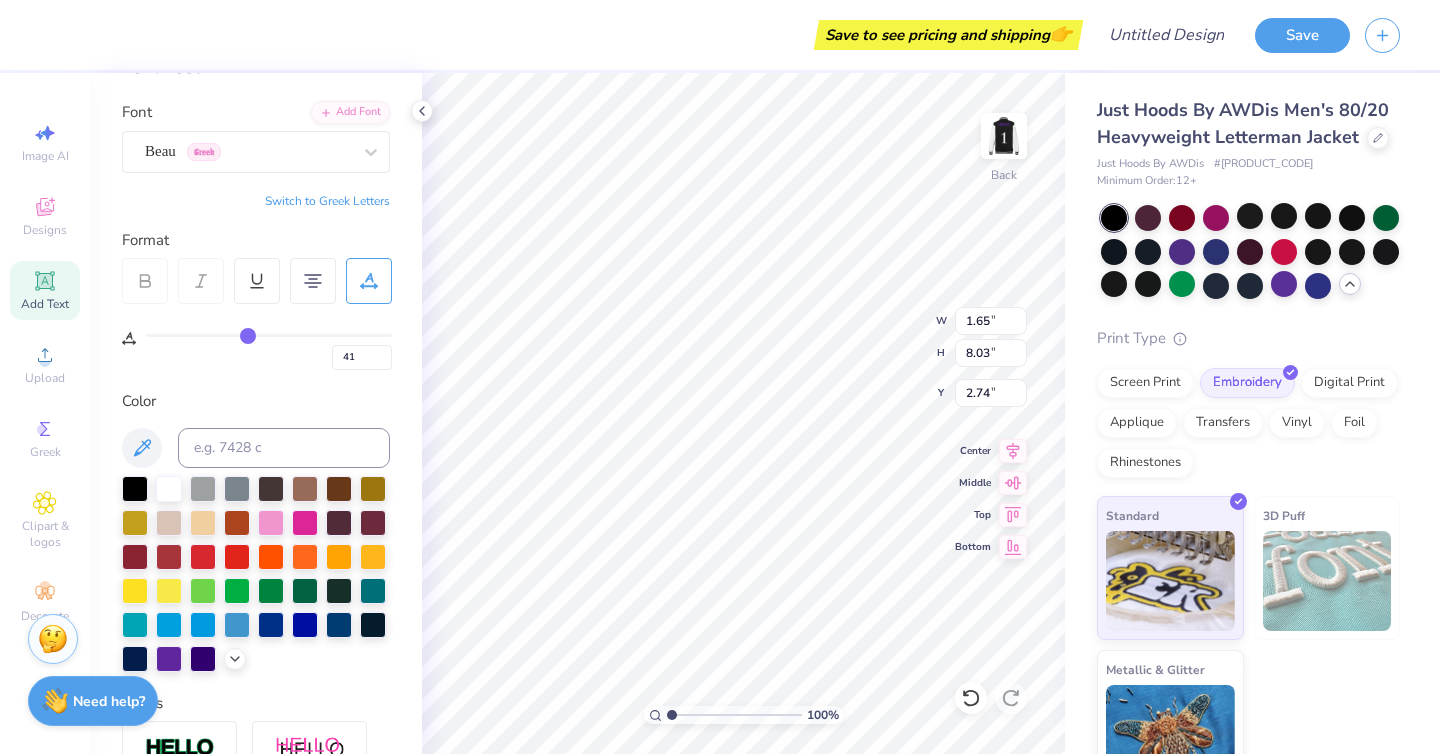 type on "46" 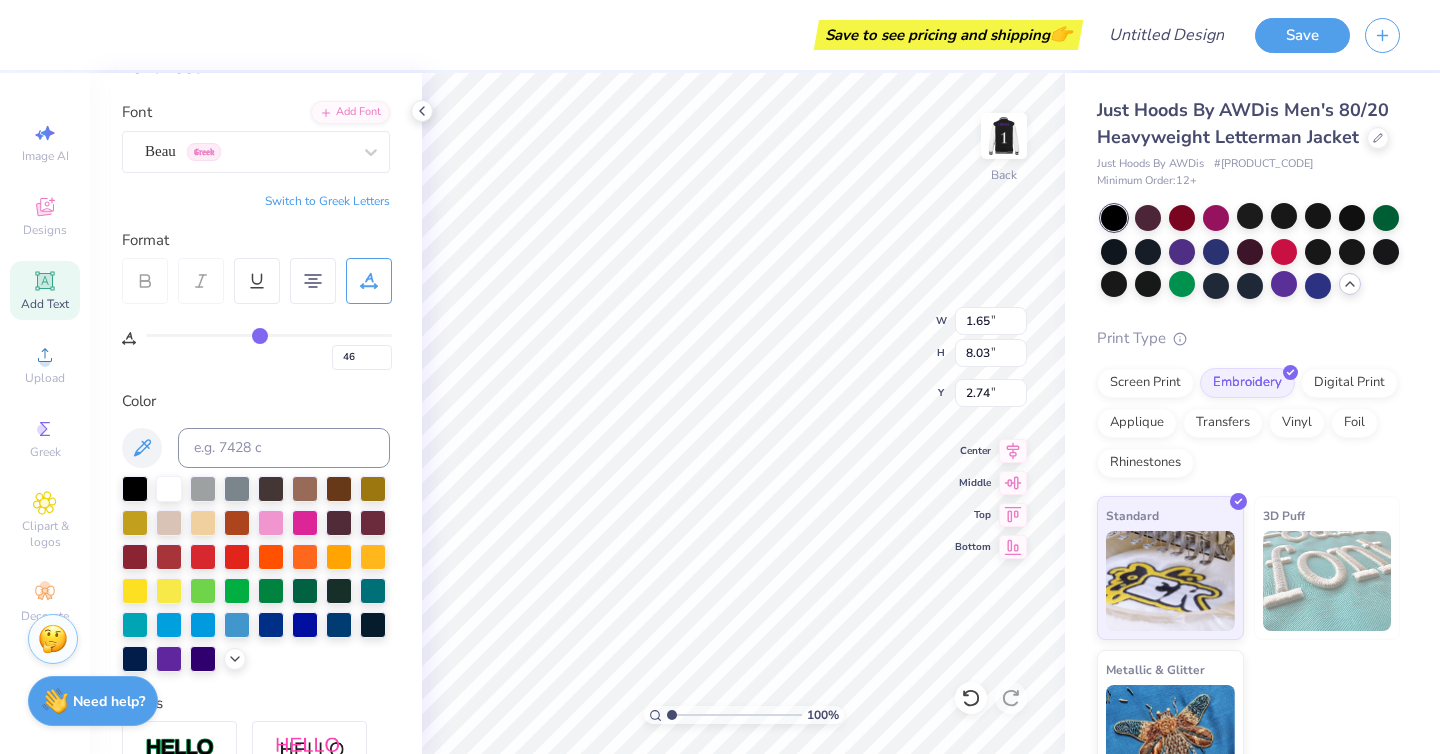 type on "49" 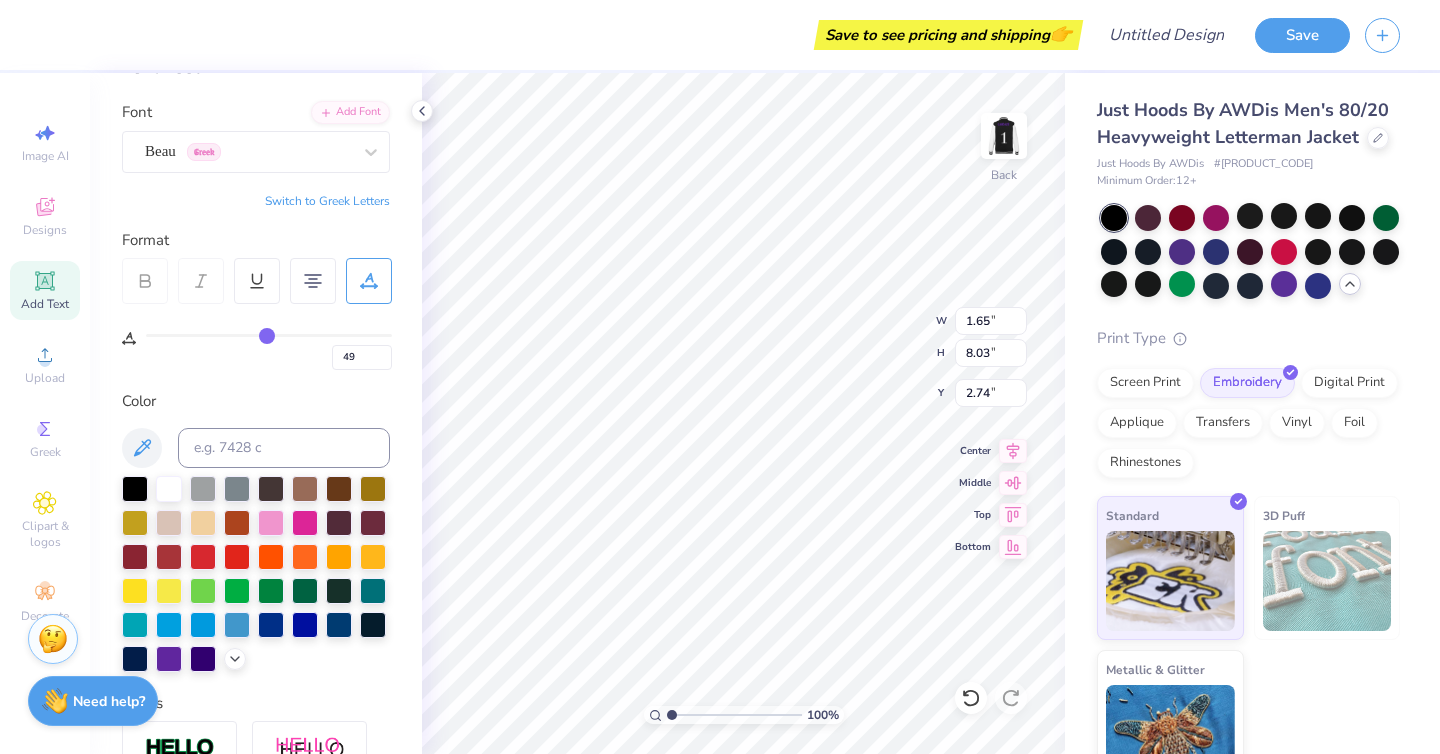 type on "53" 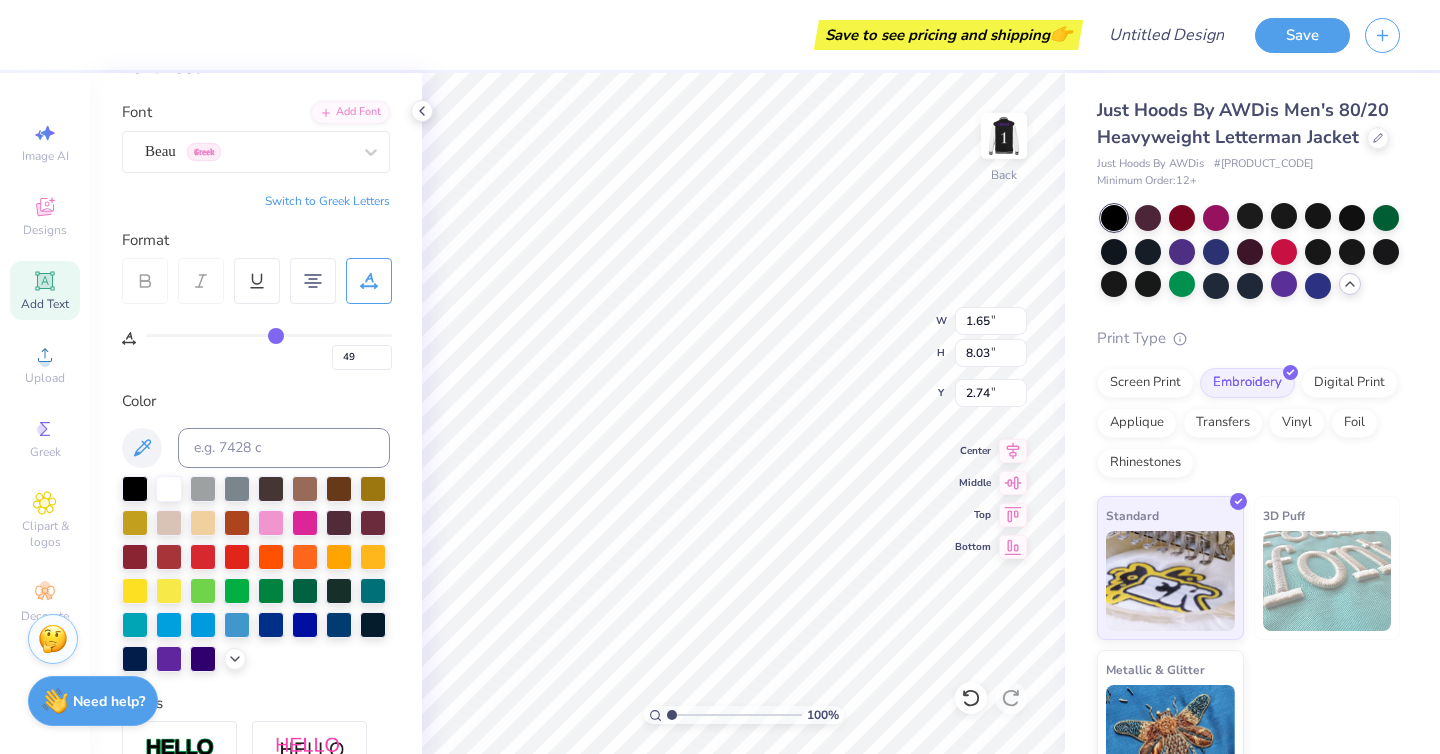 type on "53" 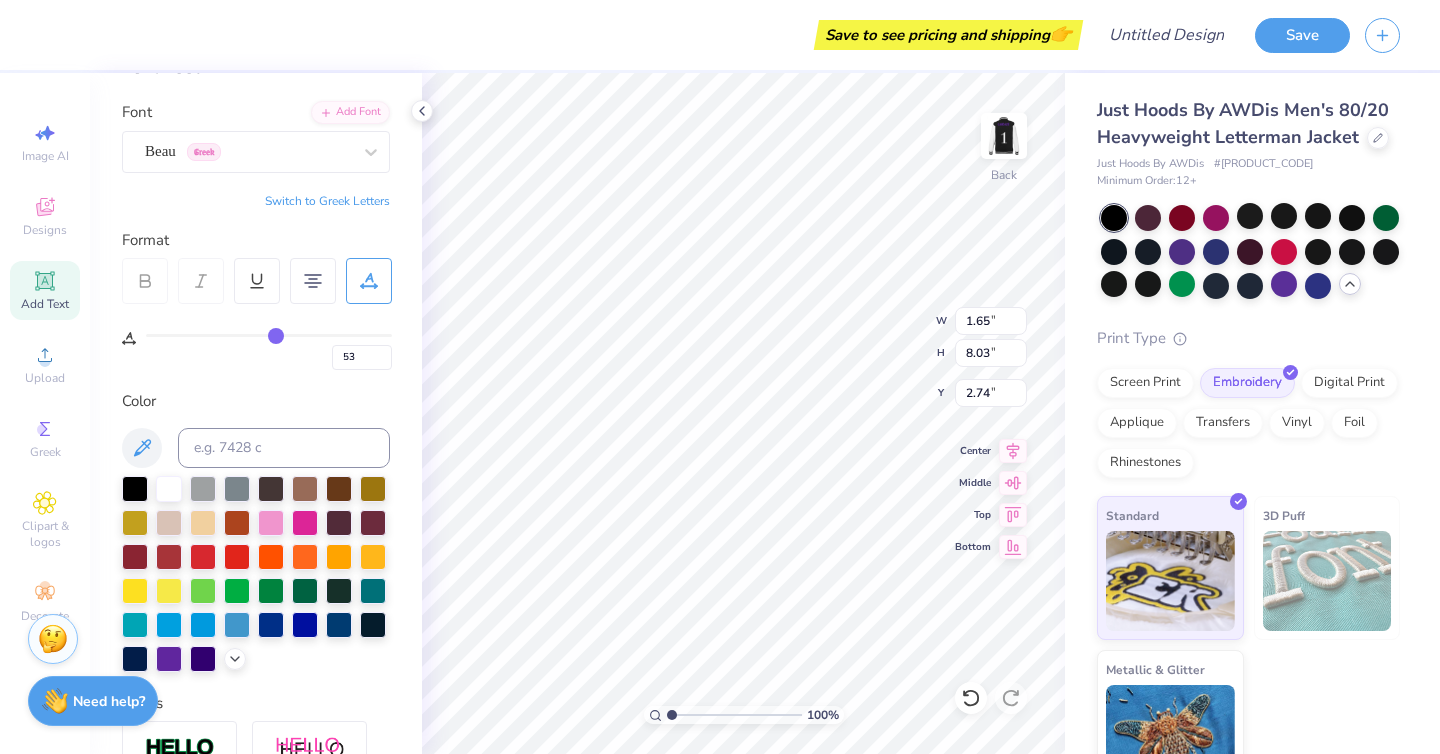 type on "56" 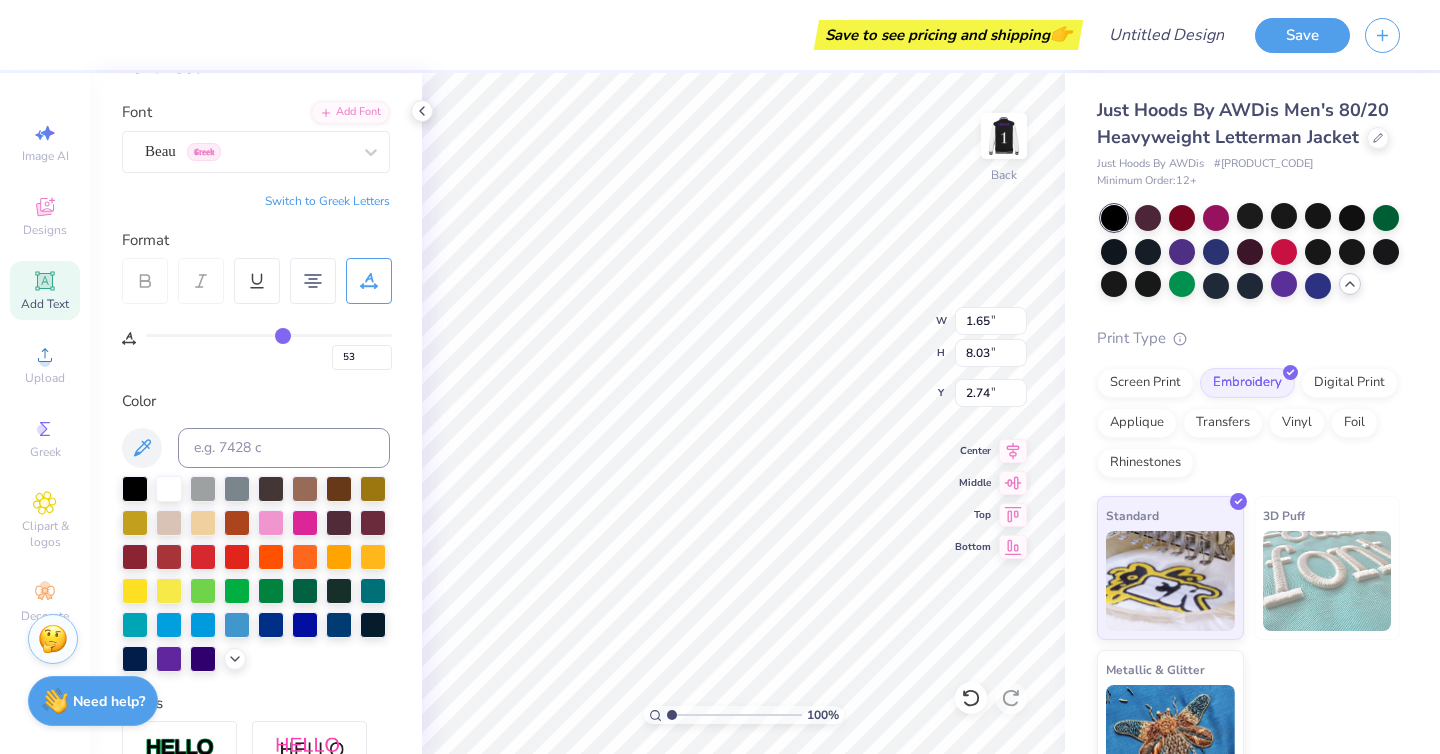 type on "56" 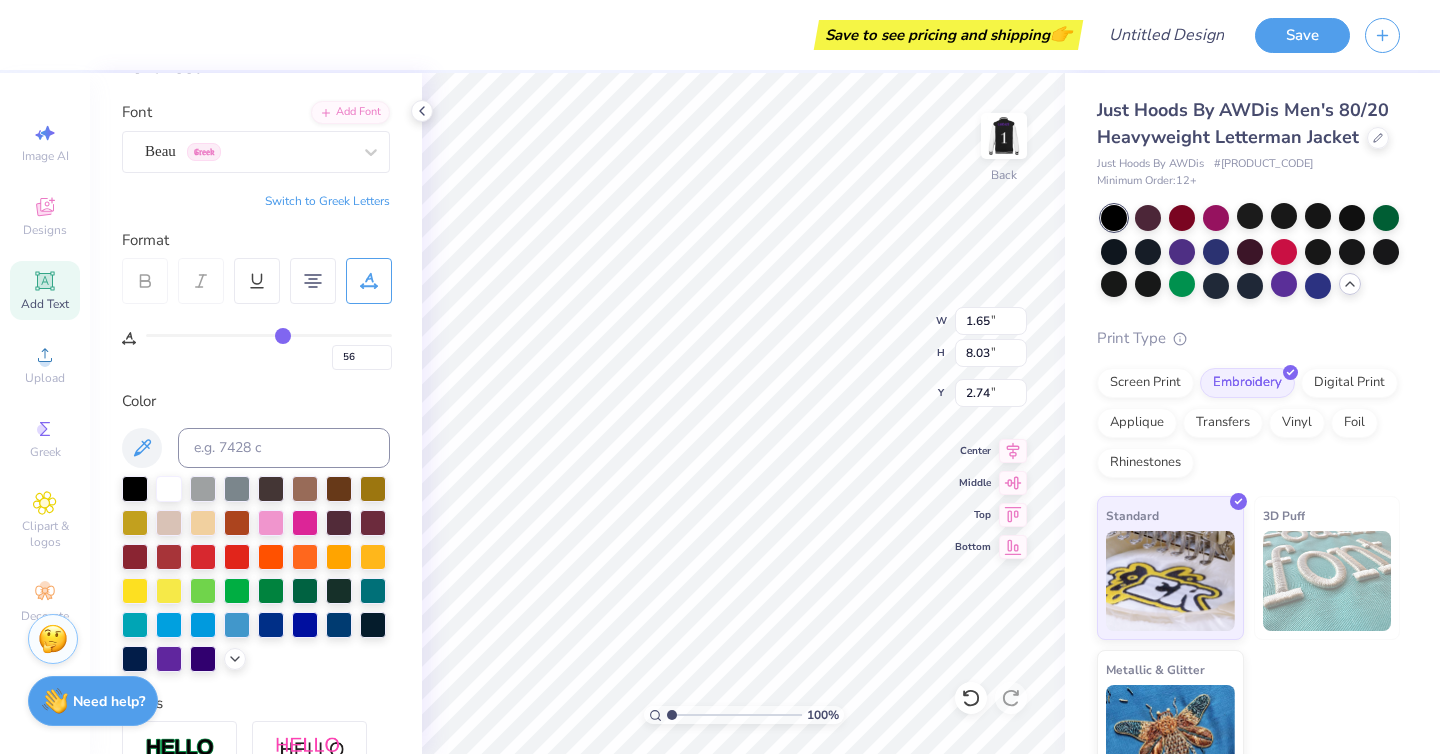 type on "59" 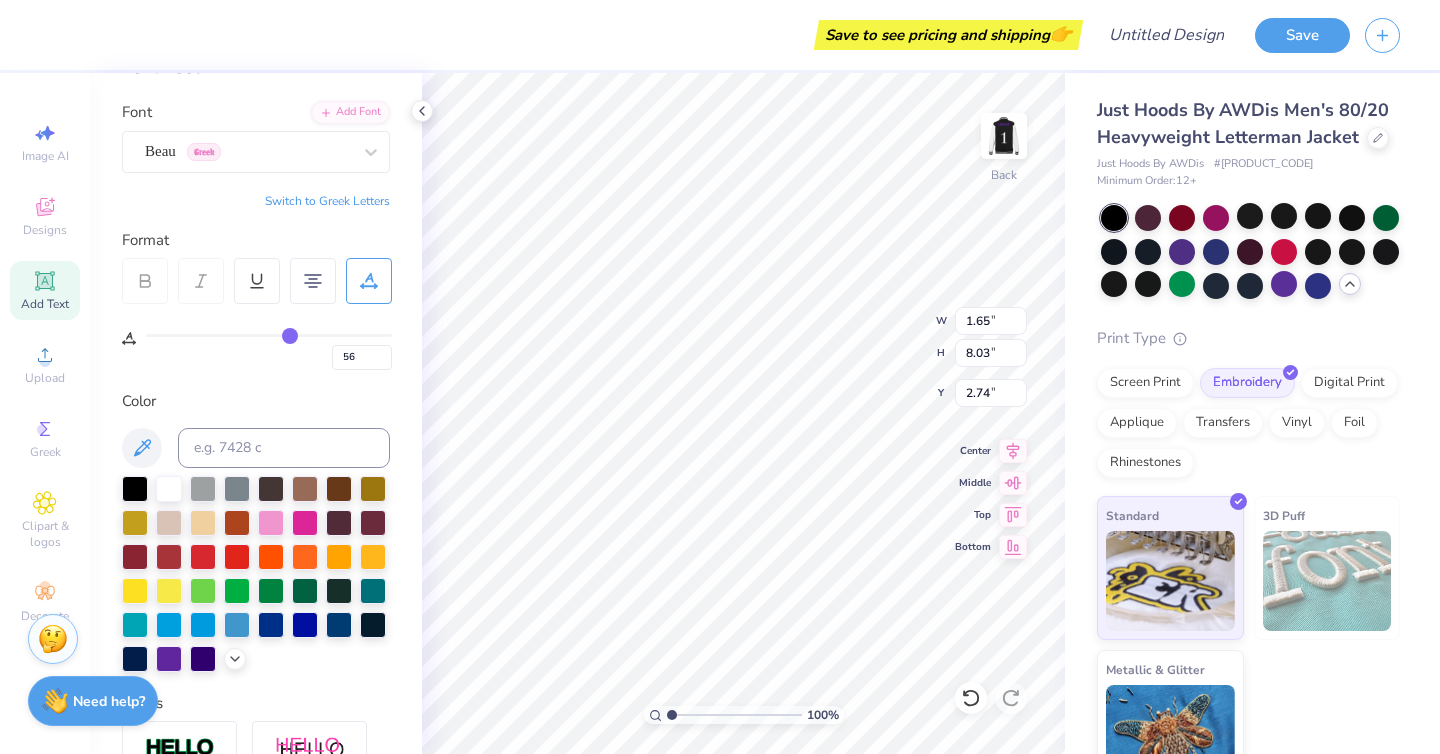 type on "59" 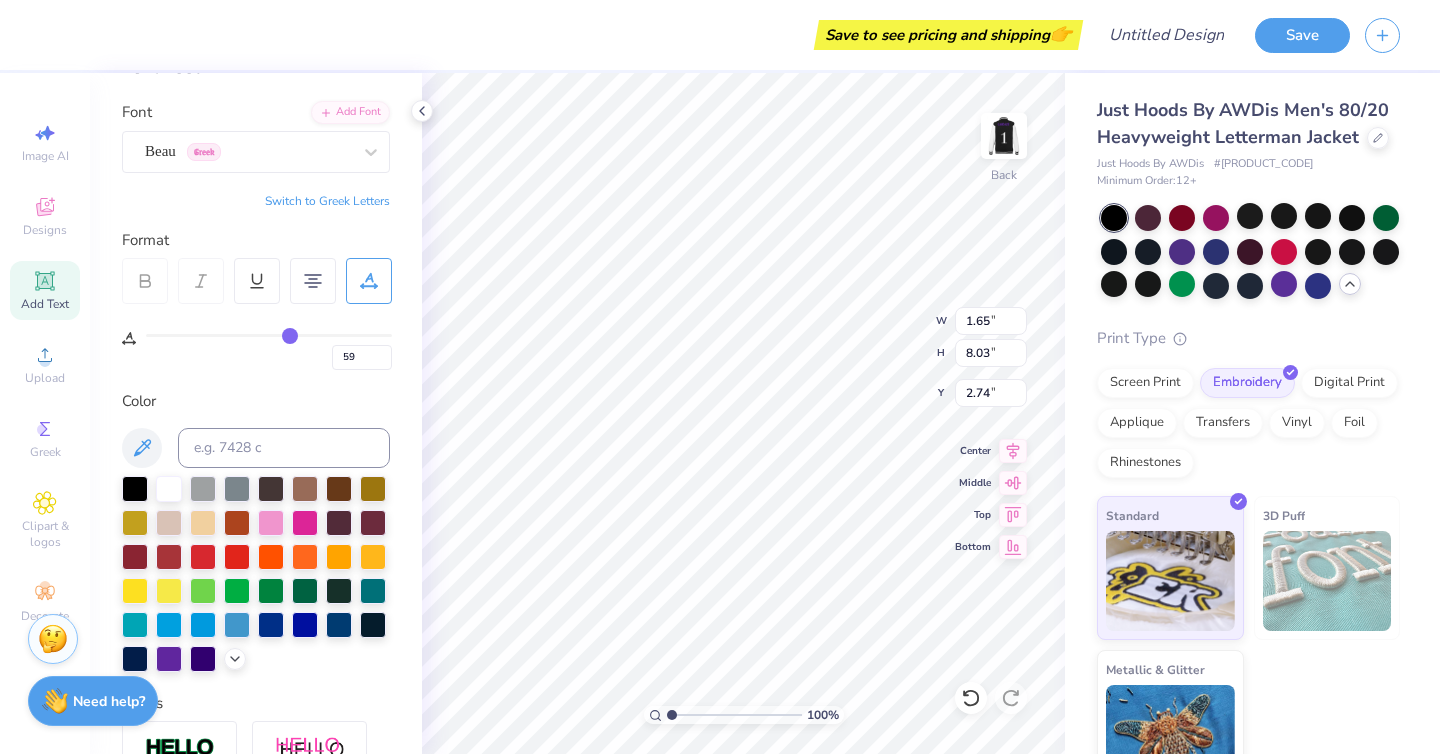 type 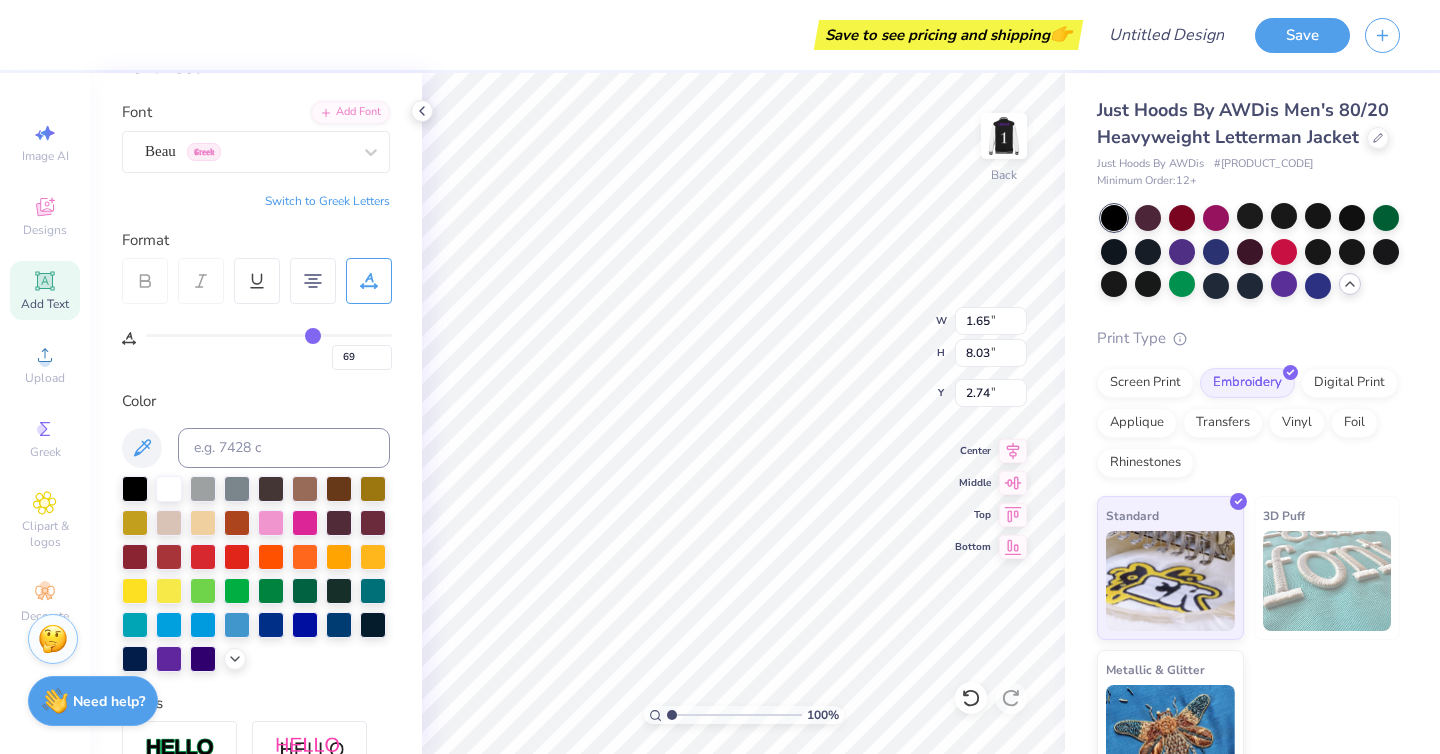 drag, startPoint x: 153, startPoint y: 333, endPoint x: 311, endPoint y: 342, distance: 158.25612 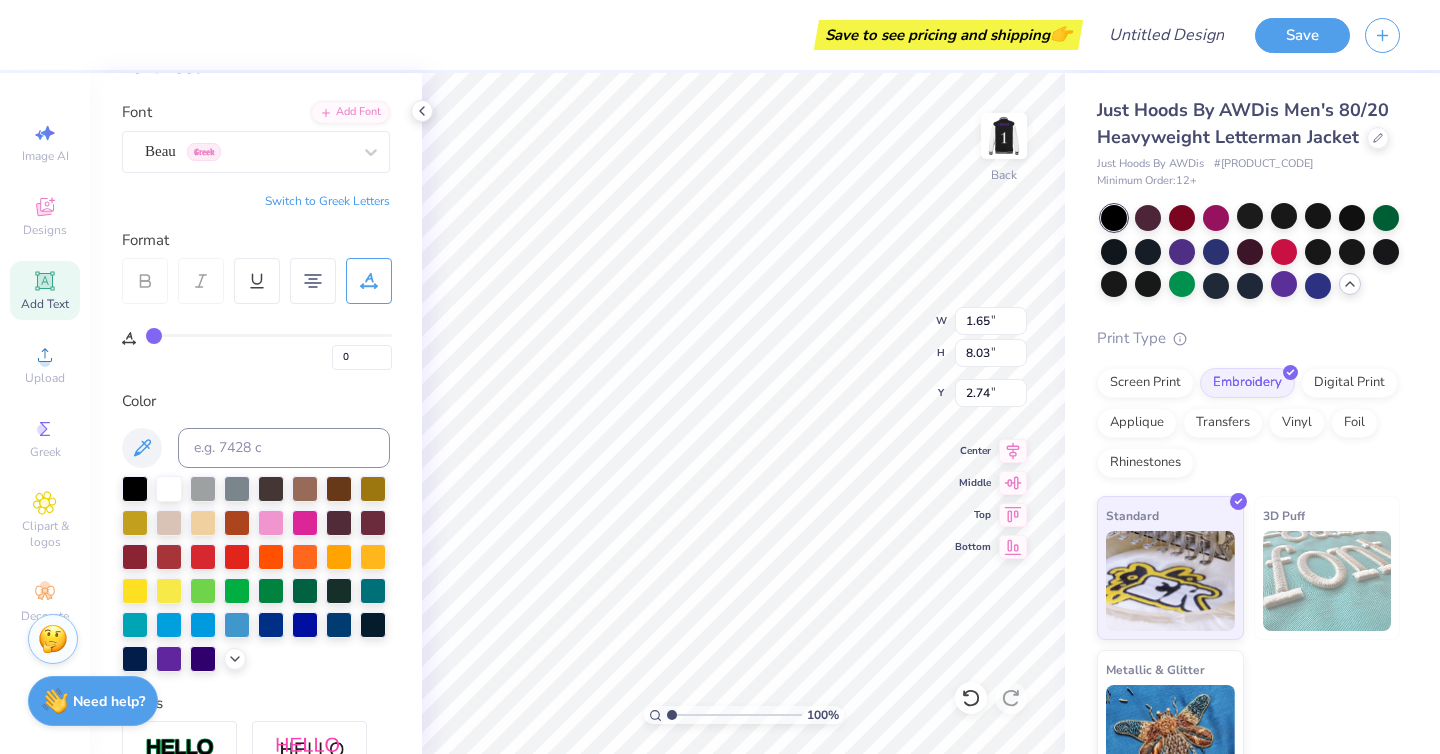 drag, startPoint x: 313, startPoint y: 334, endPoint x: 98, endPoint y: 326, distance: 215.14879 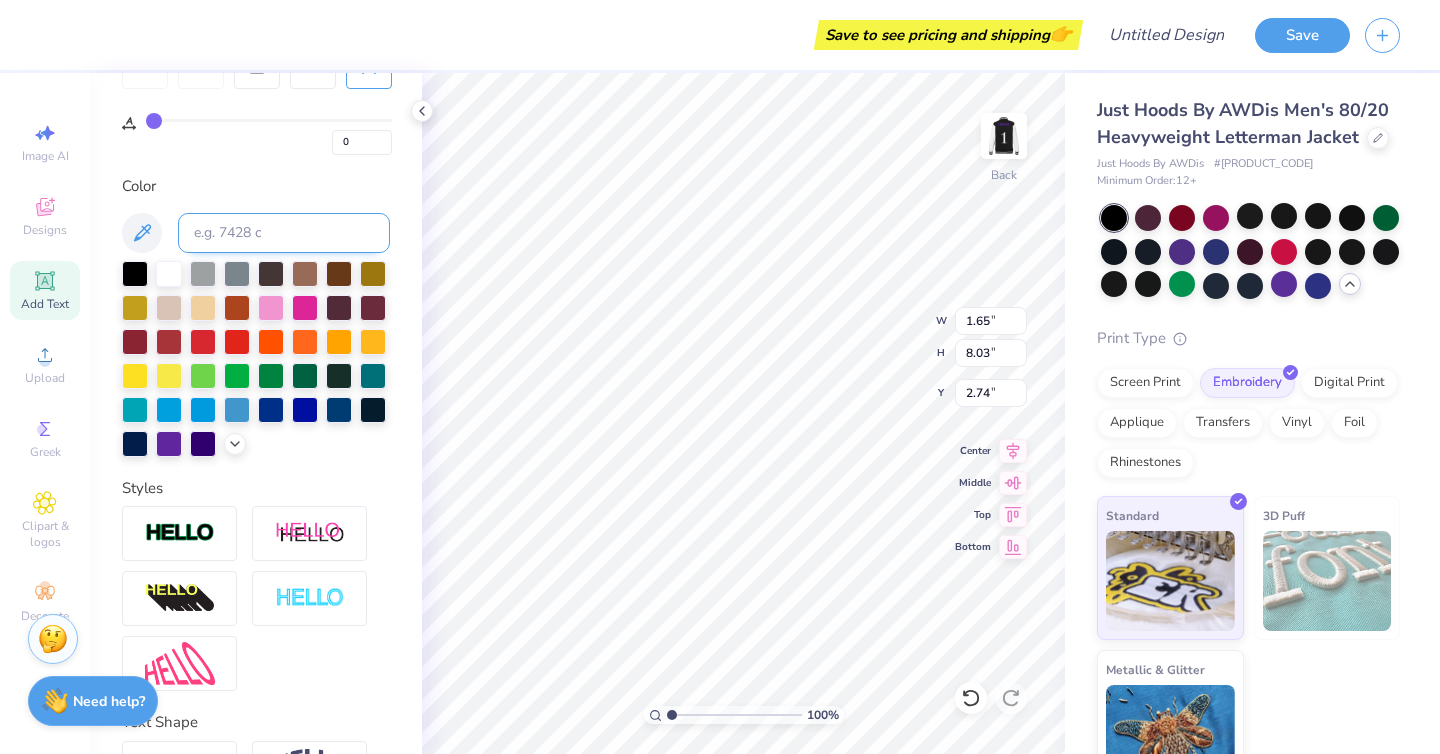 scroll, scrollTop: 340, scrollLeft: 0, axis: vertical 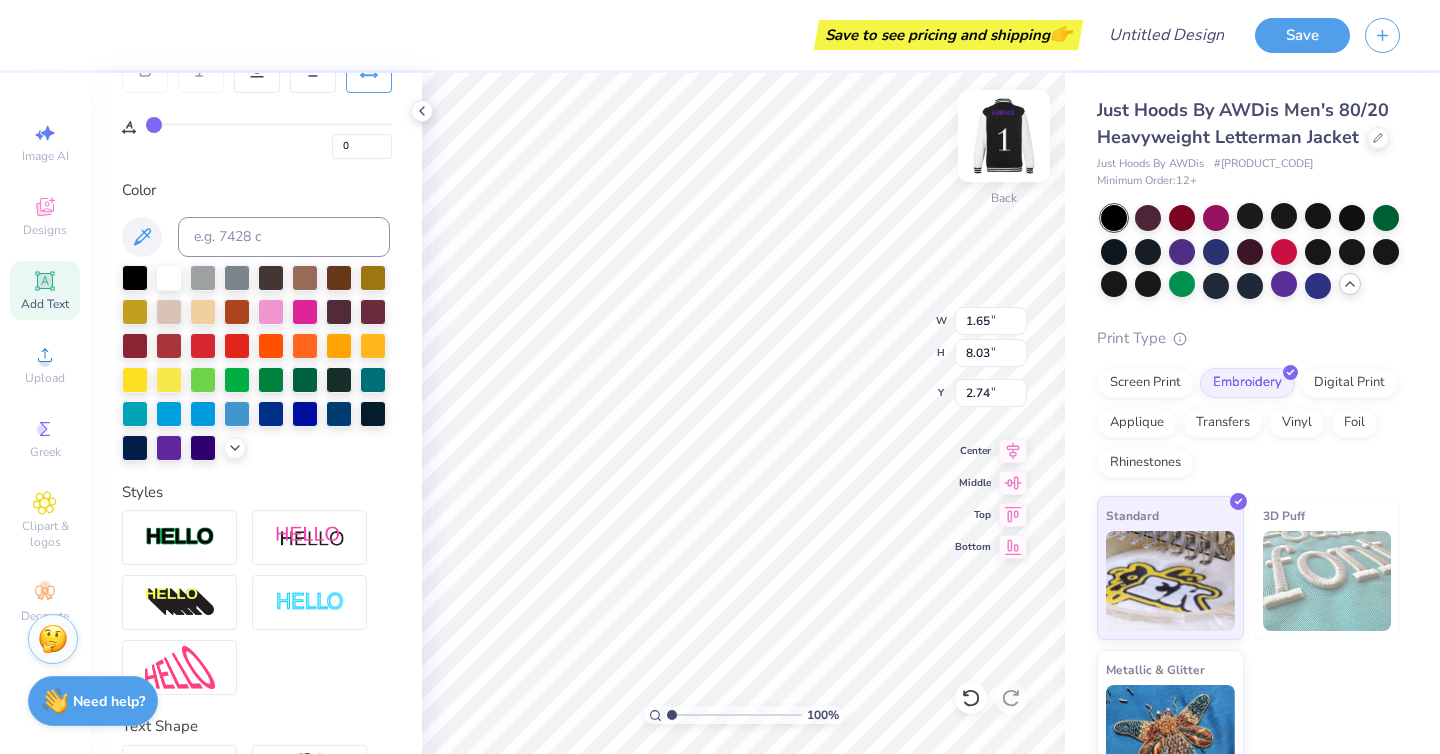 click at bounding box center (1004, 136) 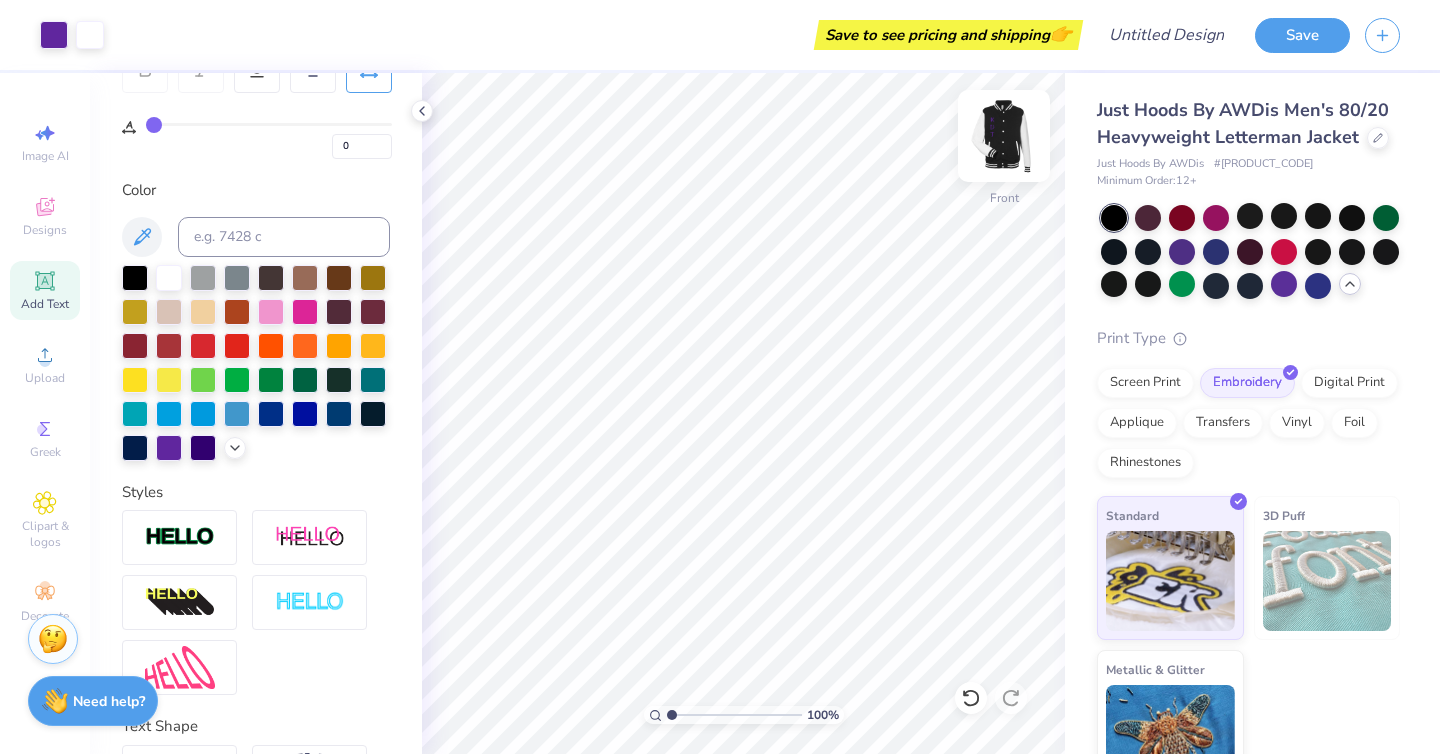 click at bounding box center [1004, 136] 